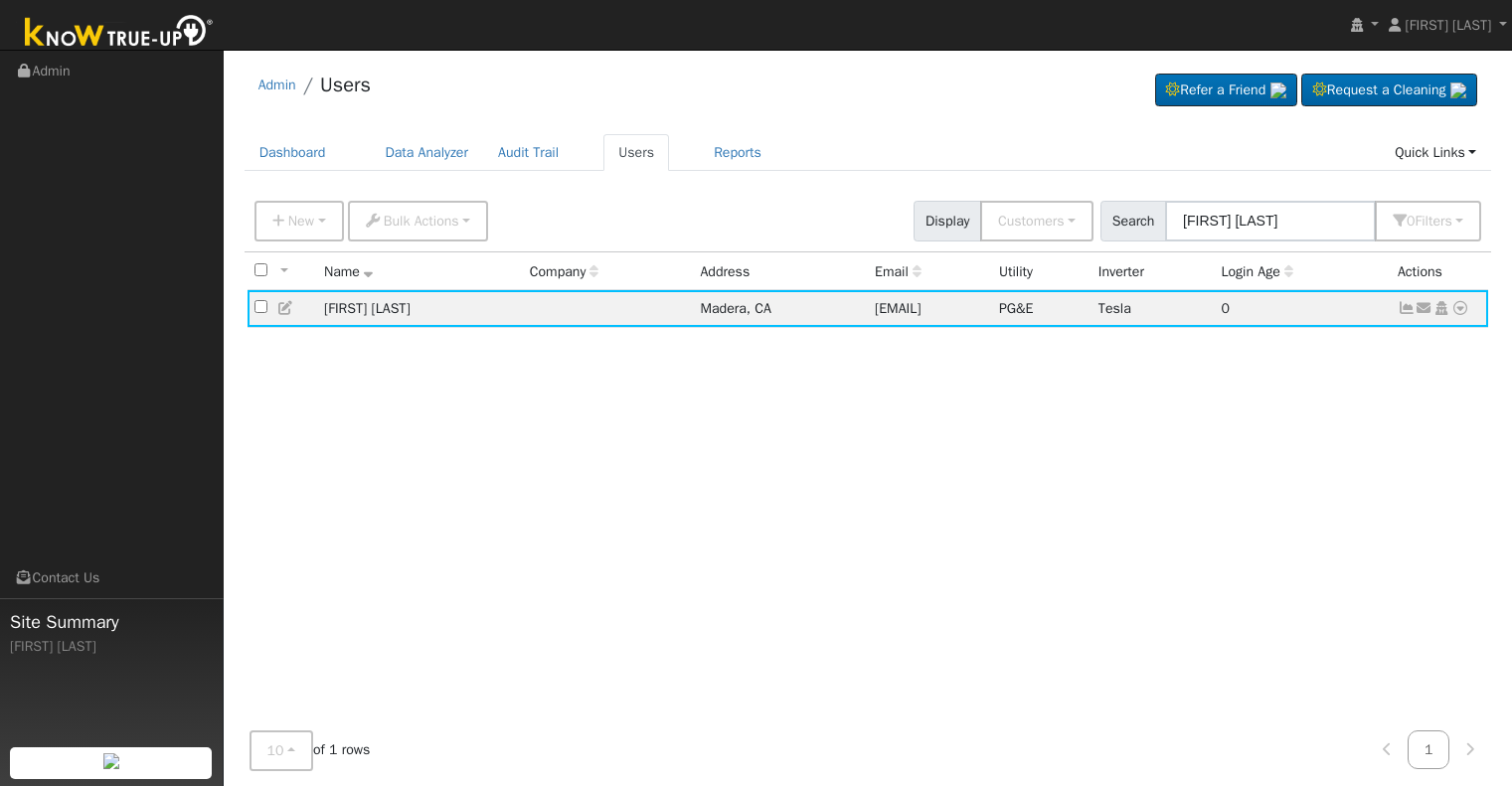 scroll, scrollTop: 0, scrollLeft: 0, axis: both 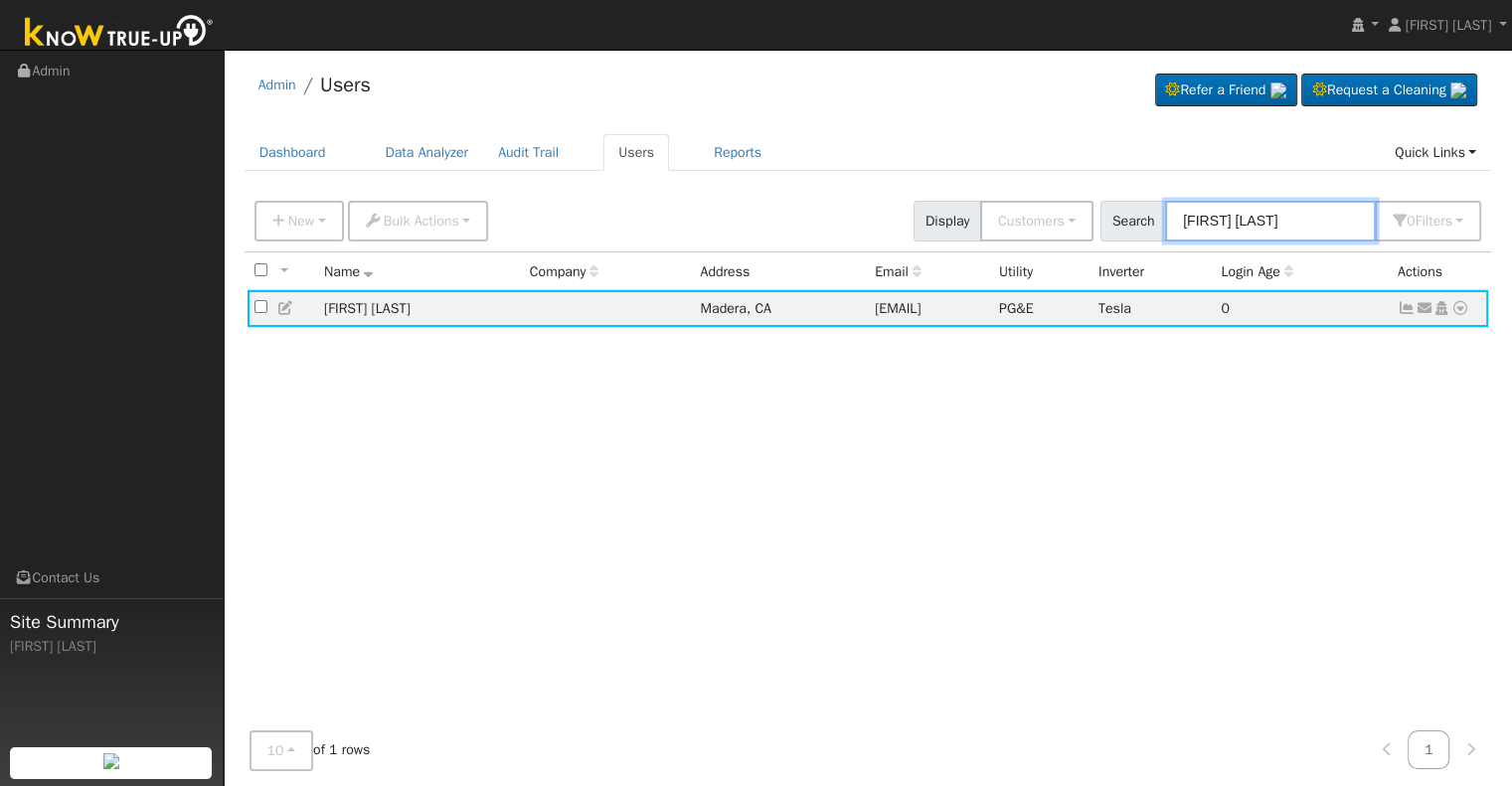 drag, startPoint x: 1255, startPoint y: 234, endPoint x: 1109, endPoint y: 203, distance: 149.25482 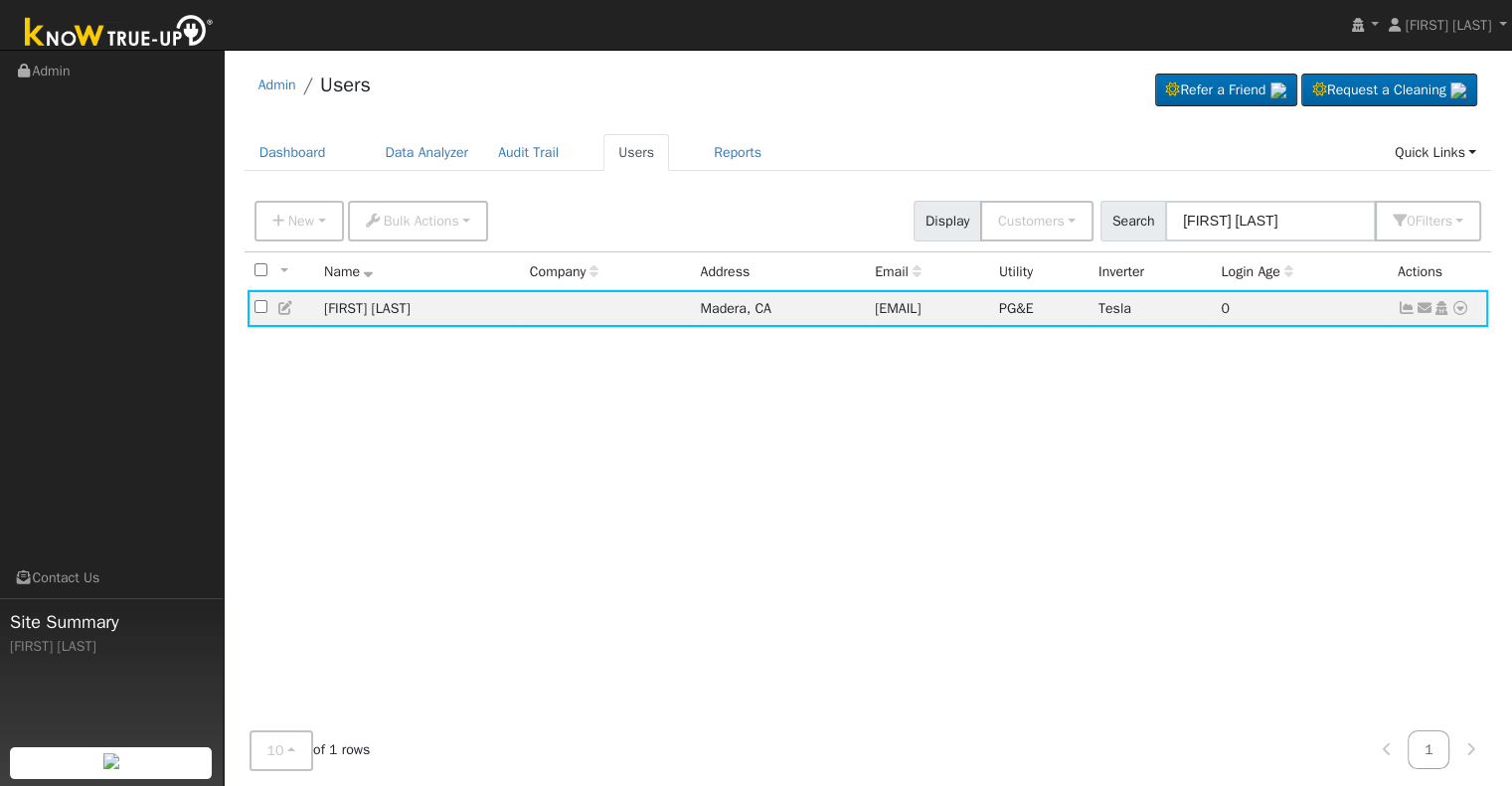 click on "Search" at bounding box center [1133, 221] 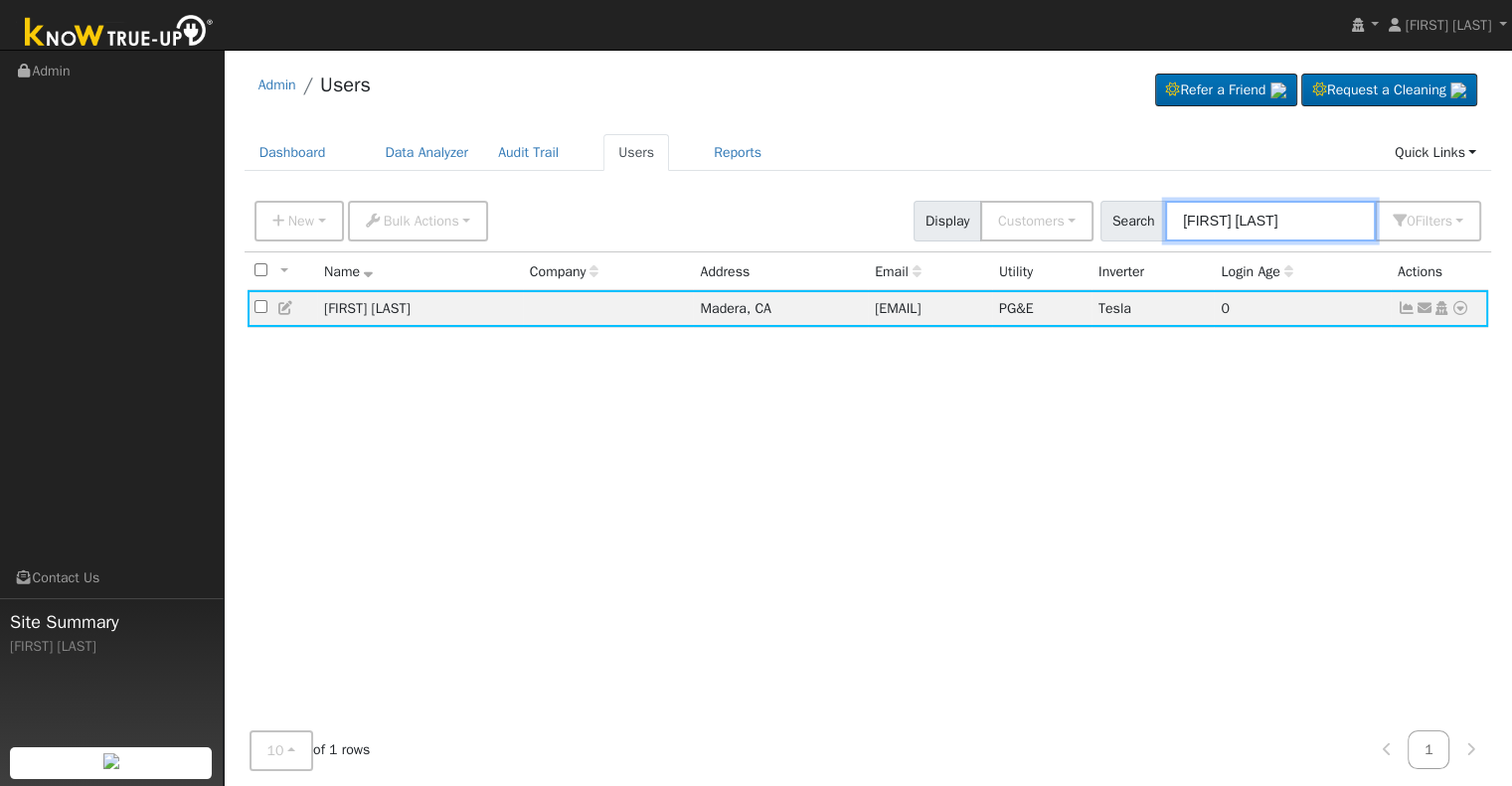 click on "kenn sch" at bounding box center [1270, 221] 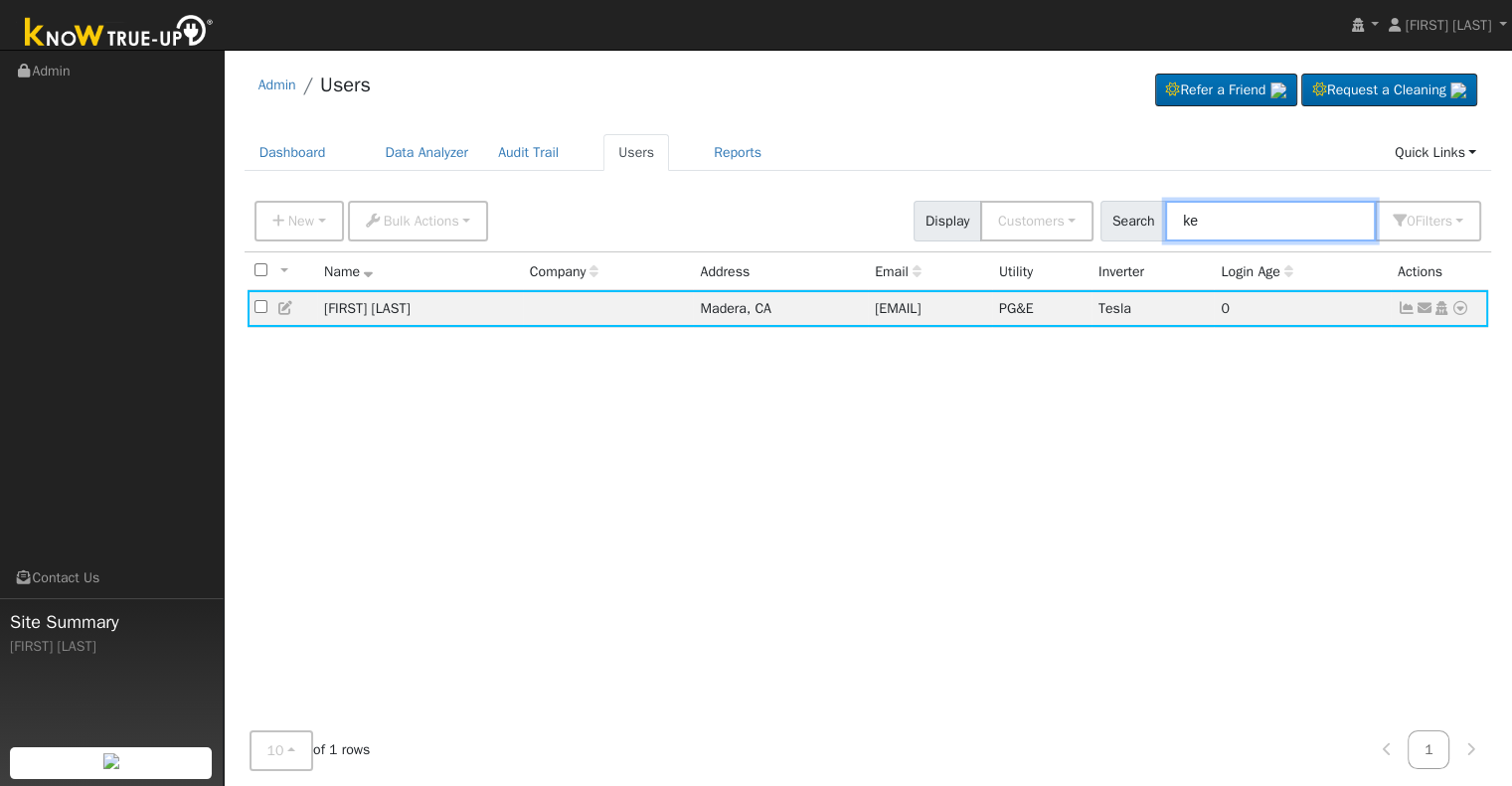 type on "k" 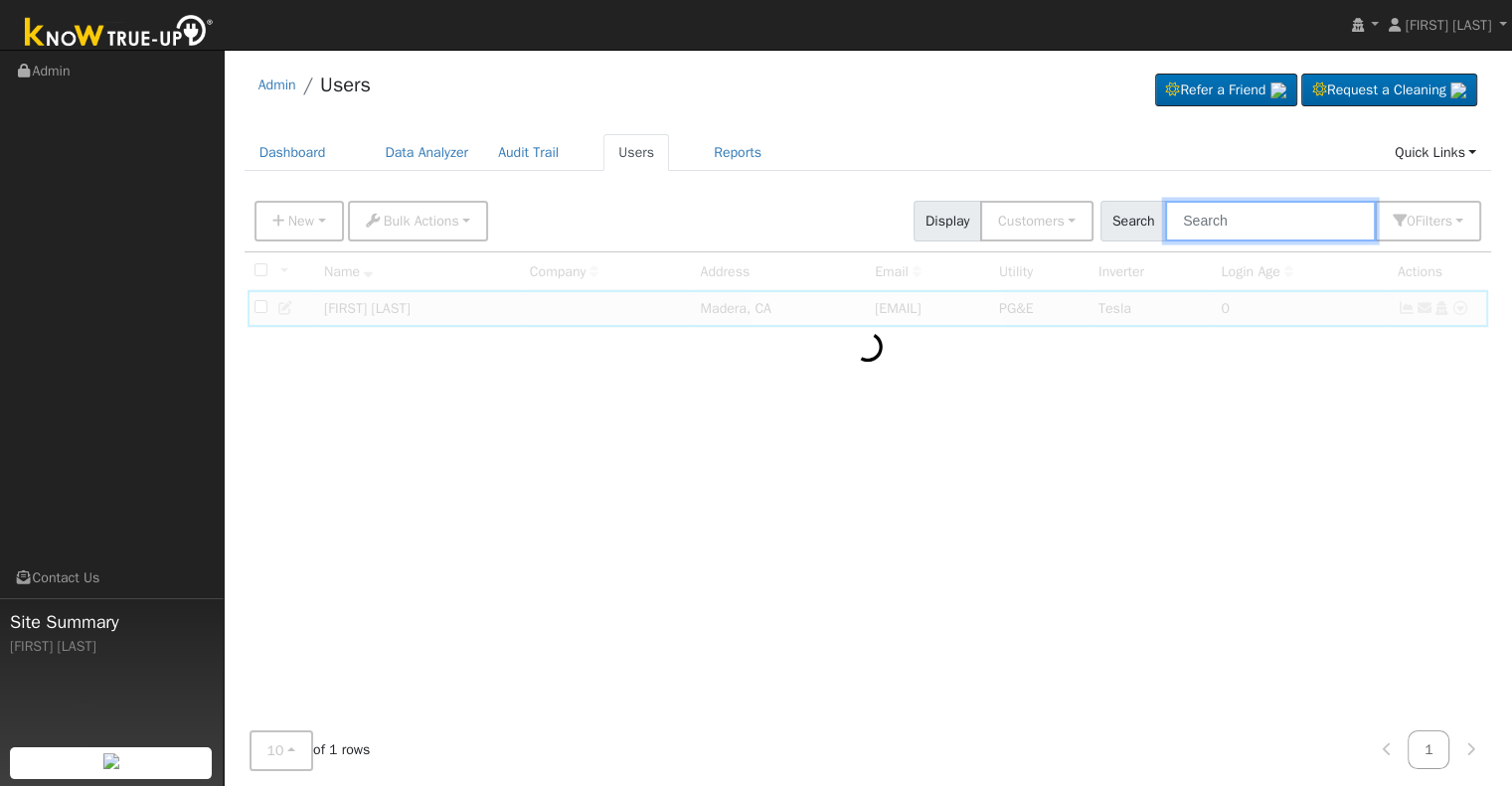 paste on "[FIRST] [LAST]" 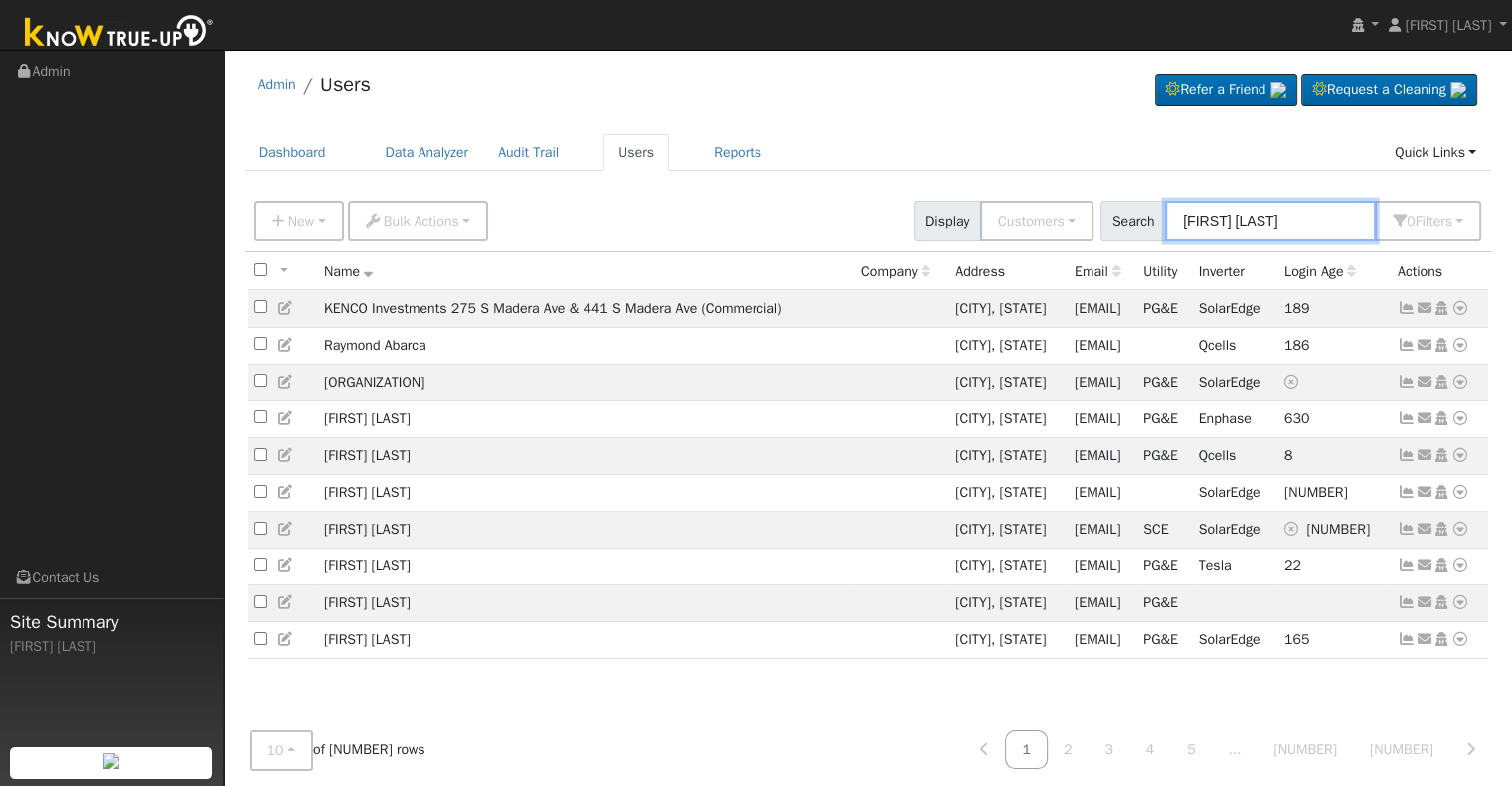 click on "[FIRST] [LAST]" at bounding box center [1270, 221] 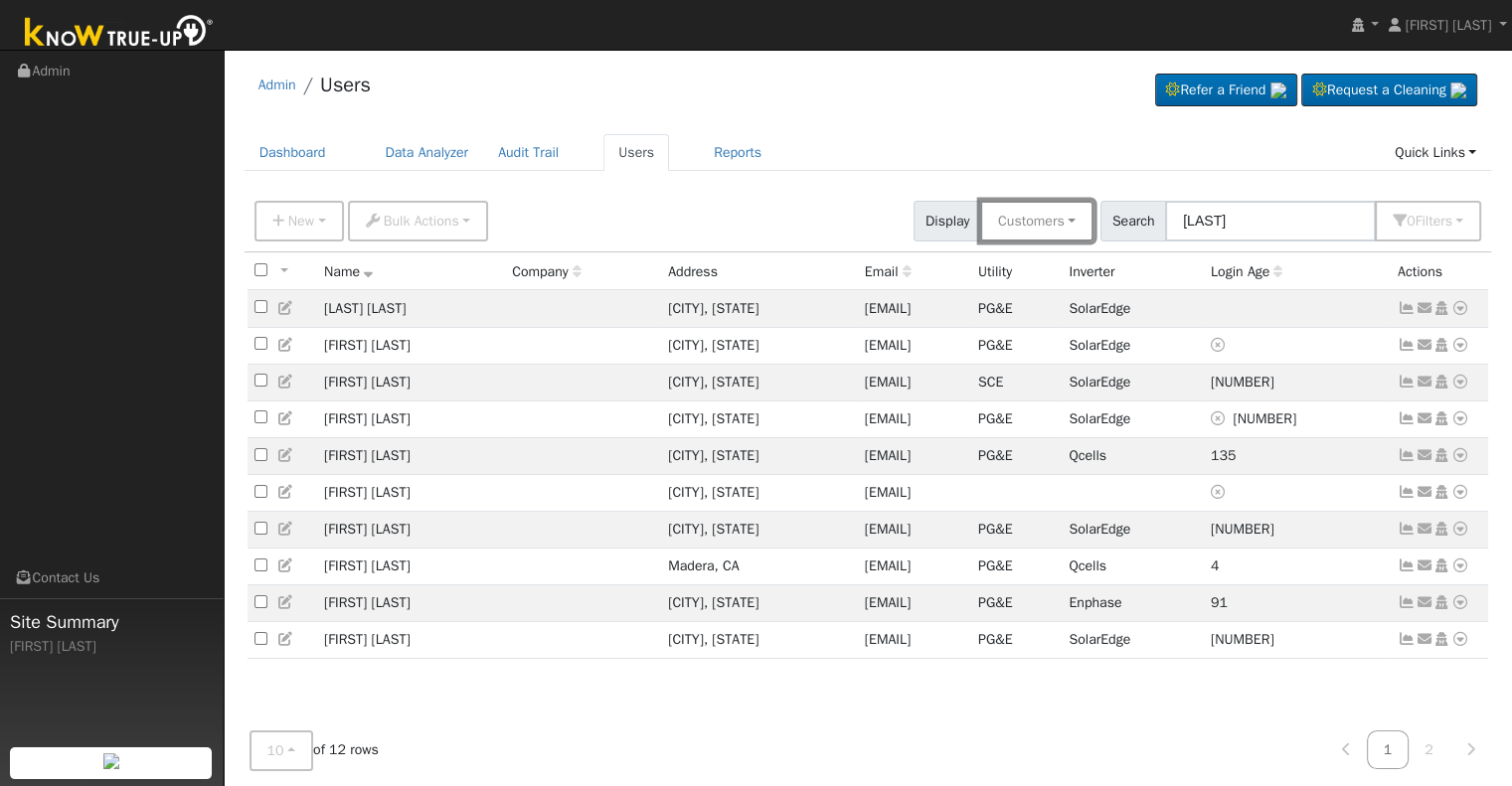 click on "Customers" at bounding box center (1037, 221) 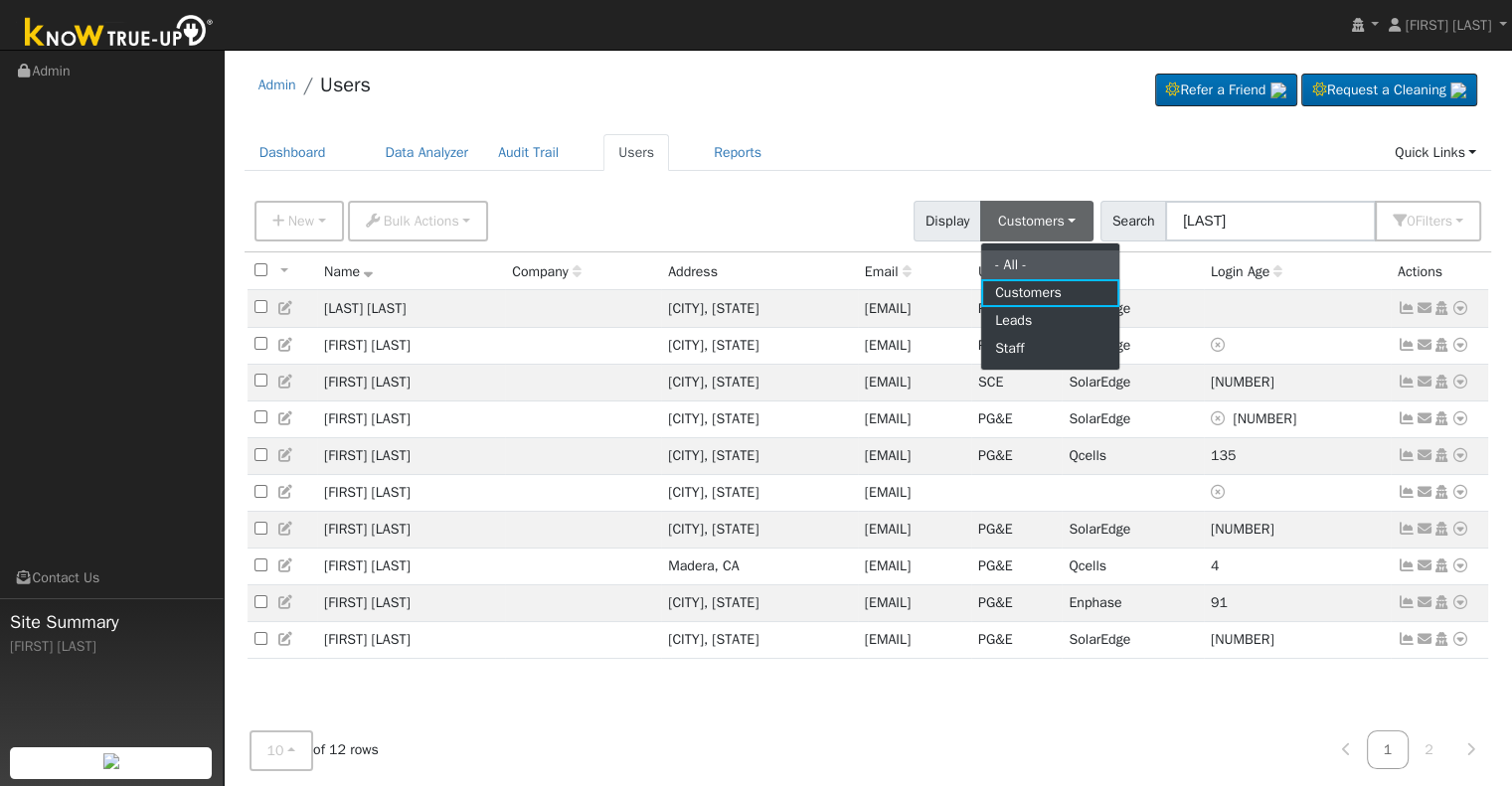 click on "- All -" at bounding box center [1050, 264] 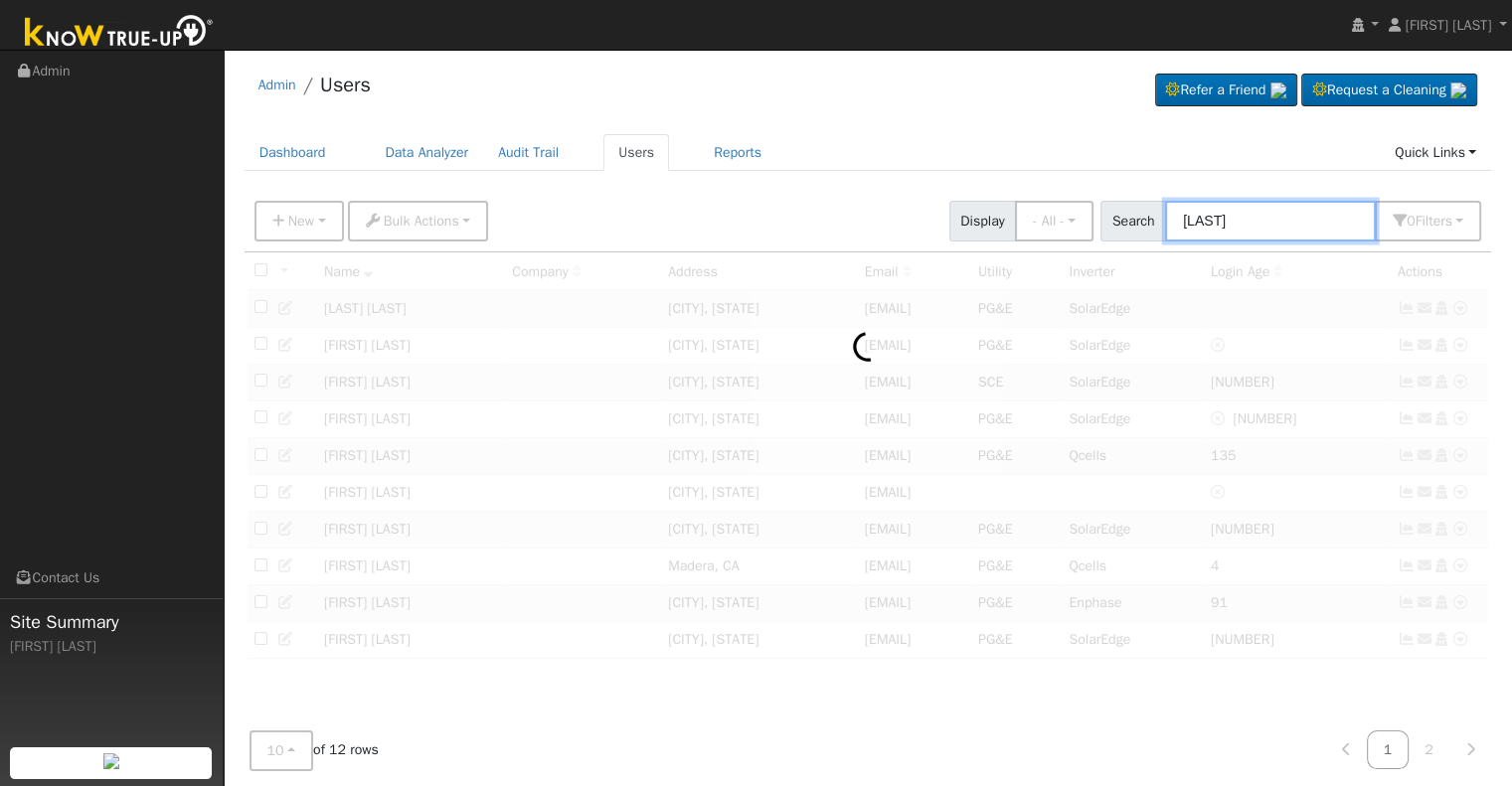 click on "Morris" at bounding box center [1270, 221] 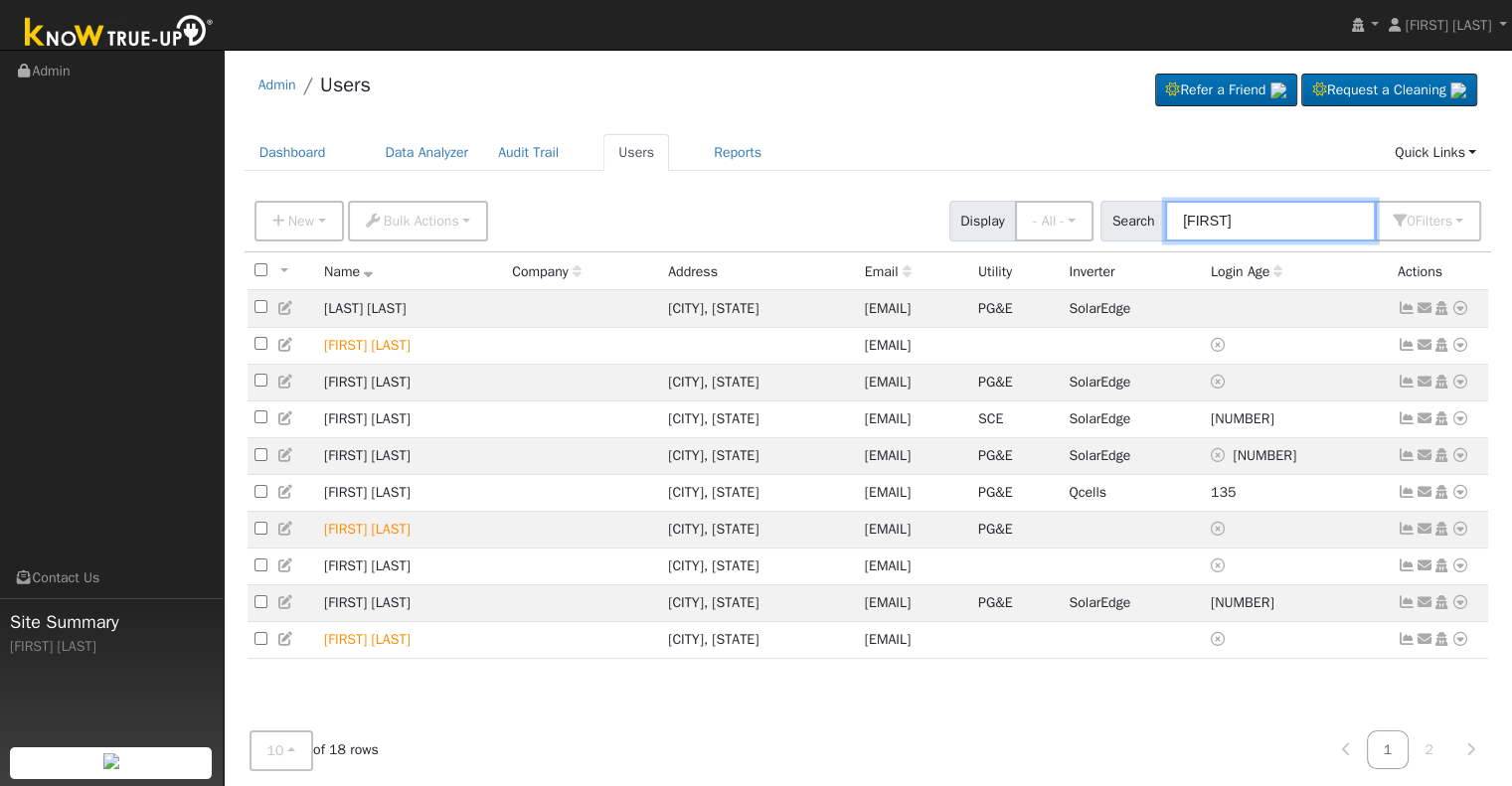 type on "M" 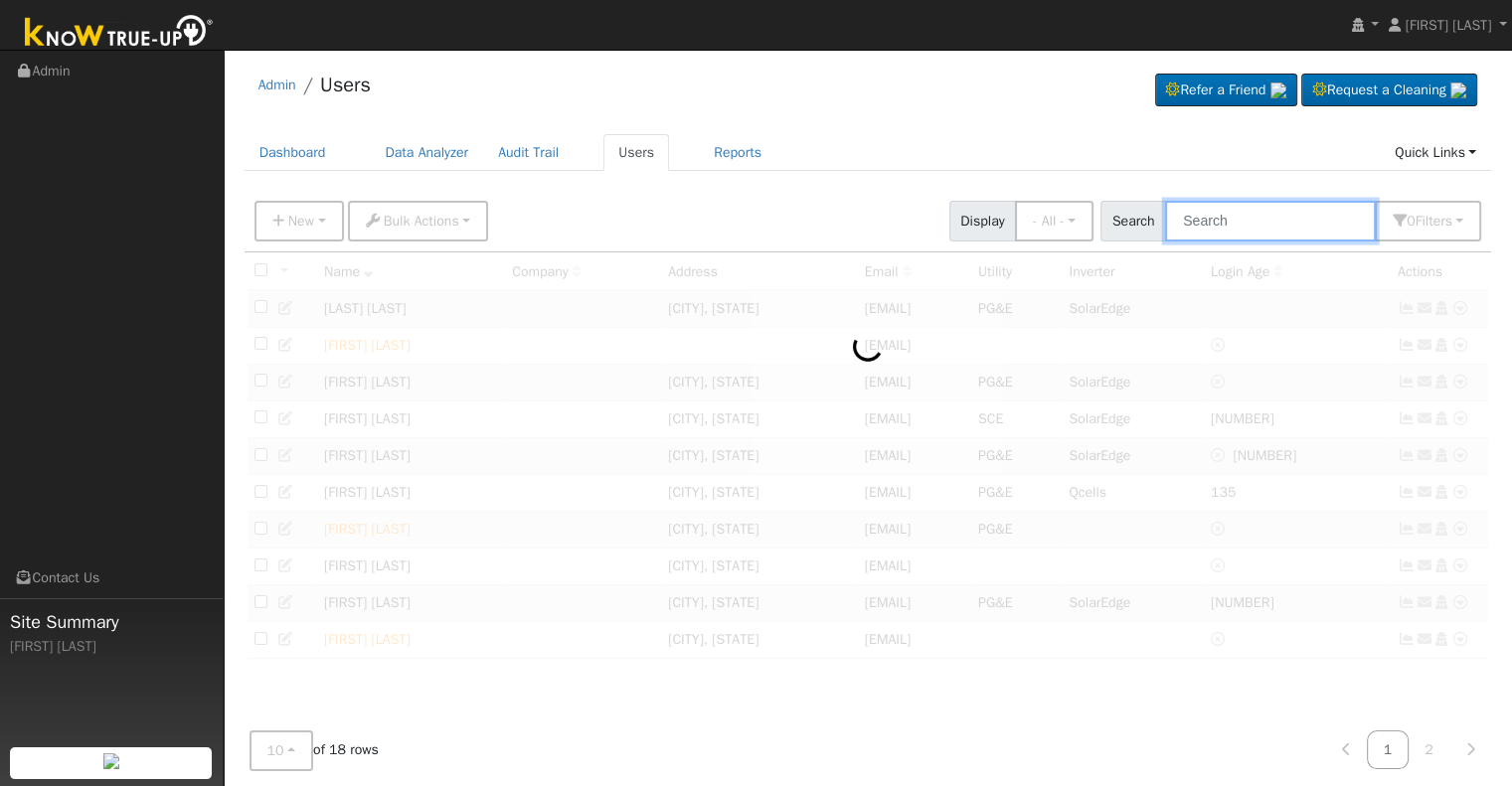 paste on "[FIRST] [LAST]" 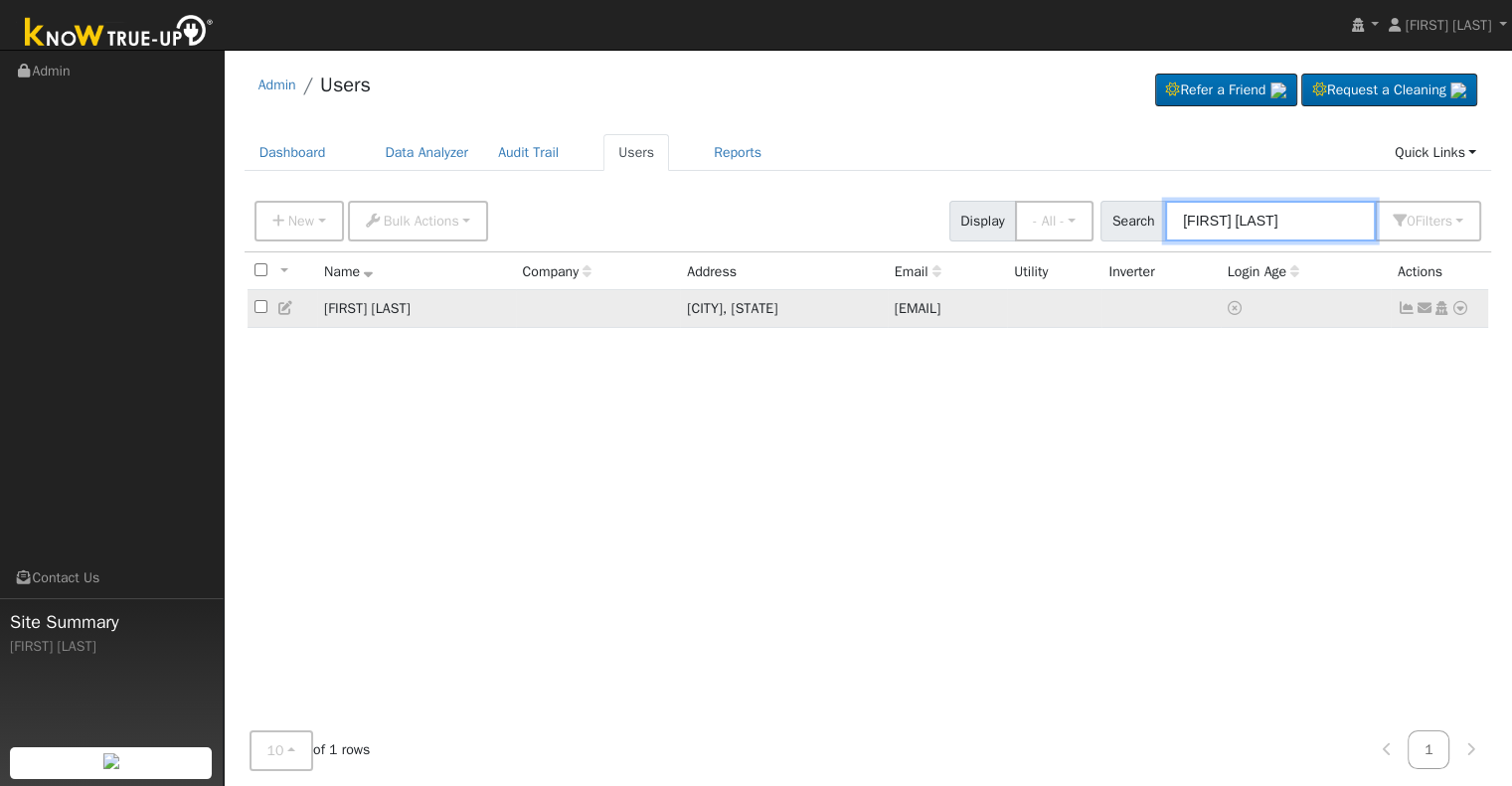 type on "[FIRST] [LAST]" 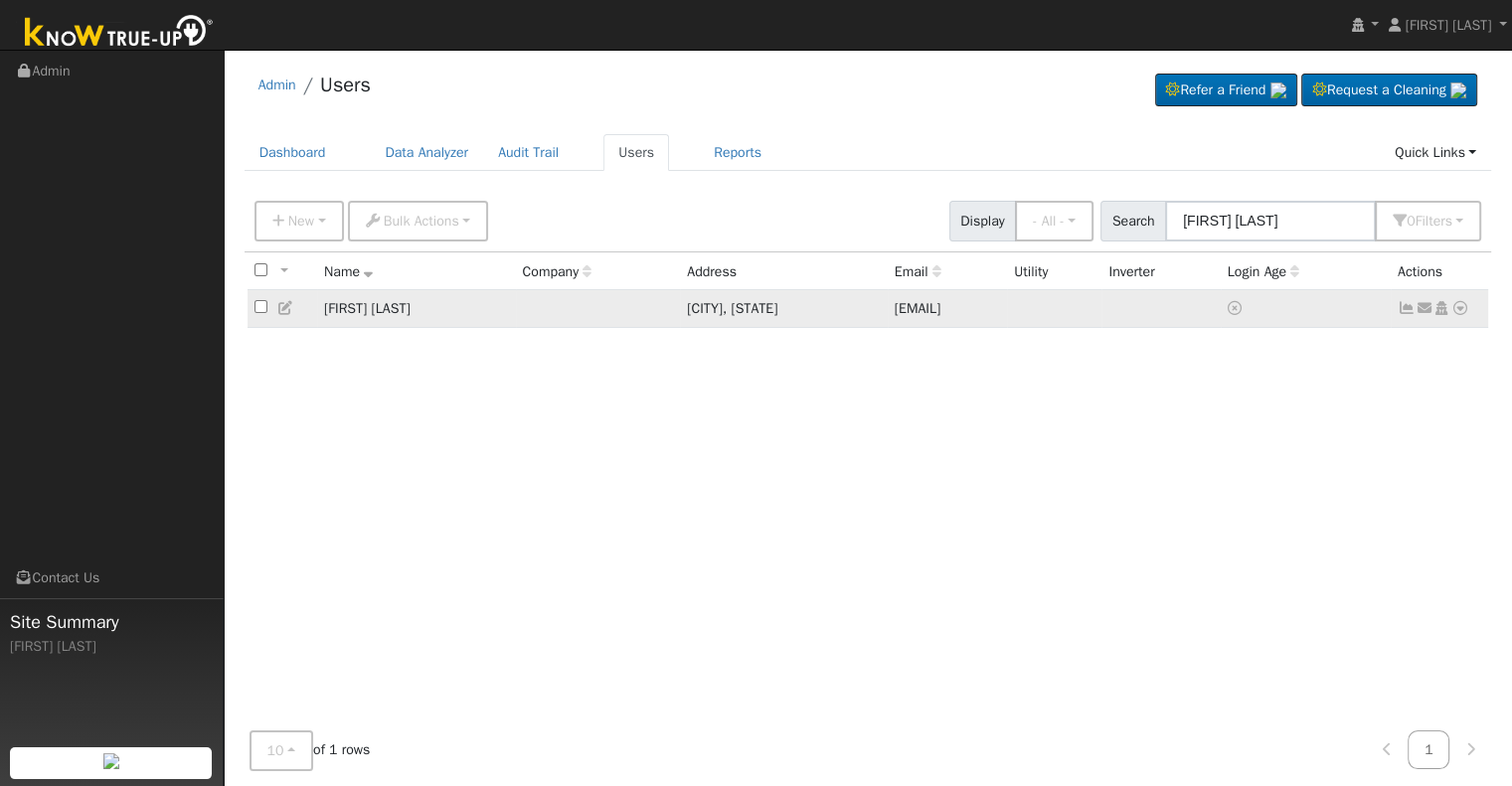 click at bounding box center (1407, 308) 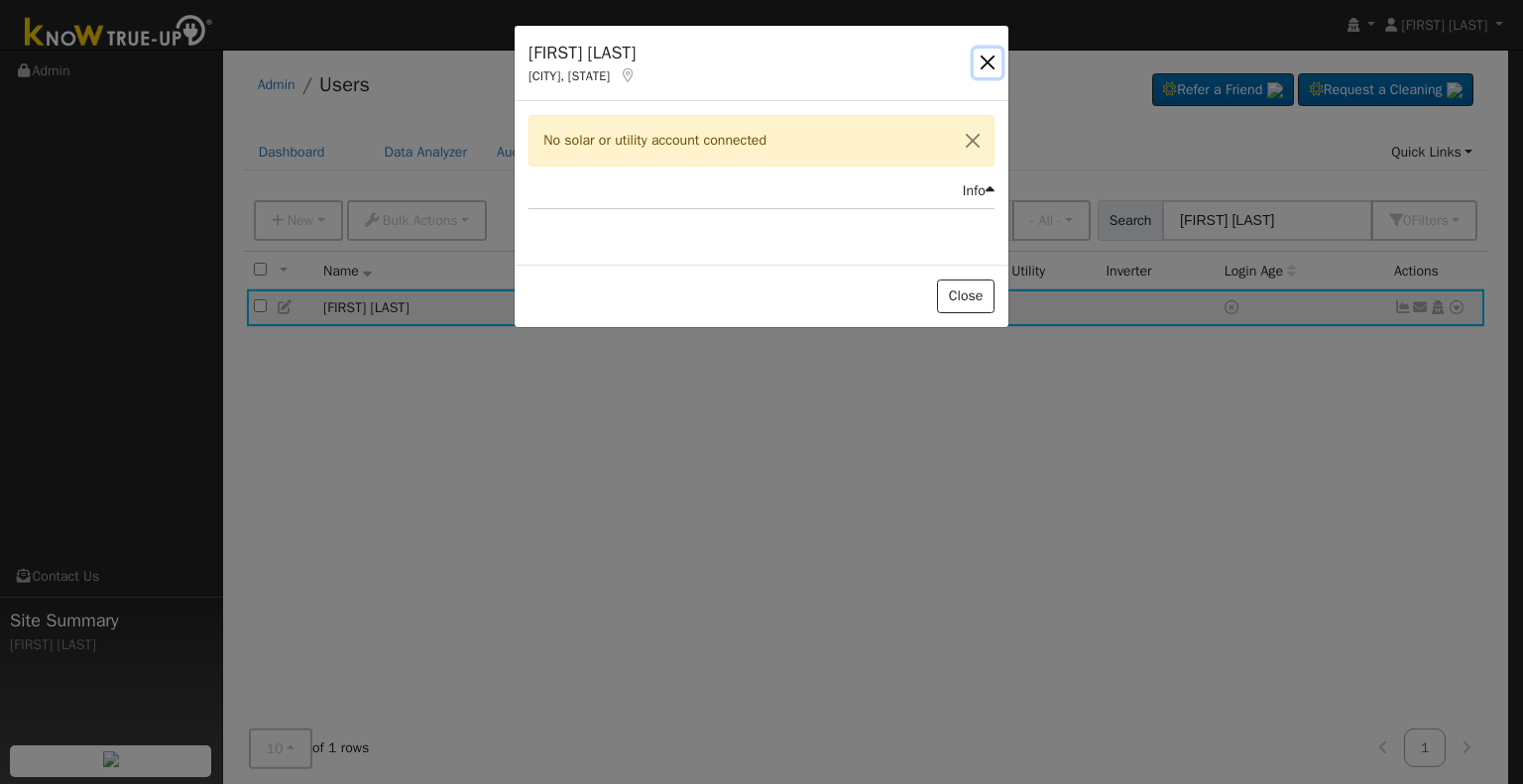 click at bounding box center [988, 62] 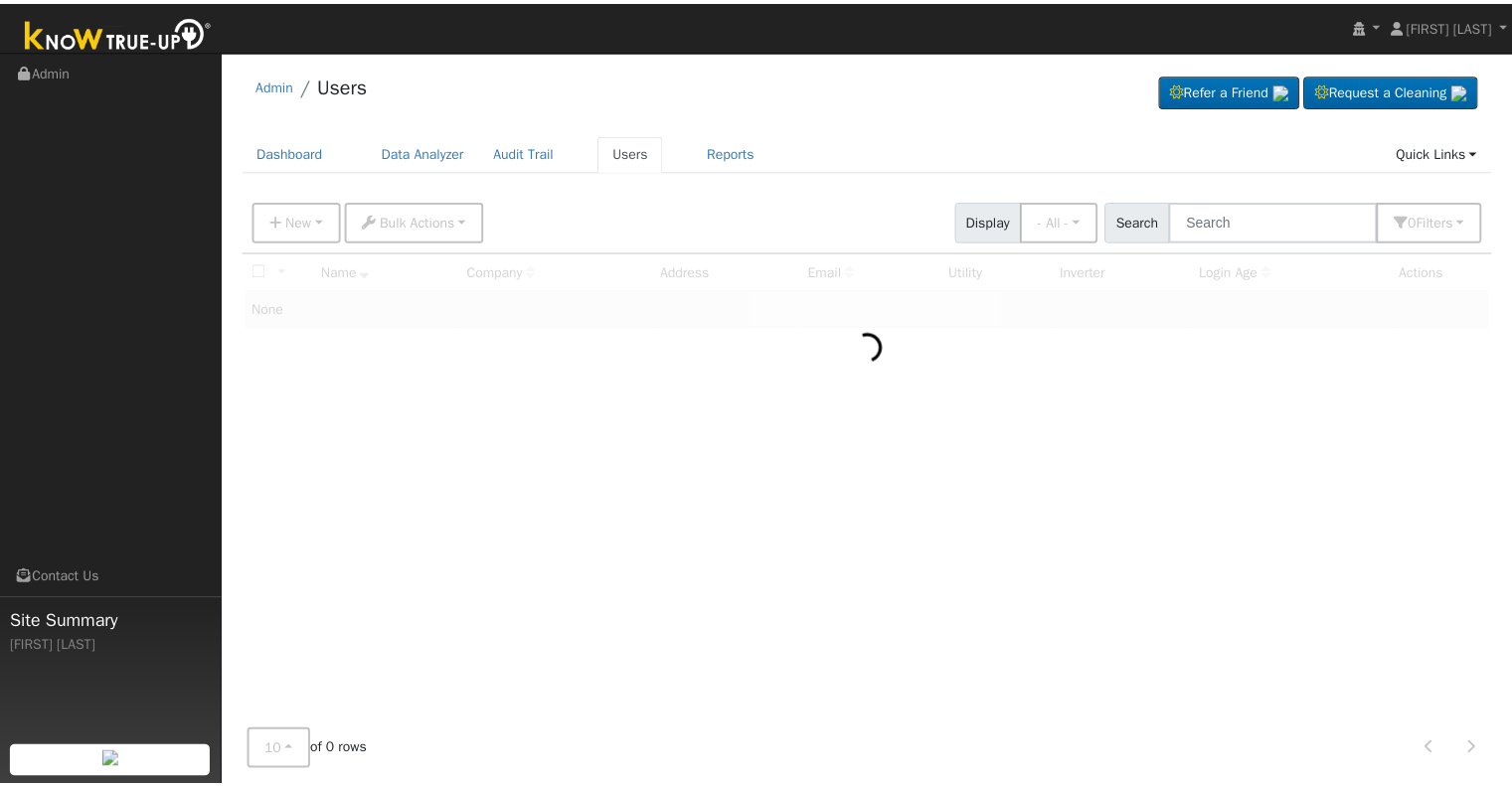 scroll, scrollTop: 0, scrollLeft: 0, axis: both 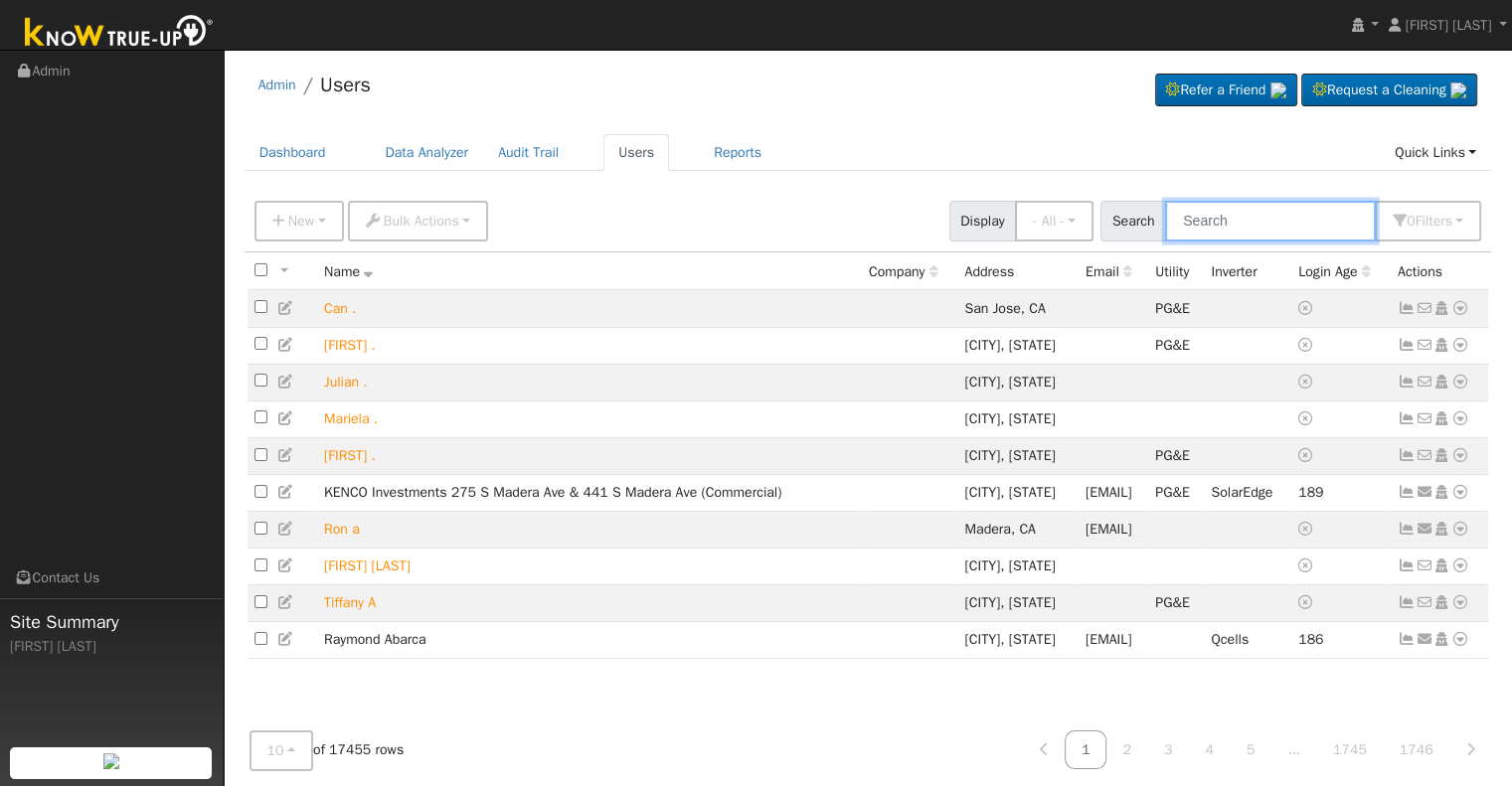 click at bounding box center (1270, 221) 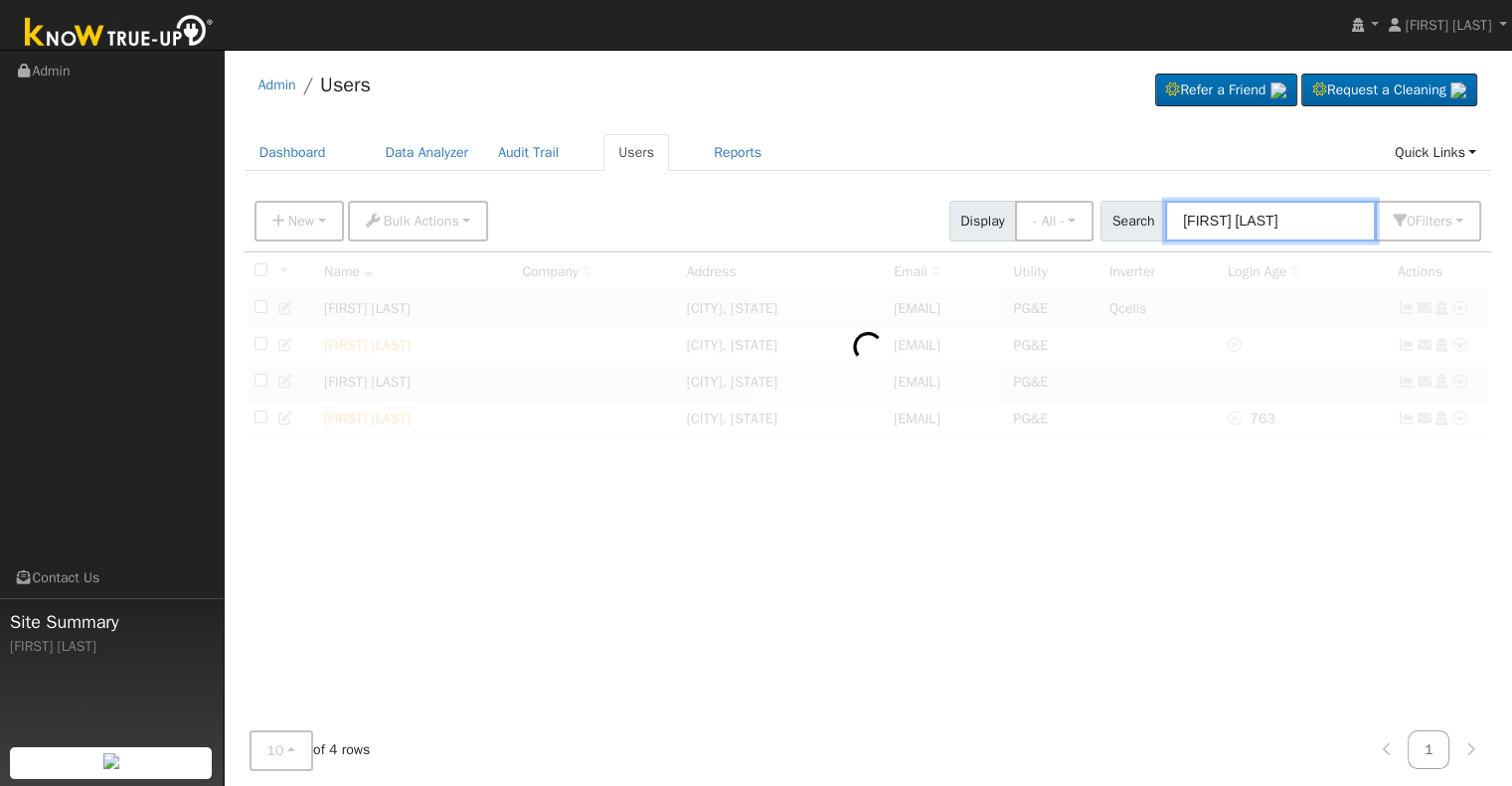 type on "[FIRST] [LAST]" 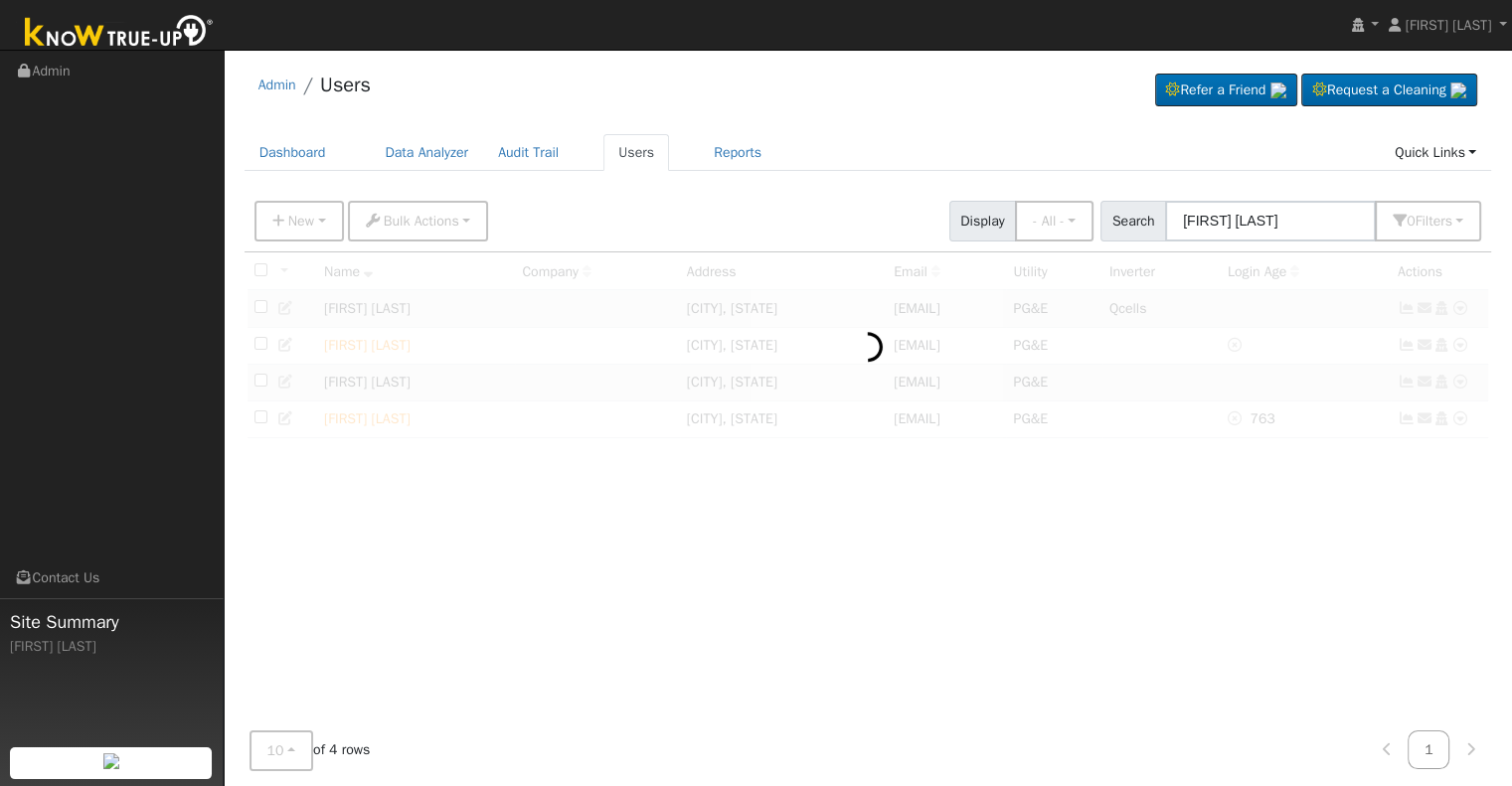 click at bounding box center [868, 488] 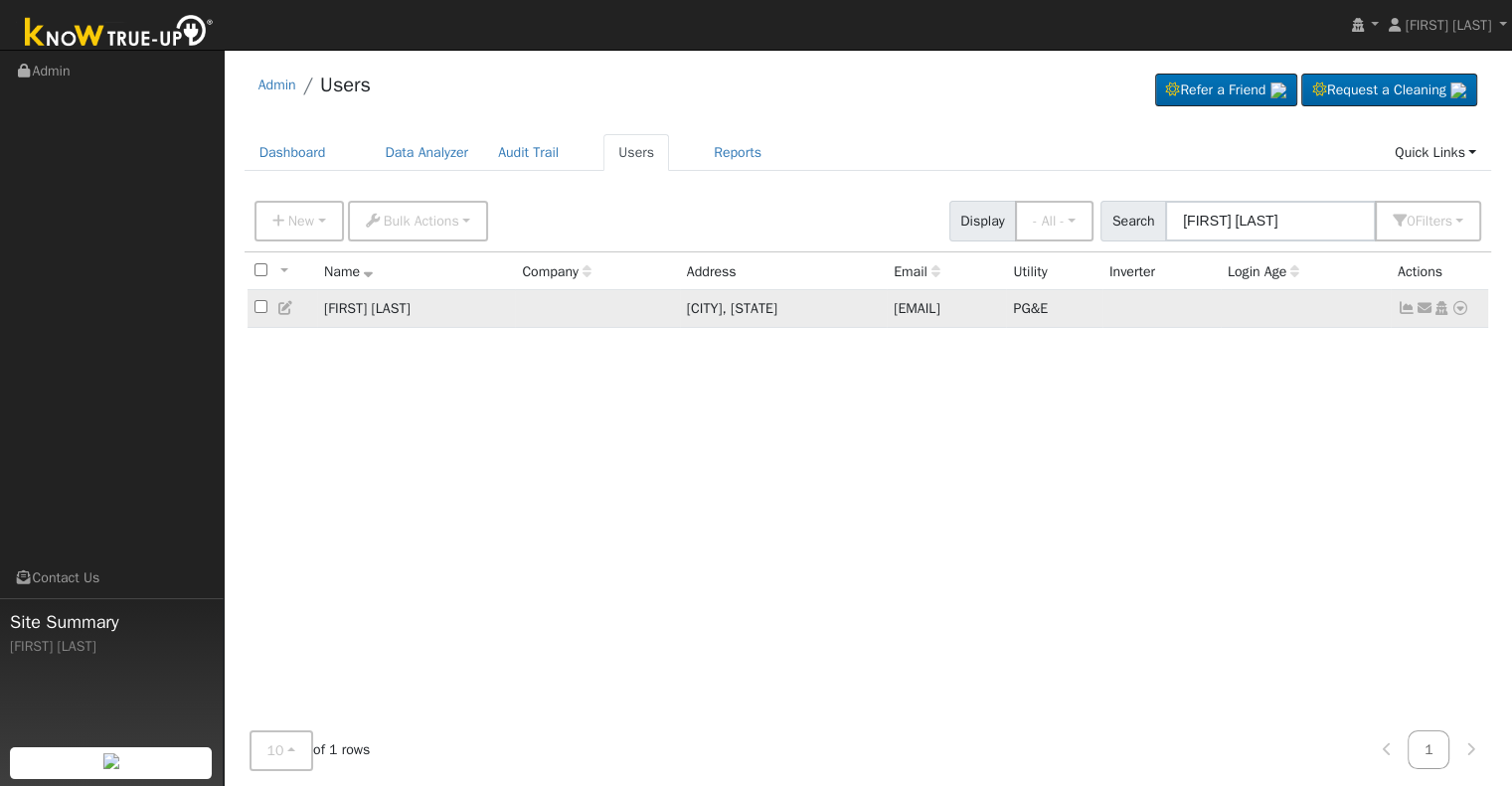 click at bounding box center (1407, 308) 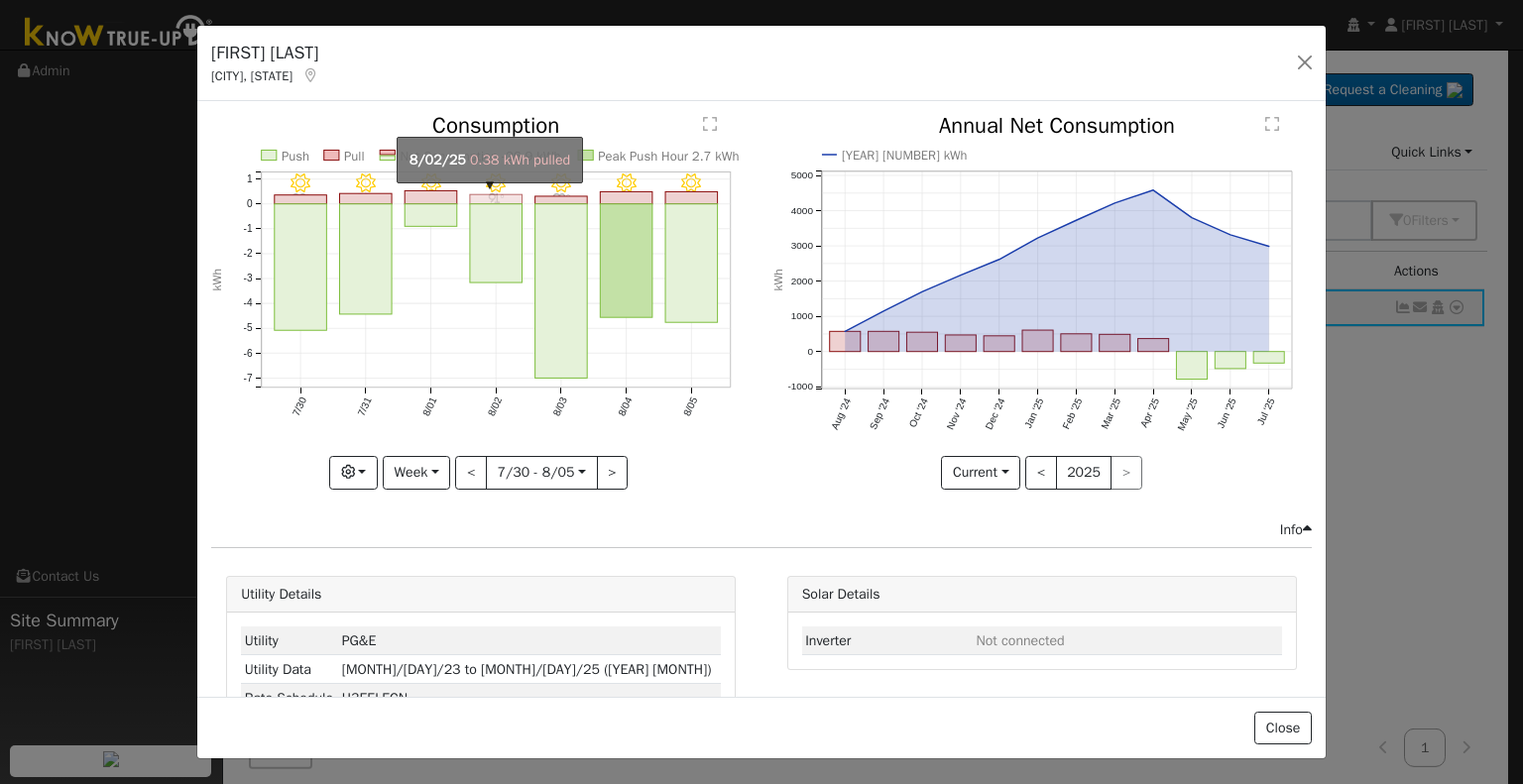 click on "onclick=""" 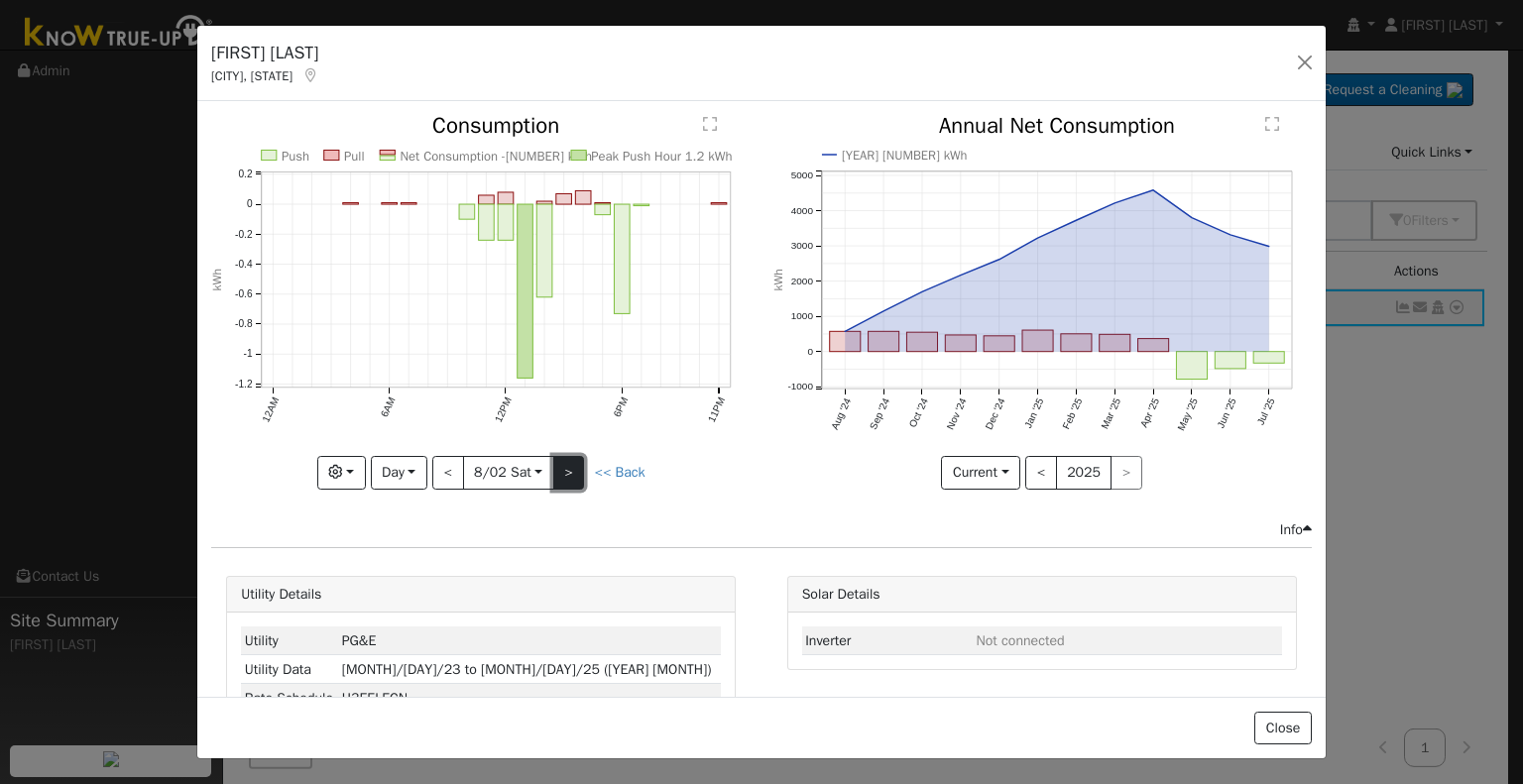 click on ">" at bounding box center (569, 473) 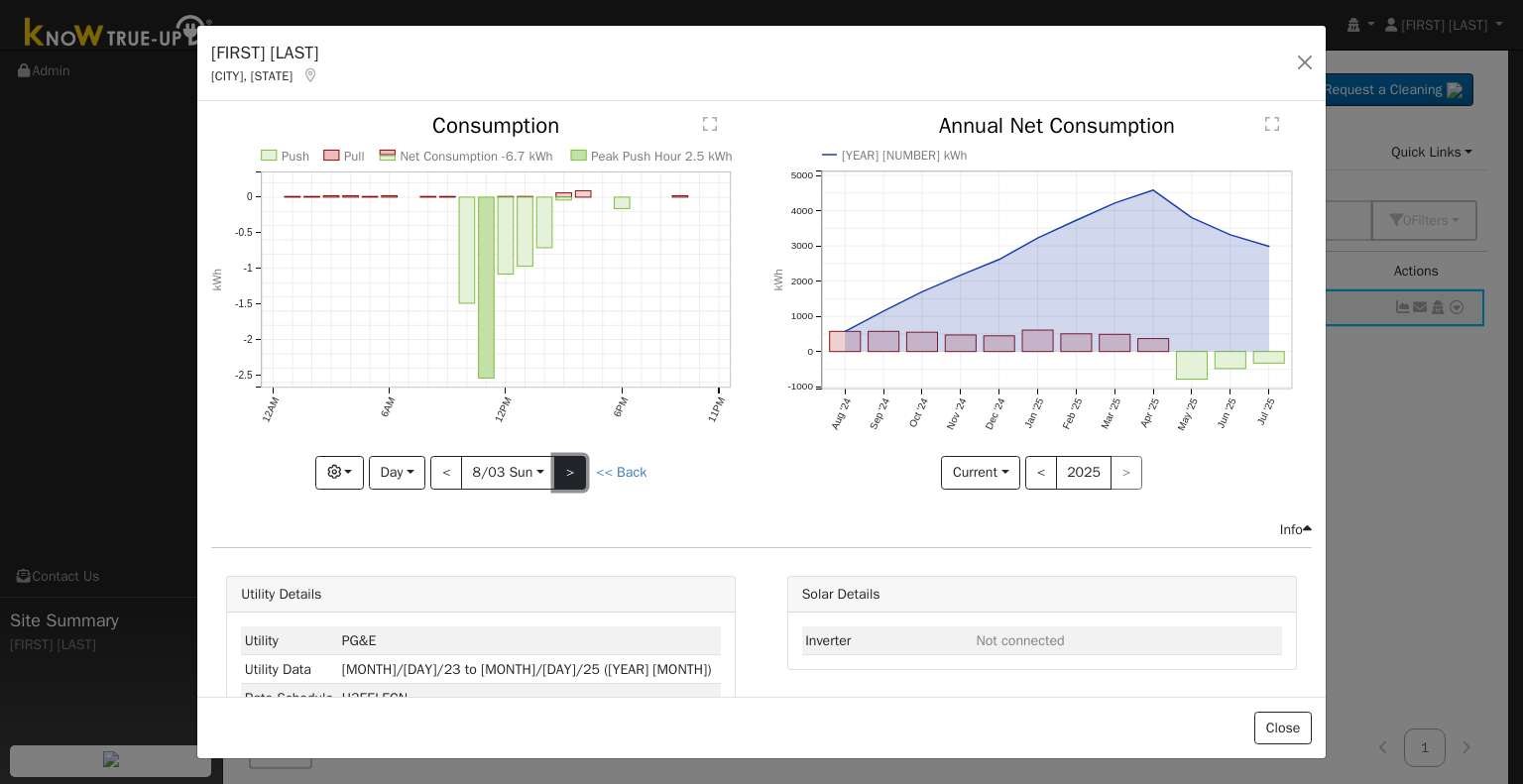 click on ">" at bounding box center [570, 473] 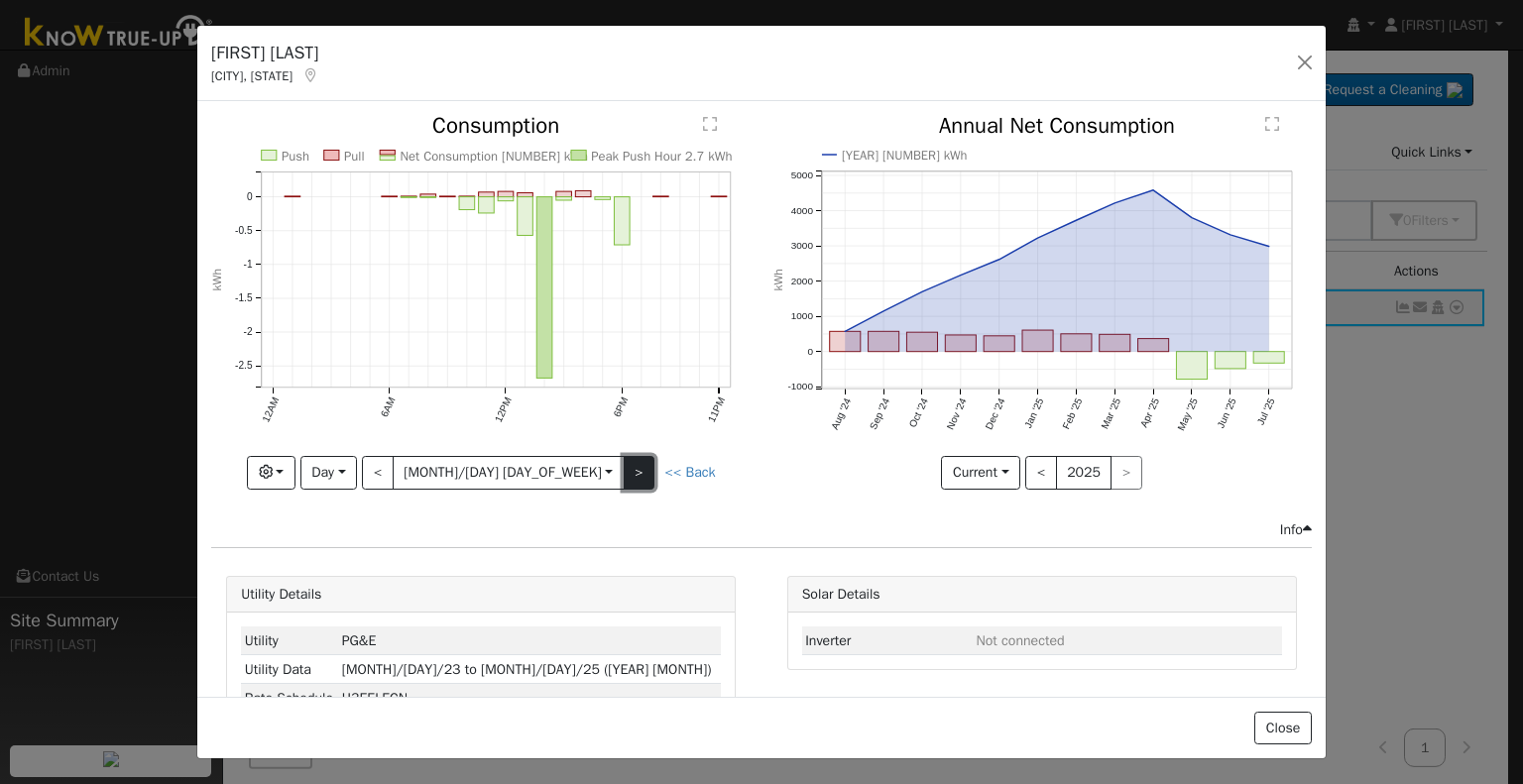 click on ">" at bounding box center [640, 473] 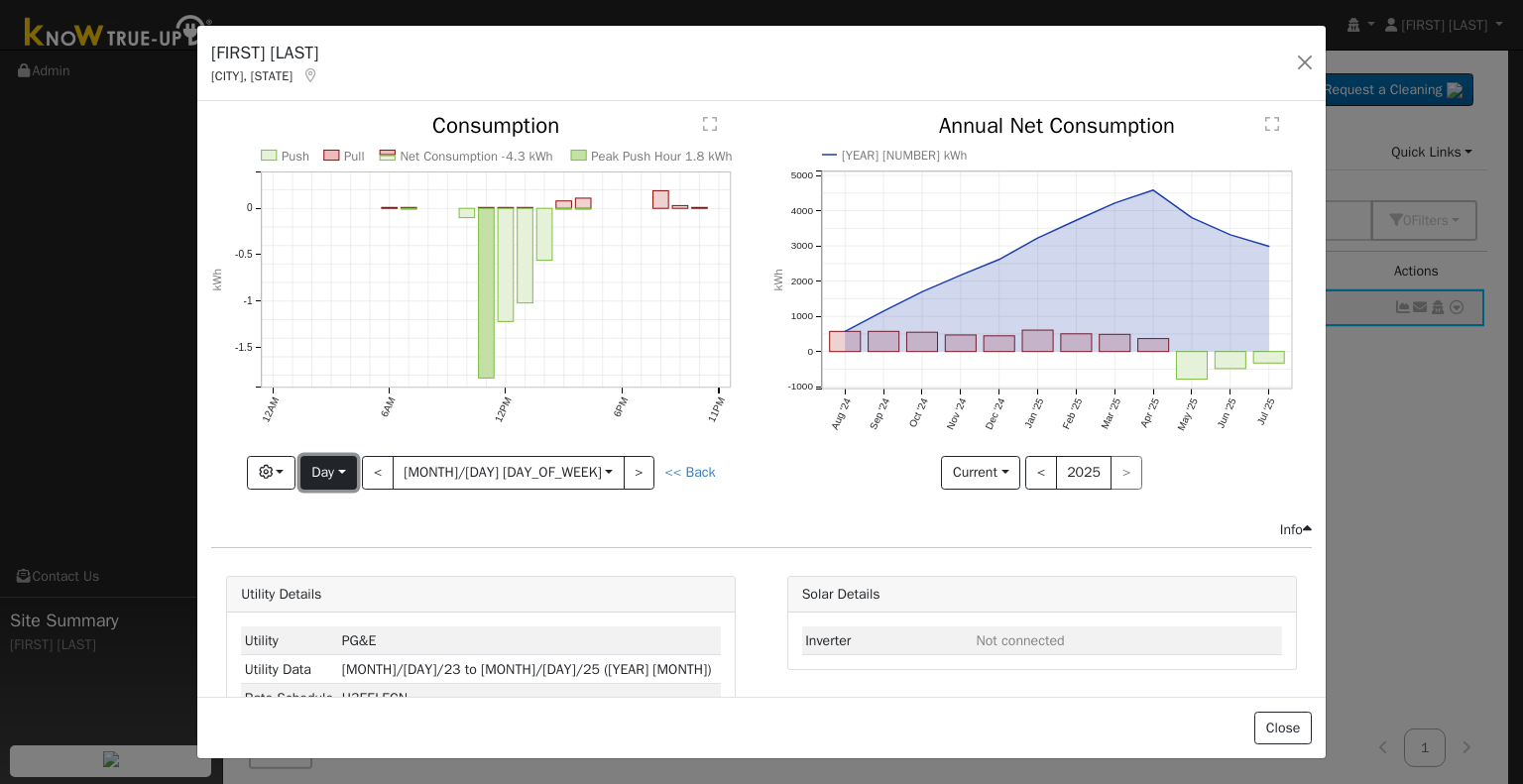 click on "Day" at bounding box center [328, 473] 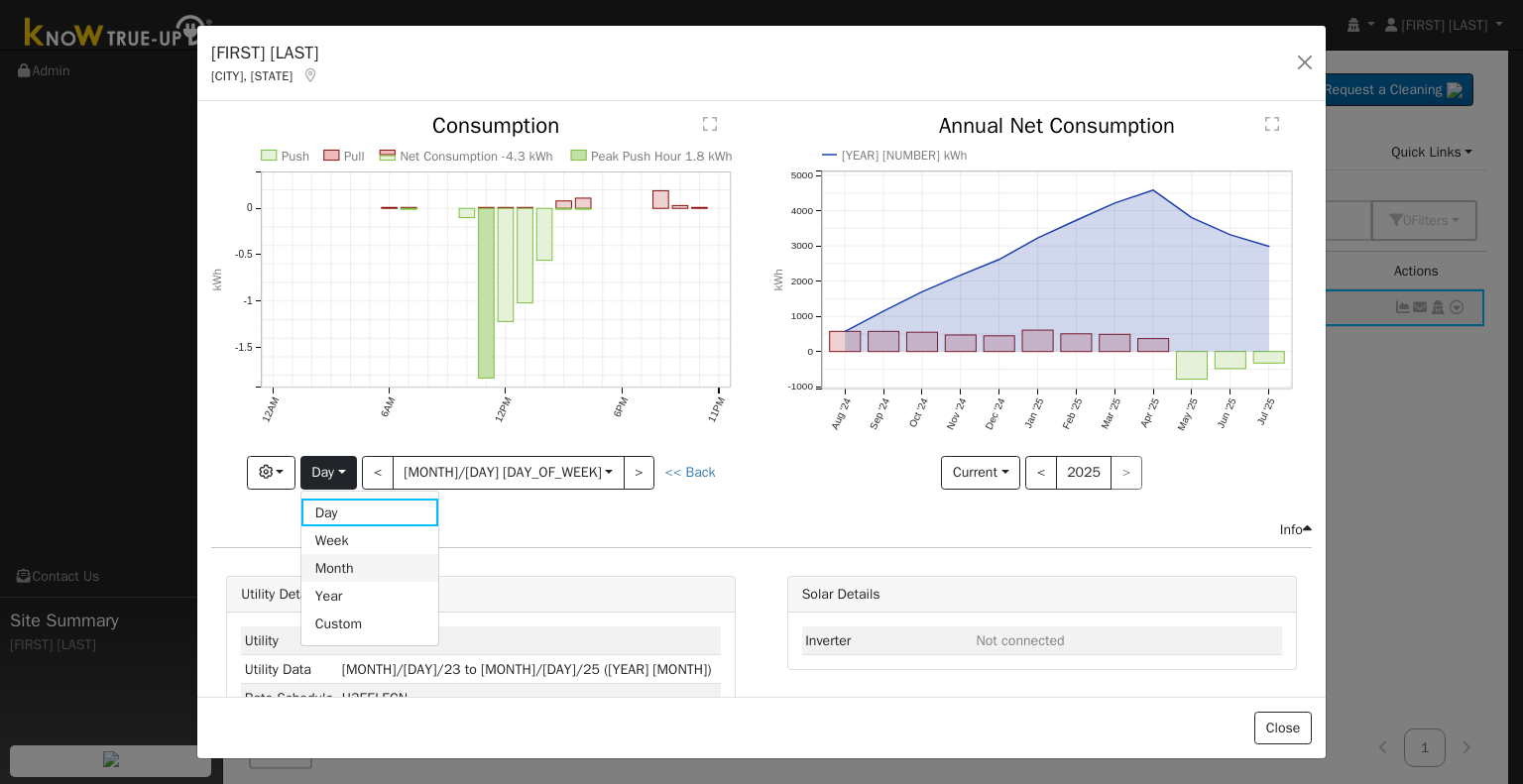 click on "Month" at bounding box center (370, 568) 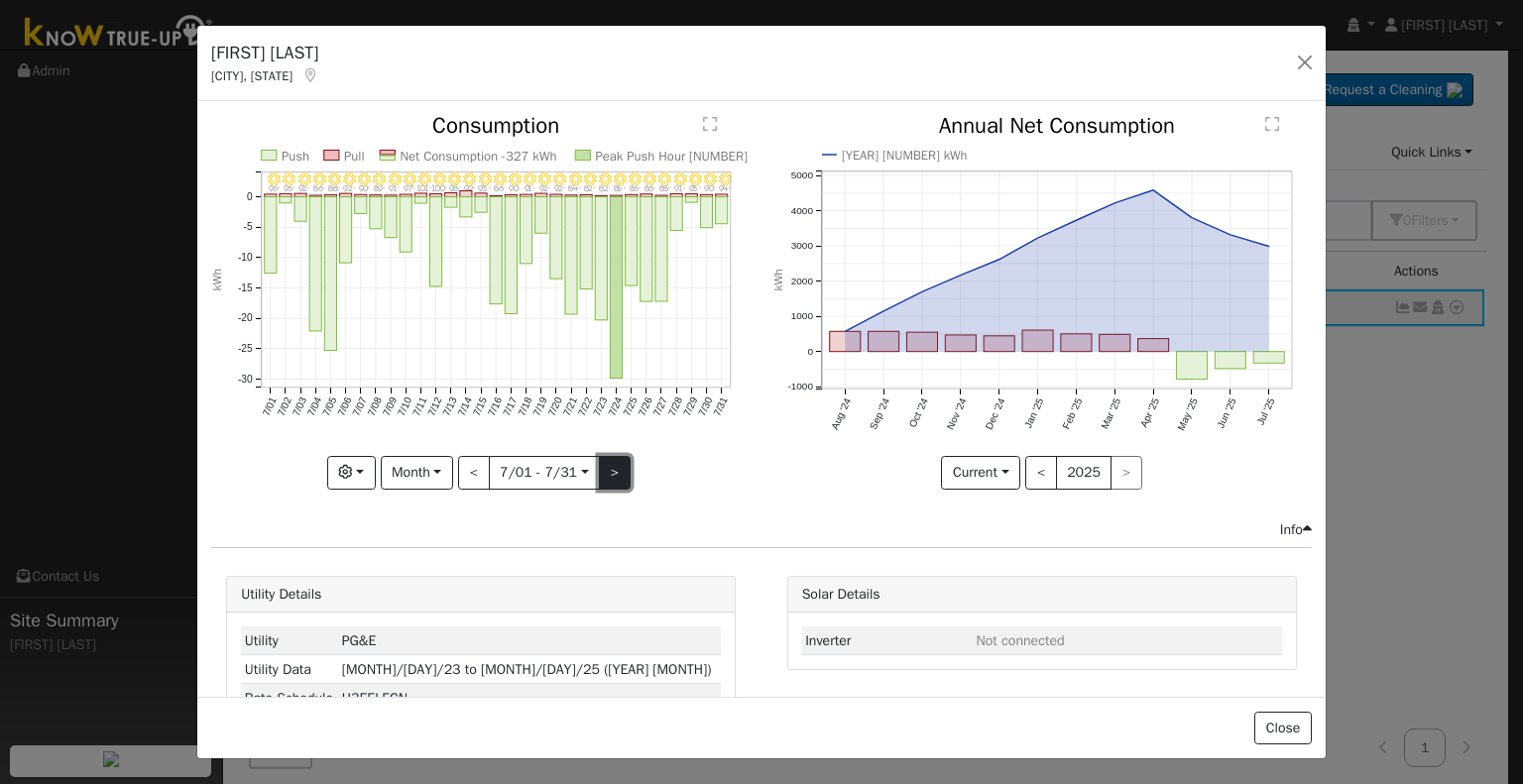 click on ">" at bounding box center (615, 473) 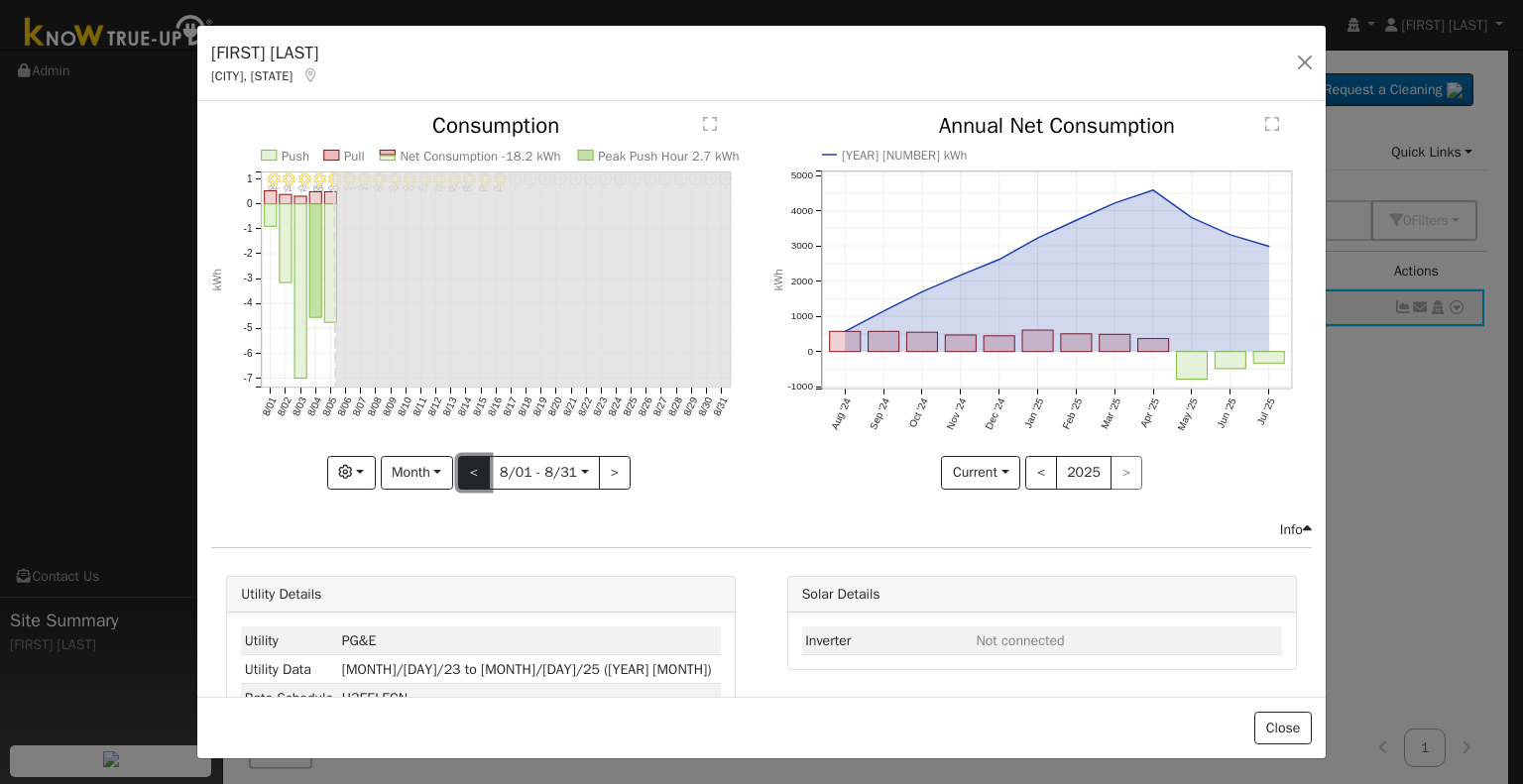 click on "<" at bounding box center [474, 473] 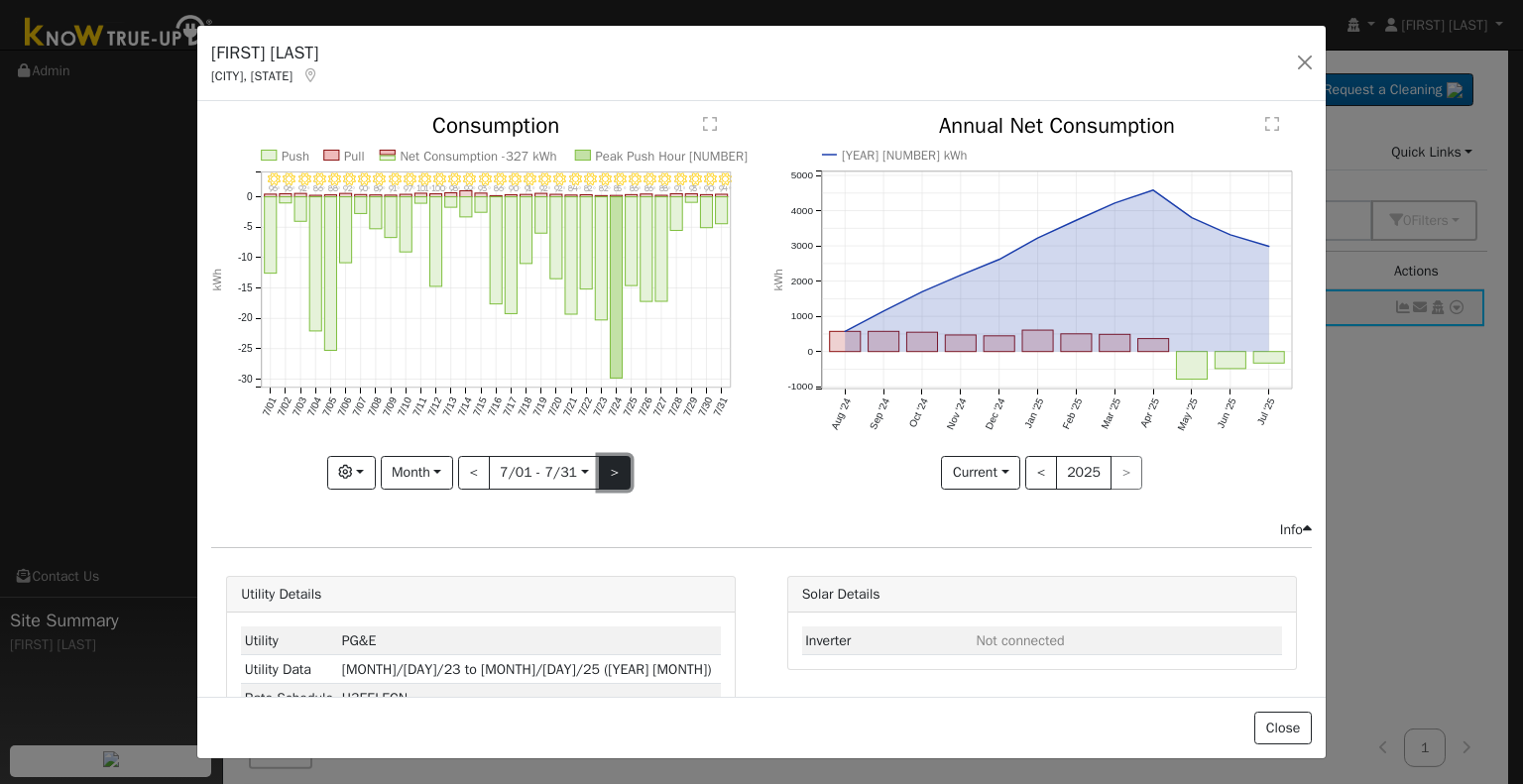 click on ">" at bounding box center (615, 473) 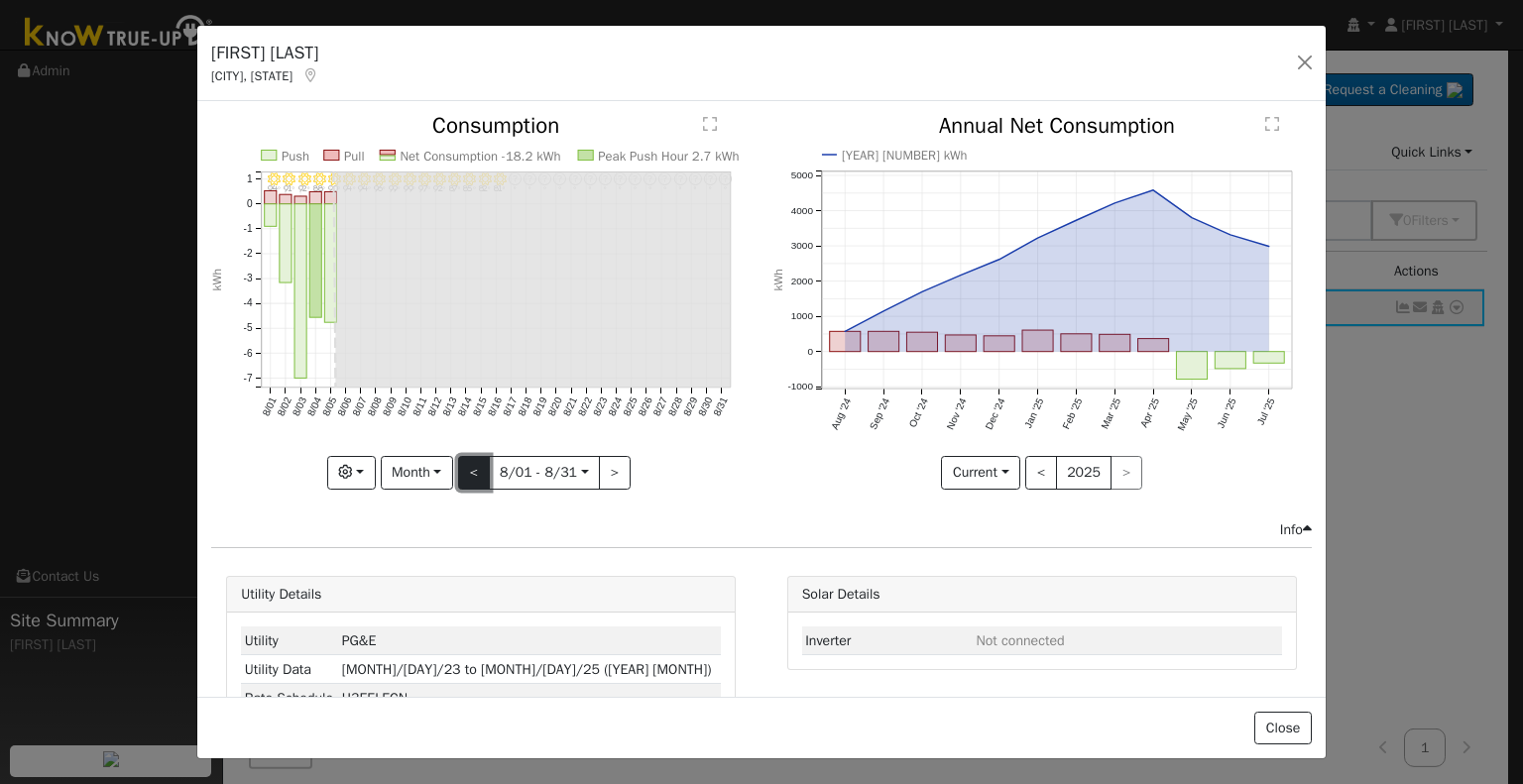 click on "<" at bounding box center [474, 473] 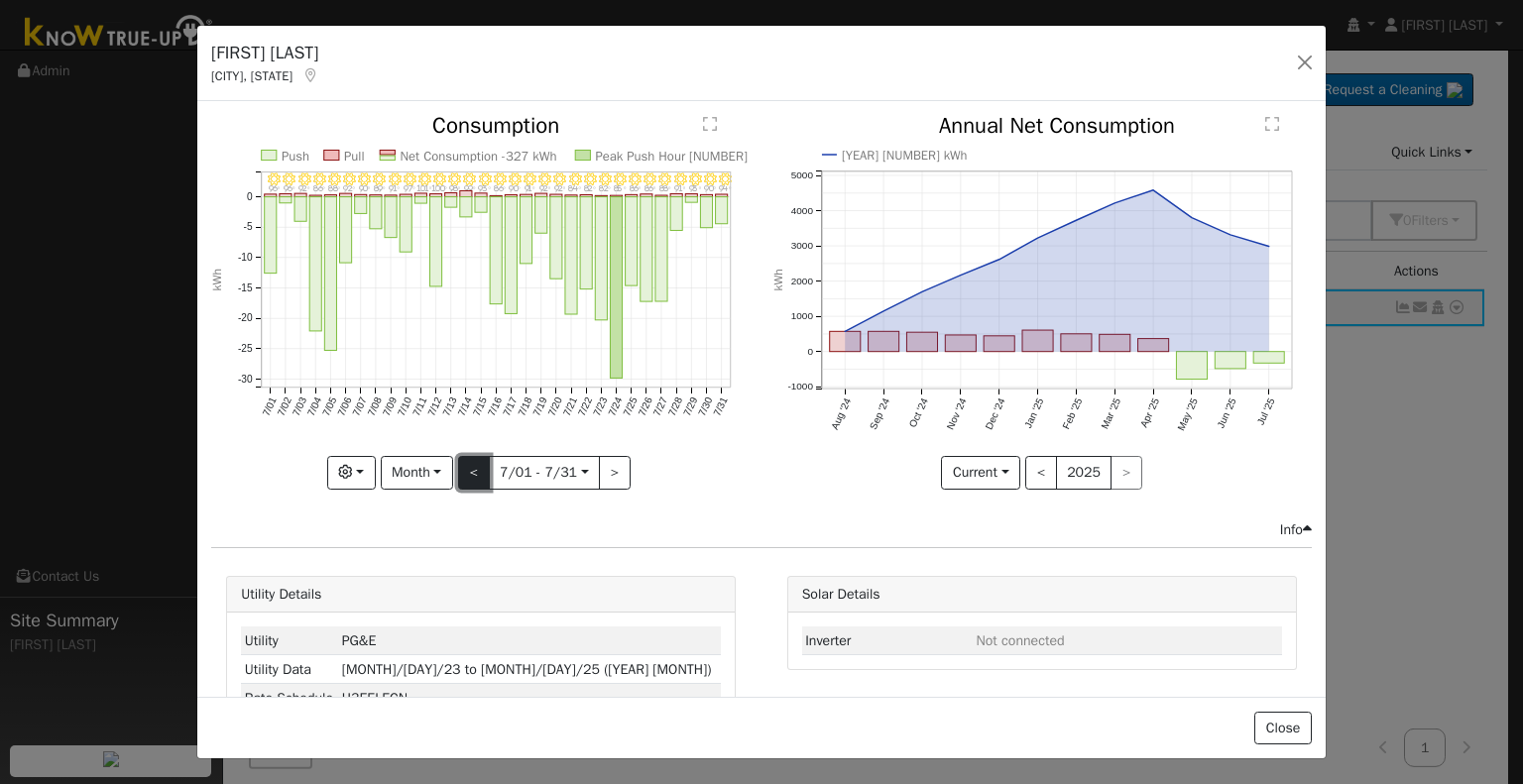 click on "<" at bounding box center [474, 473] 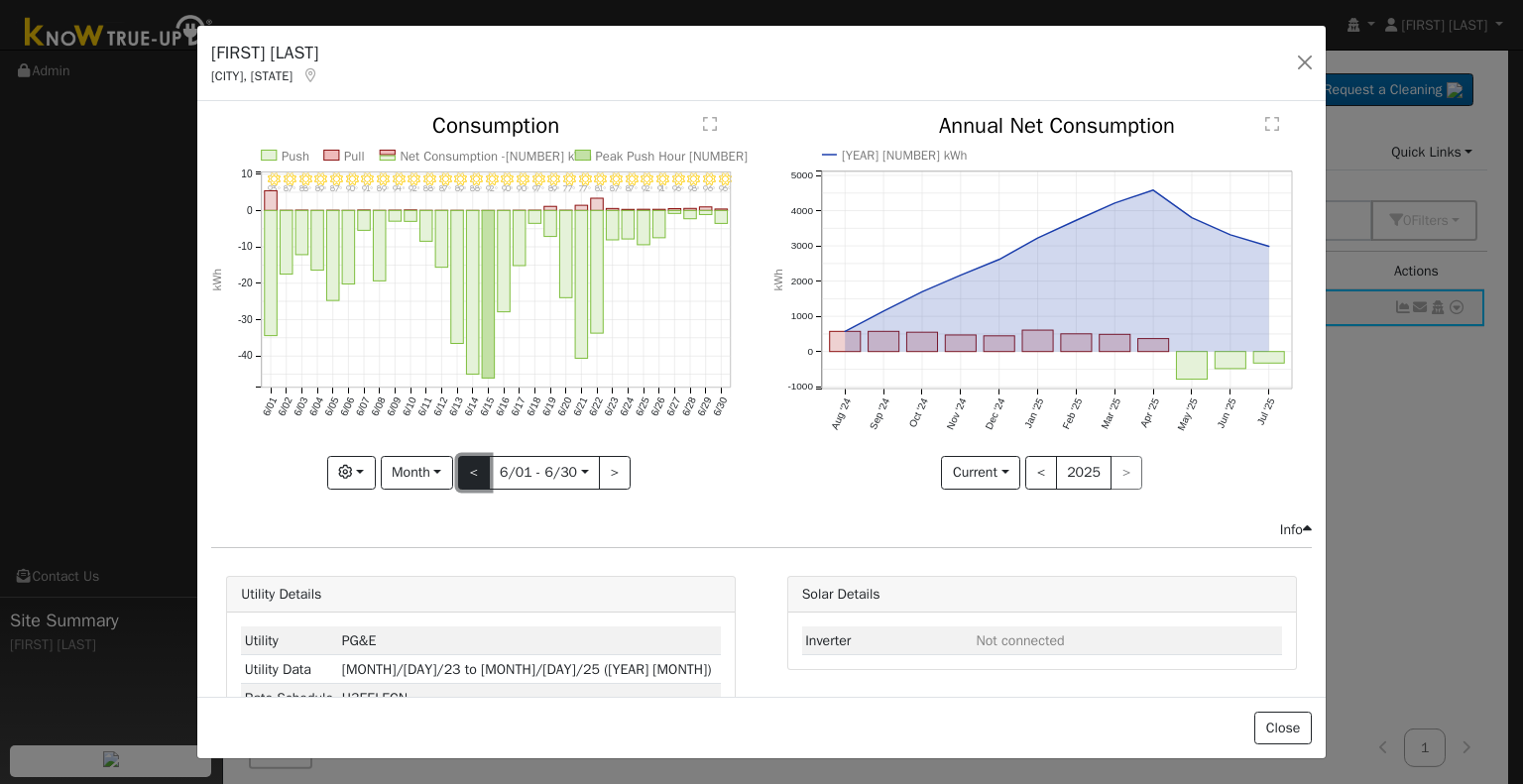 click on "<" at bounding box center (474, 473) 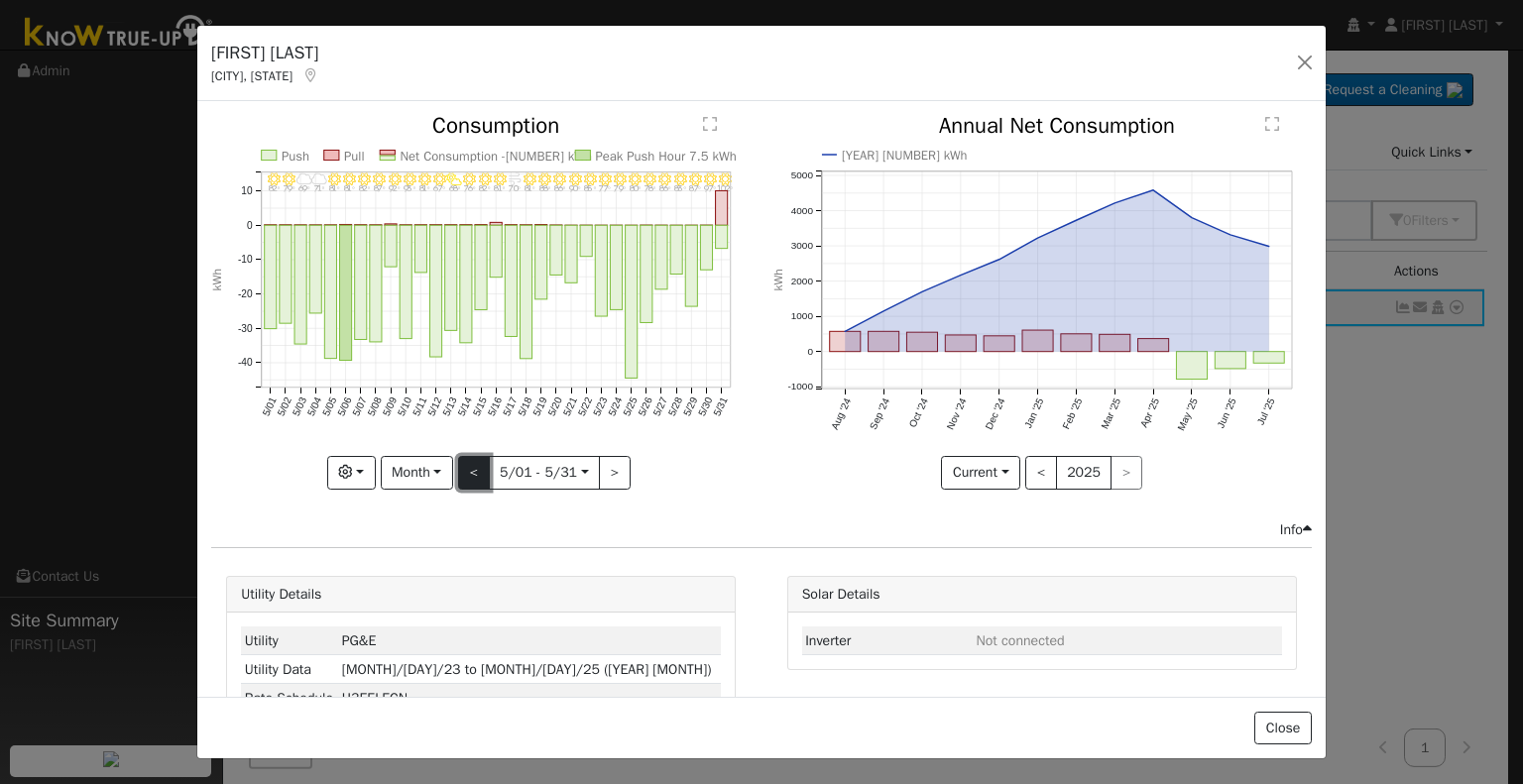 click on "<" at bounding box center (474, 473) 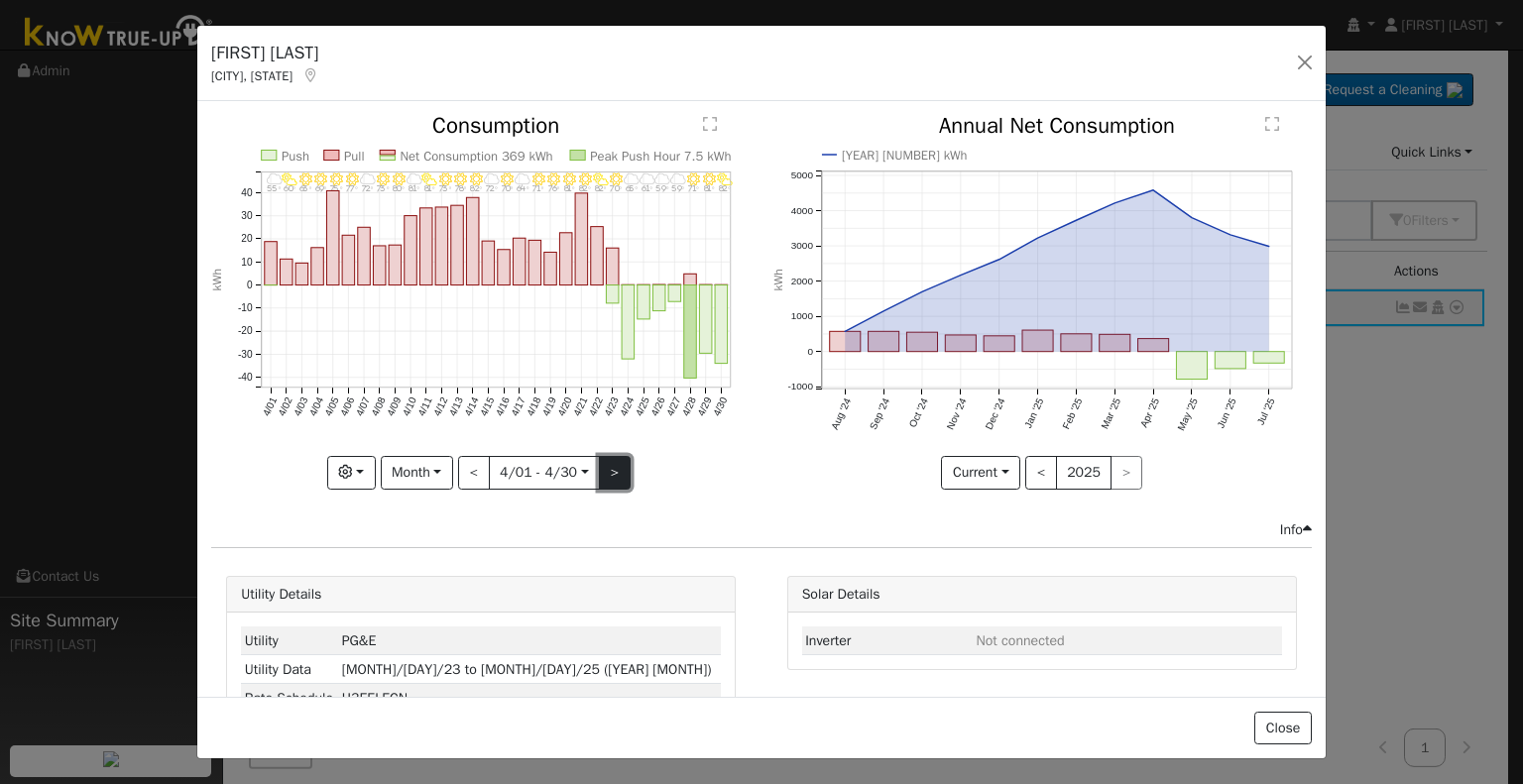 click on ">" at bounding box center [615, 473] 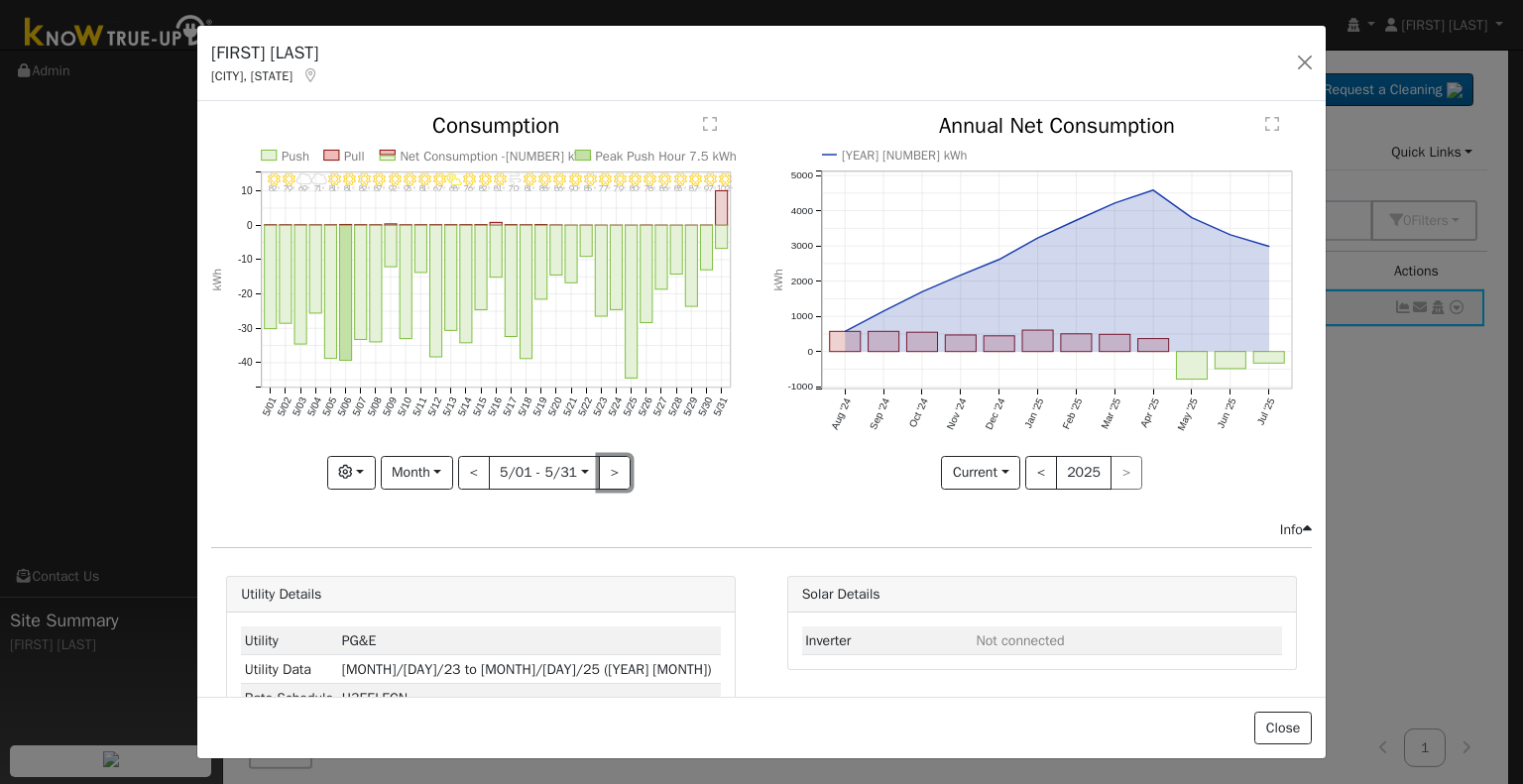 click on ">" at bounding box center [615, 473] 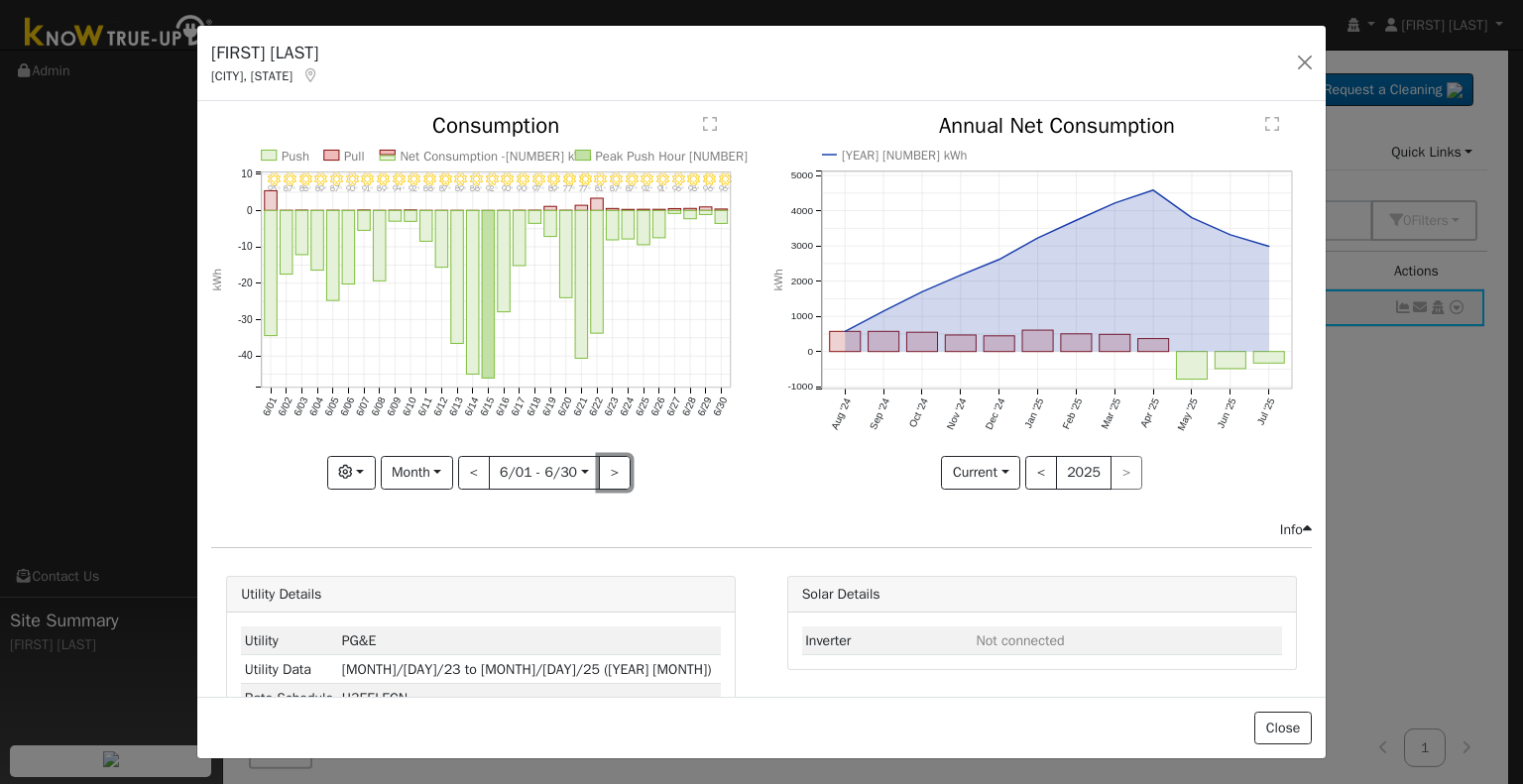 click on ">" at bounding box center (615, 473) 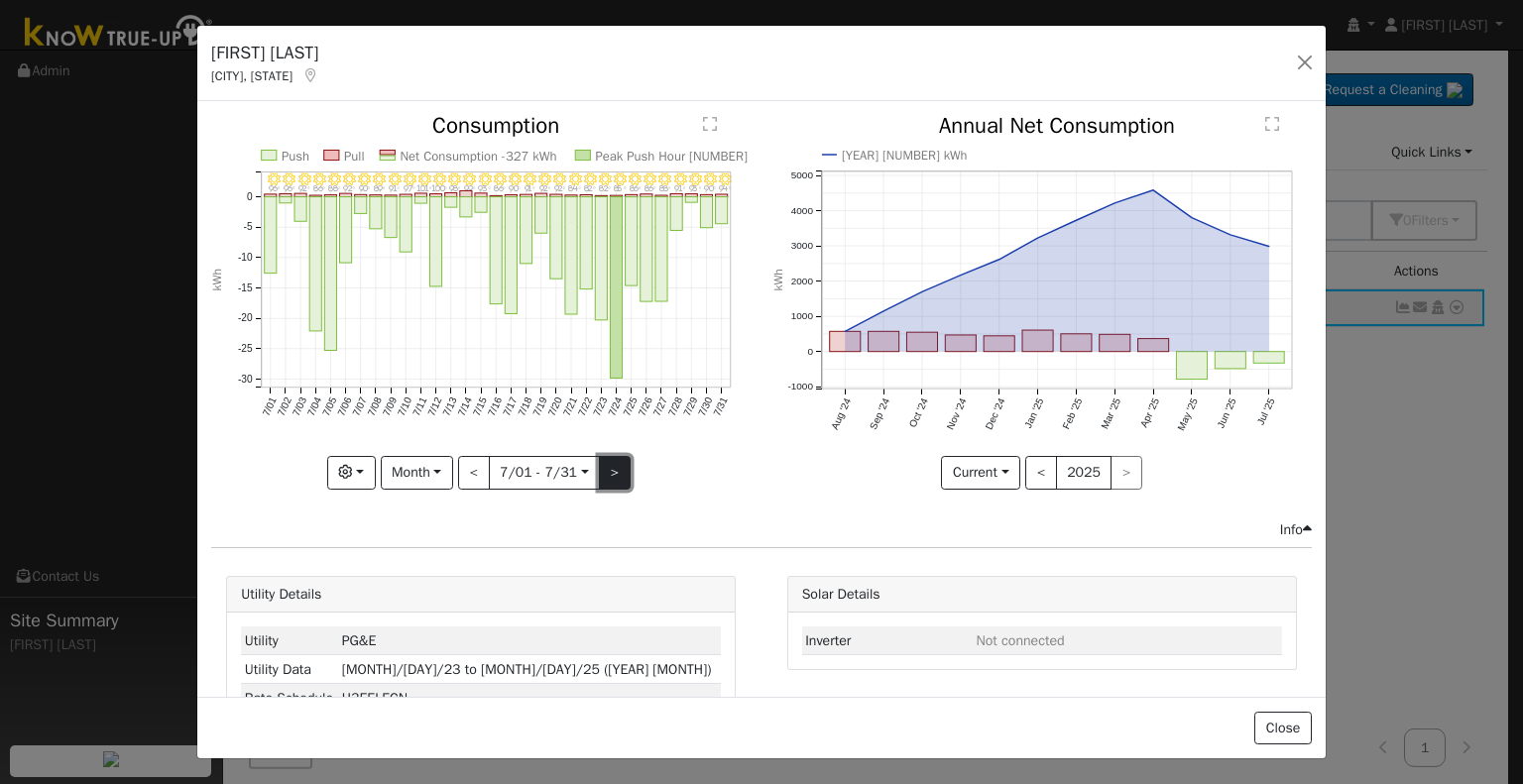 click on ">" at bounding box center [615, 473] 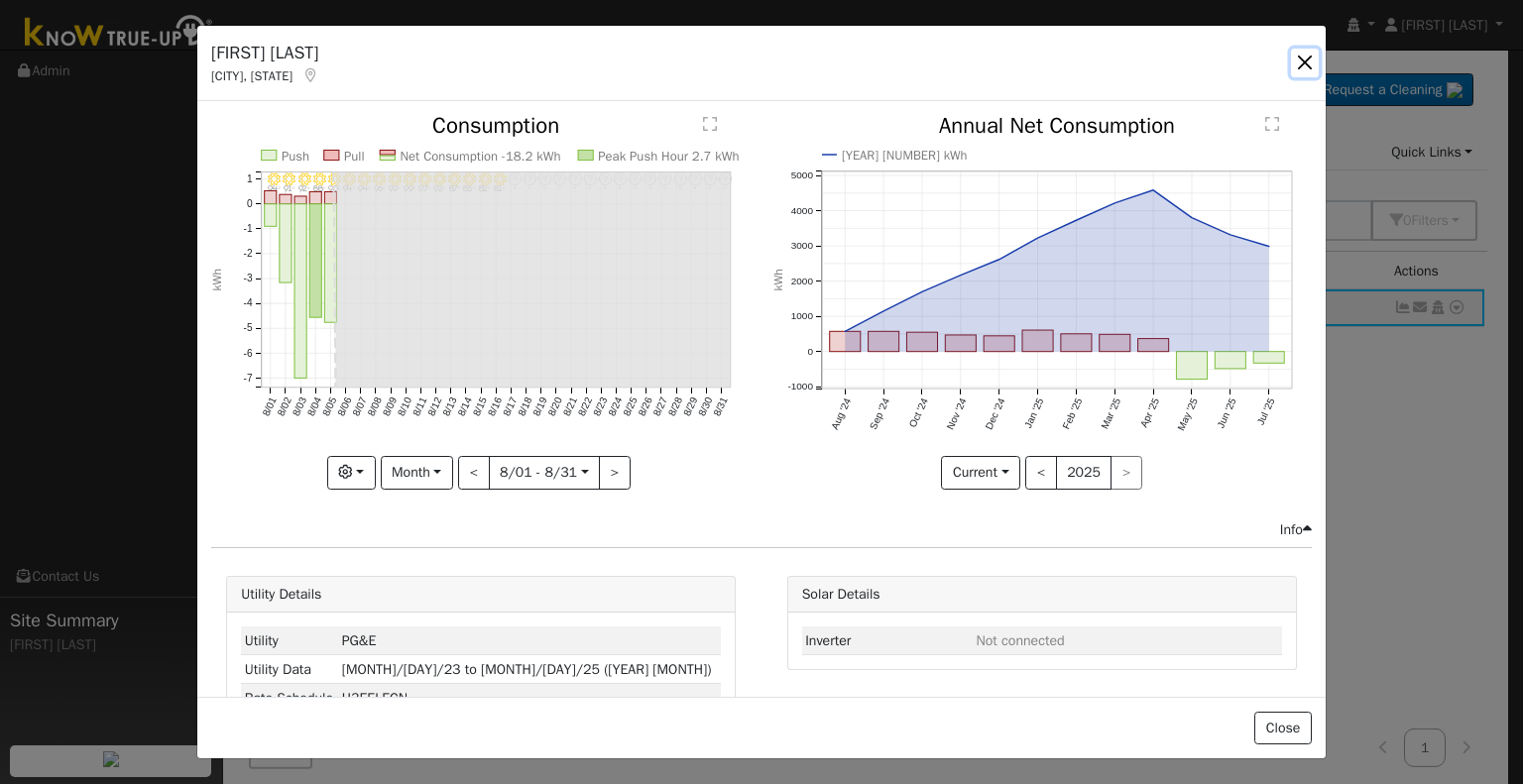 click at bounding box center (1305, 62) 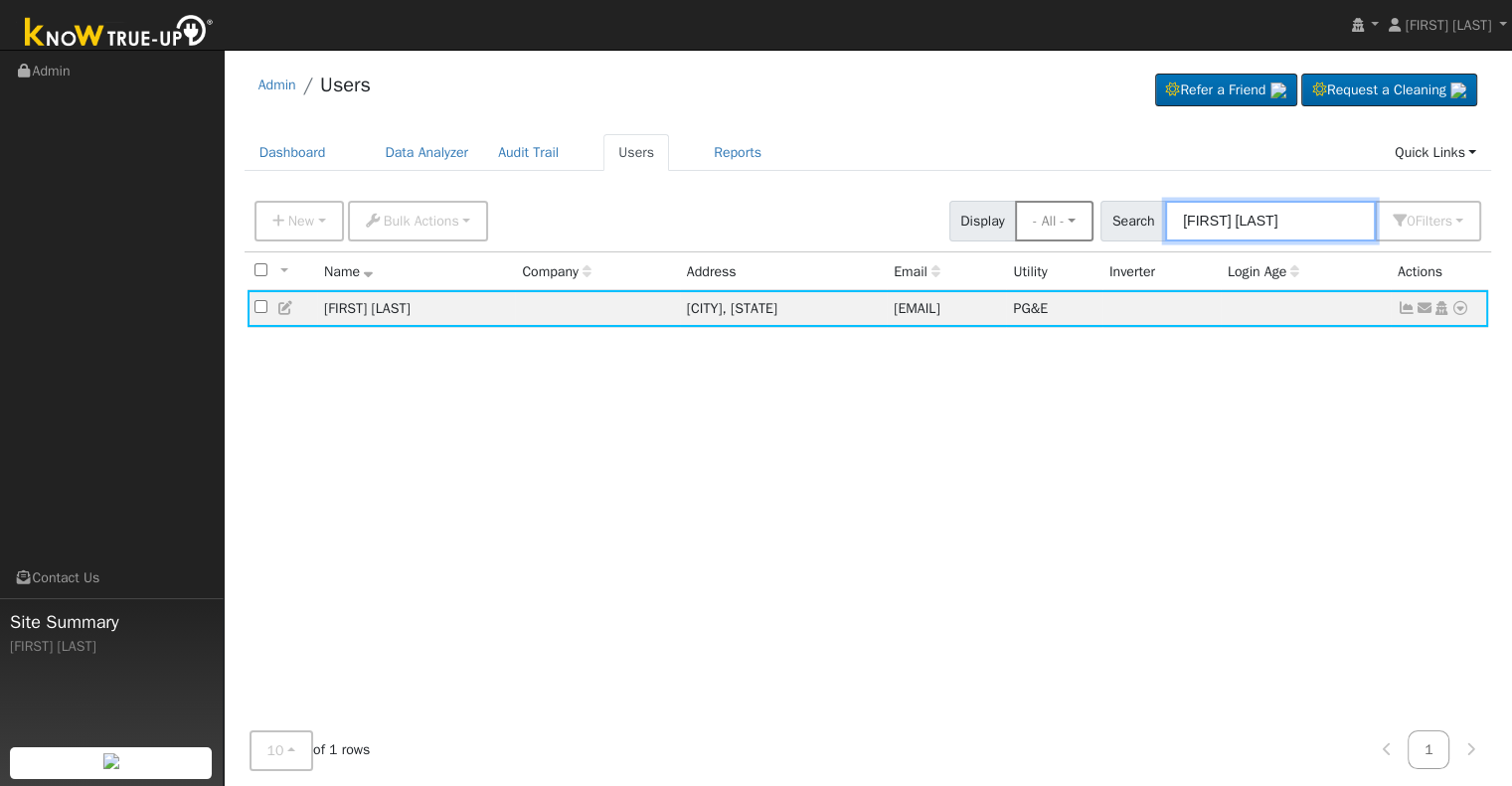 drag, startPoint x: 1275, startPoint y: 224, endPoint x: 1052, endPoint y: 229, distance: 223.05605 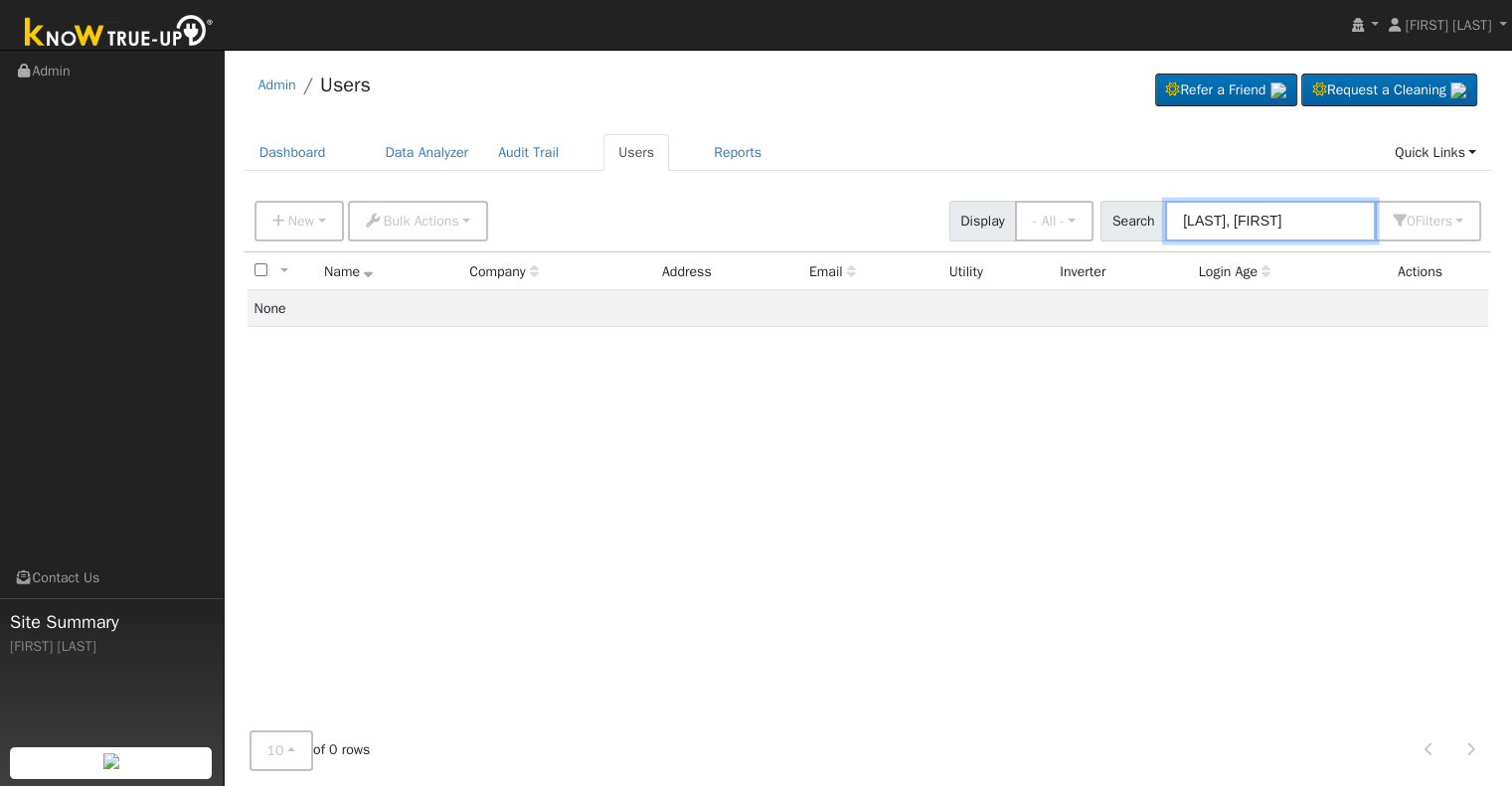click on "[LAST], [FIRST]" at bounding box center [1270, 221] 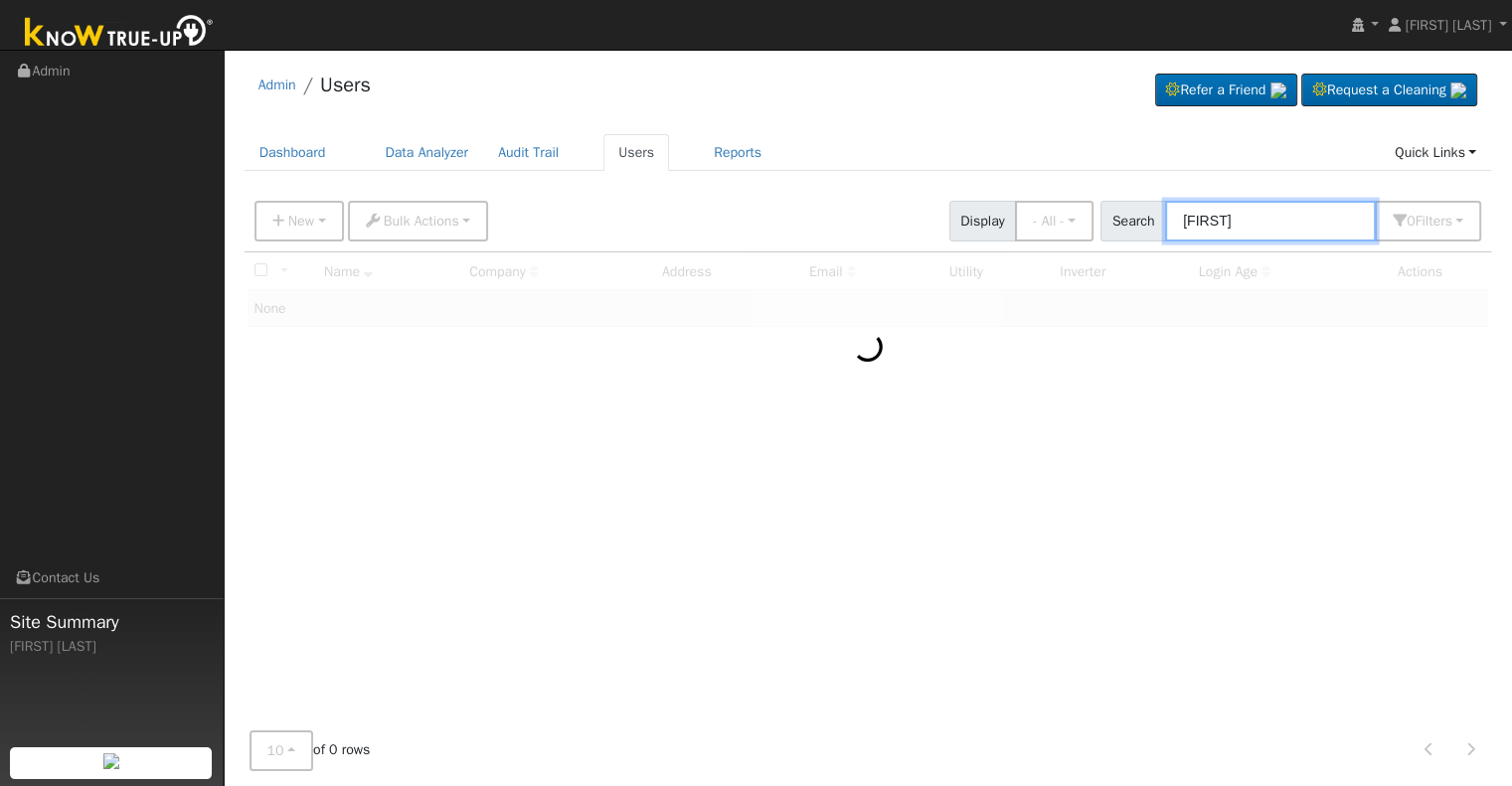 click on "[FIRST]" at bounding box center (1270, 221) 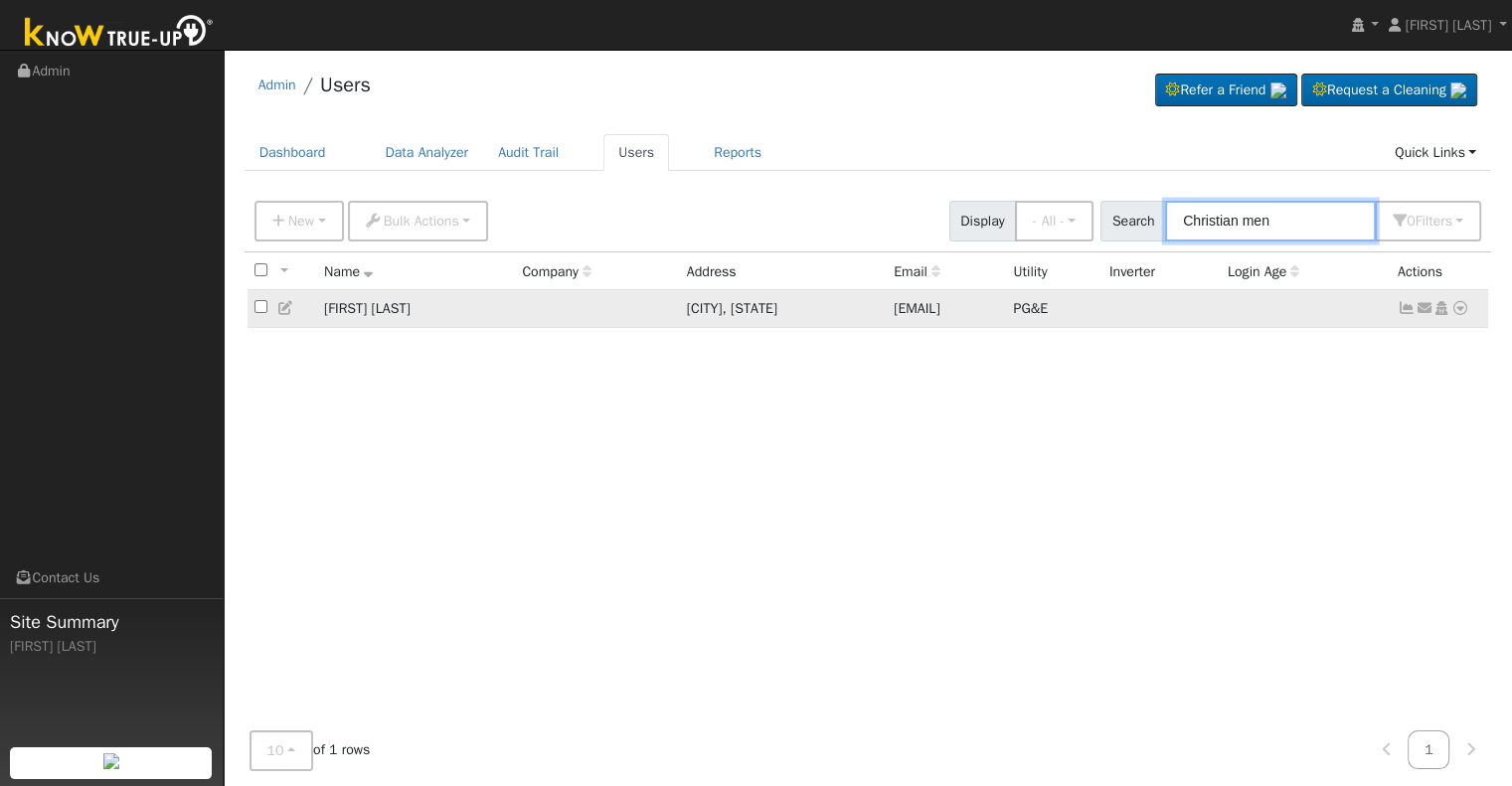 type on "Christian men" 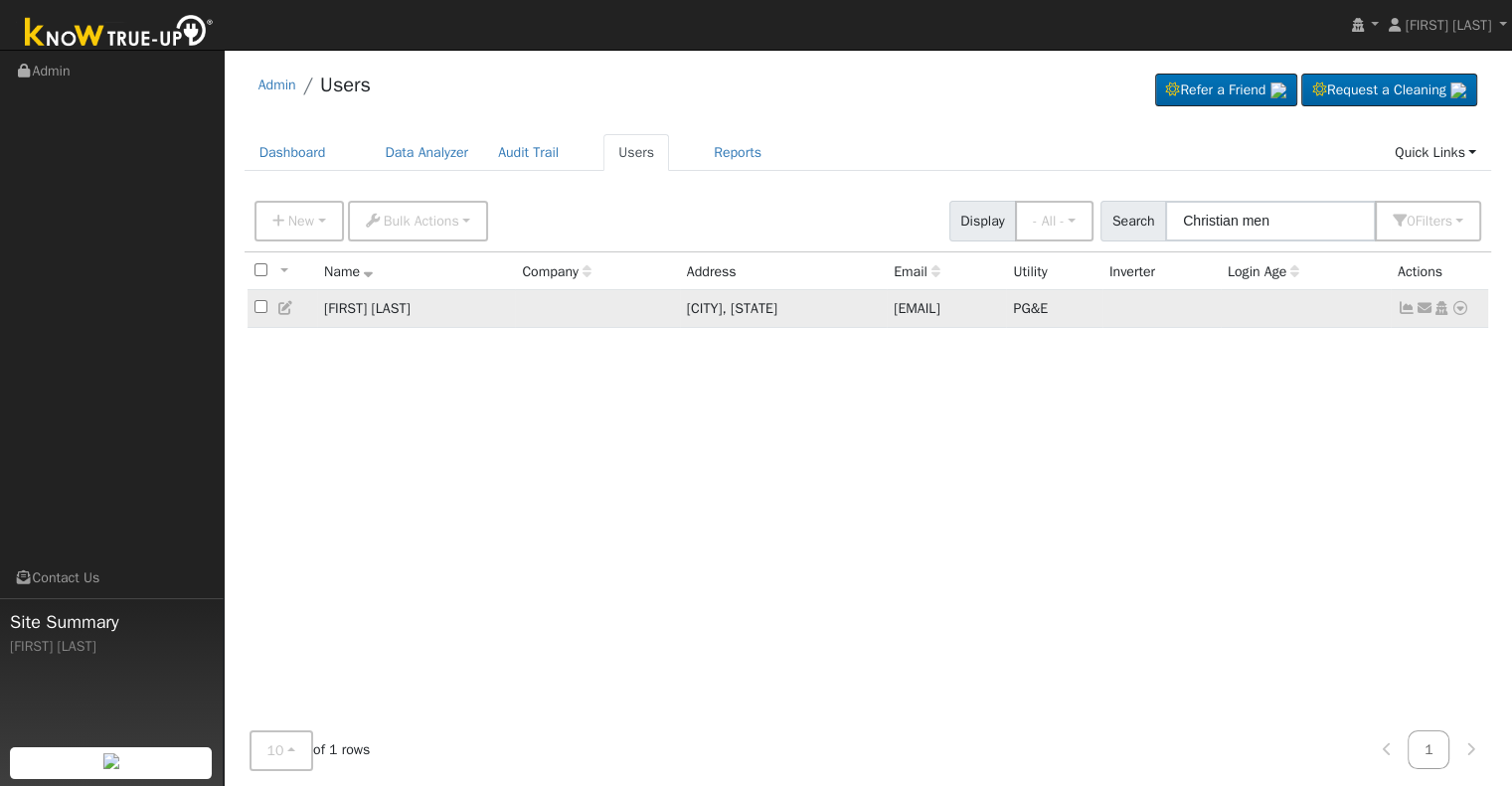 click at bounding box center [1407, 308] 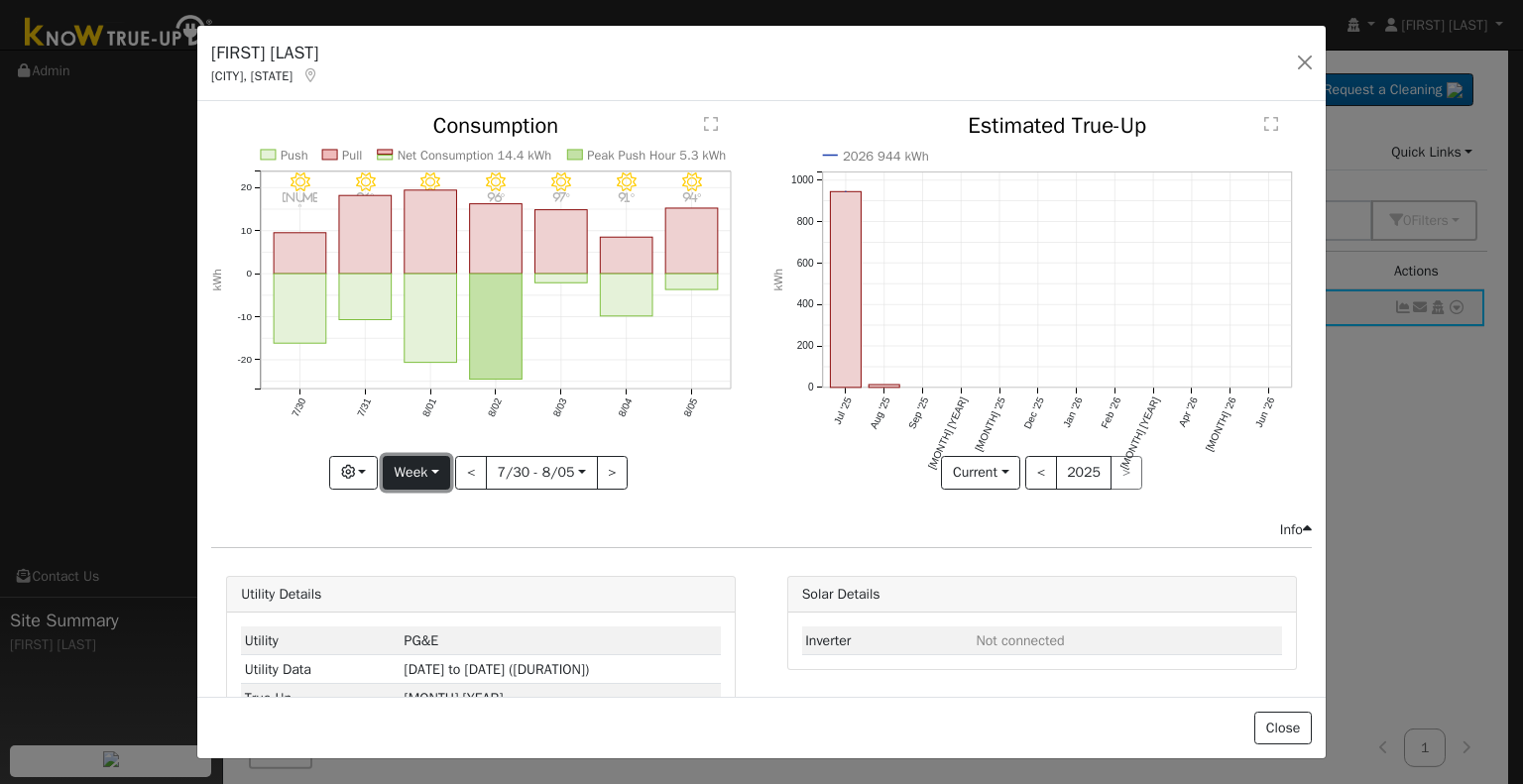 click on "Week" at bounding box center [416, 473] 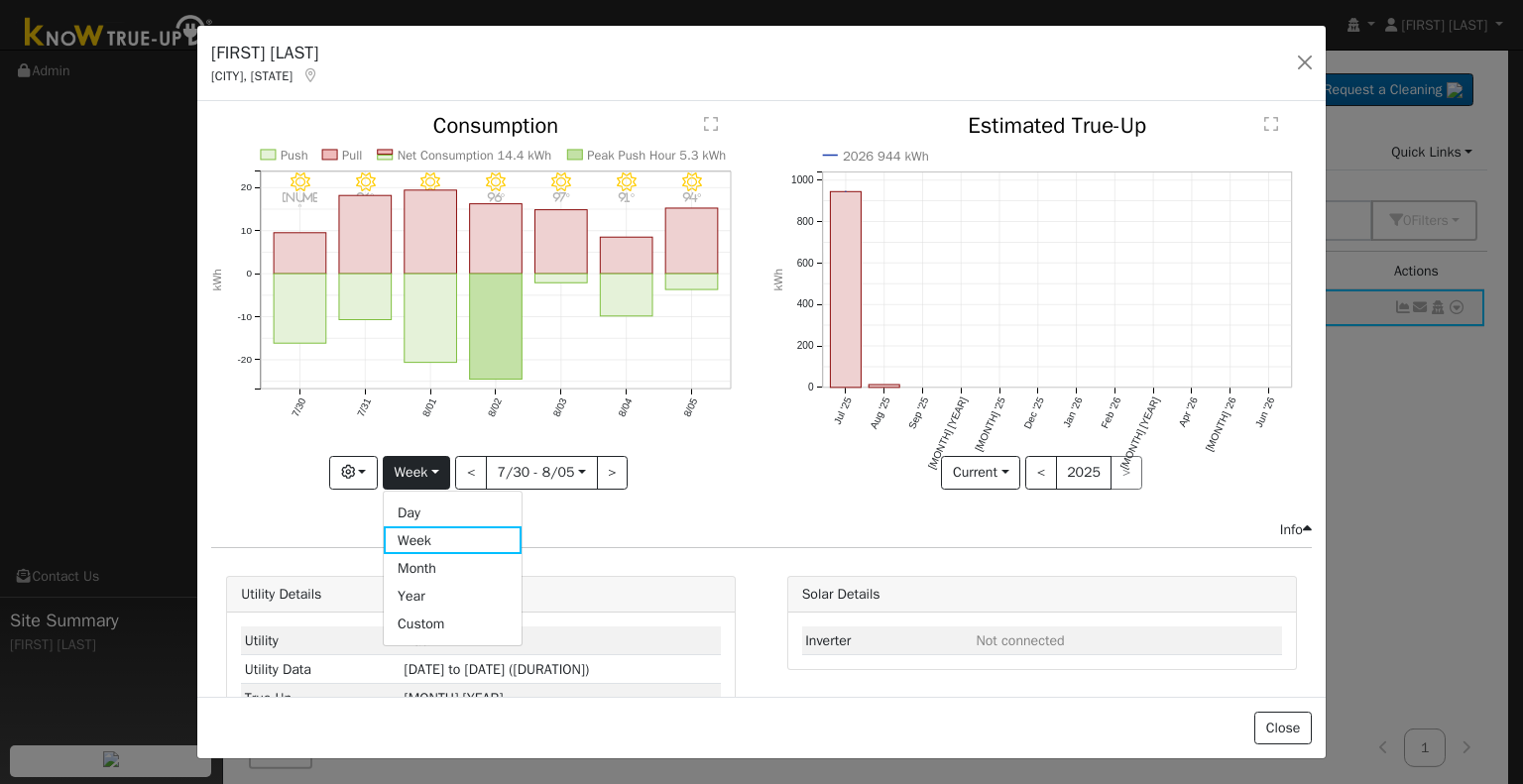click on "Month" at bounding box center [452, 568] 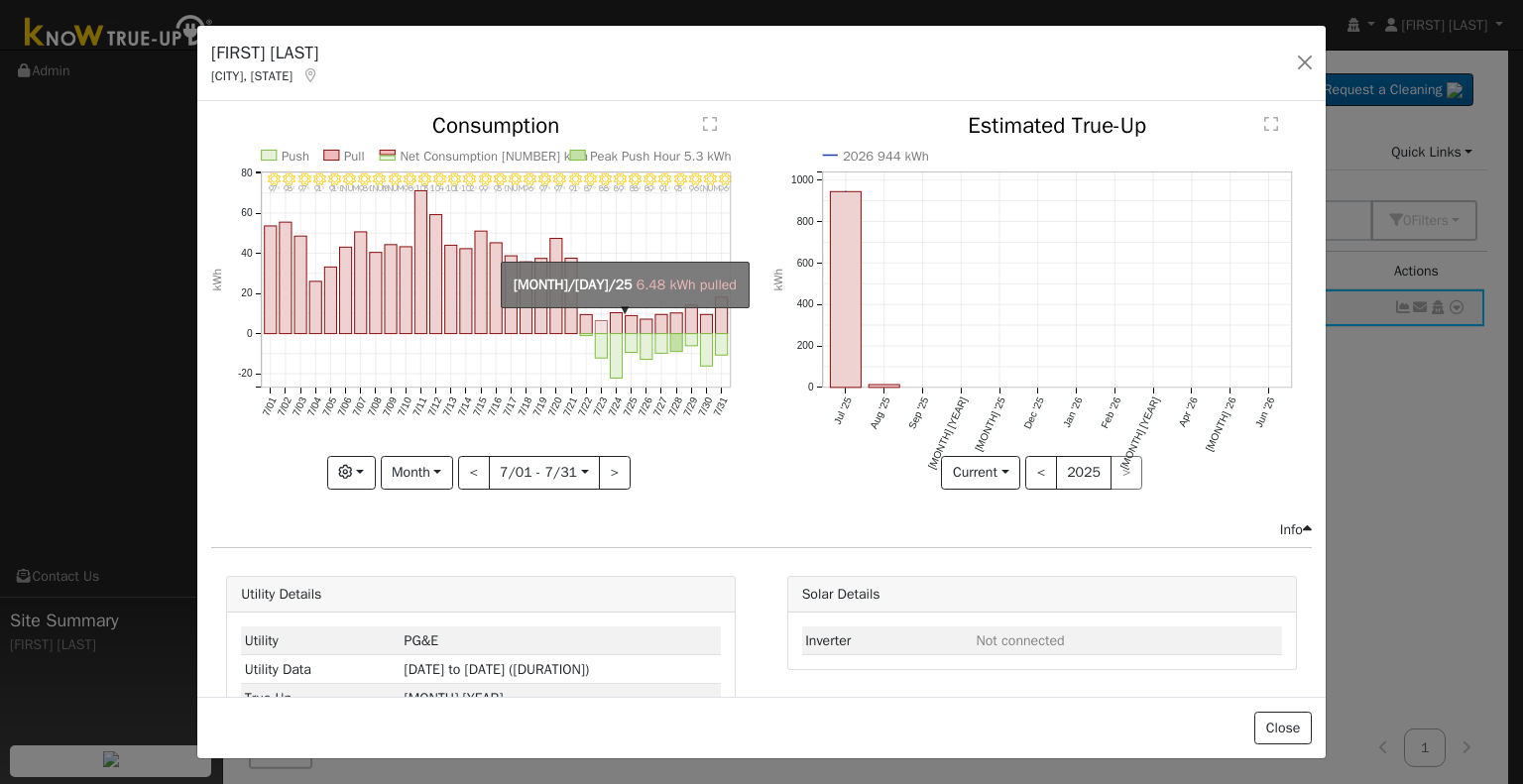 click on "onclick=""" 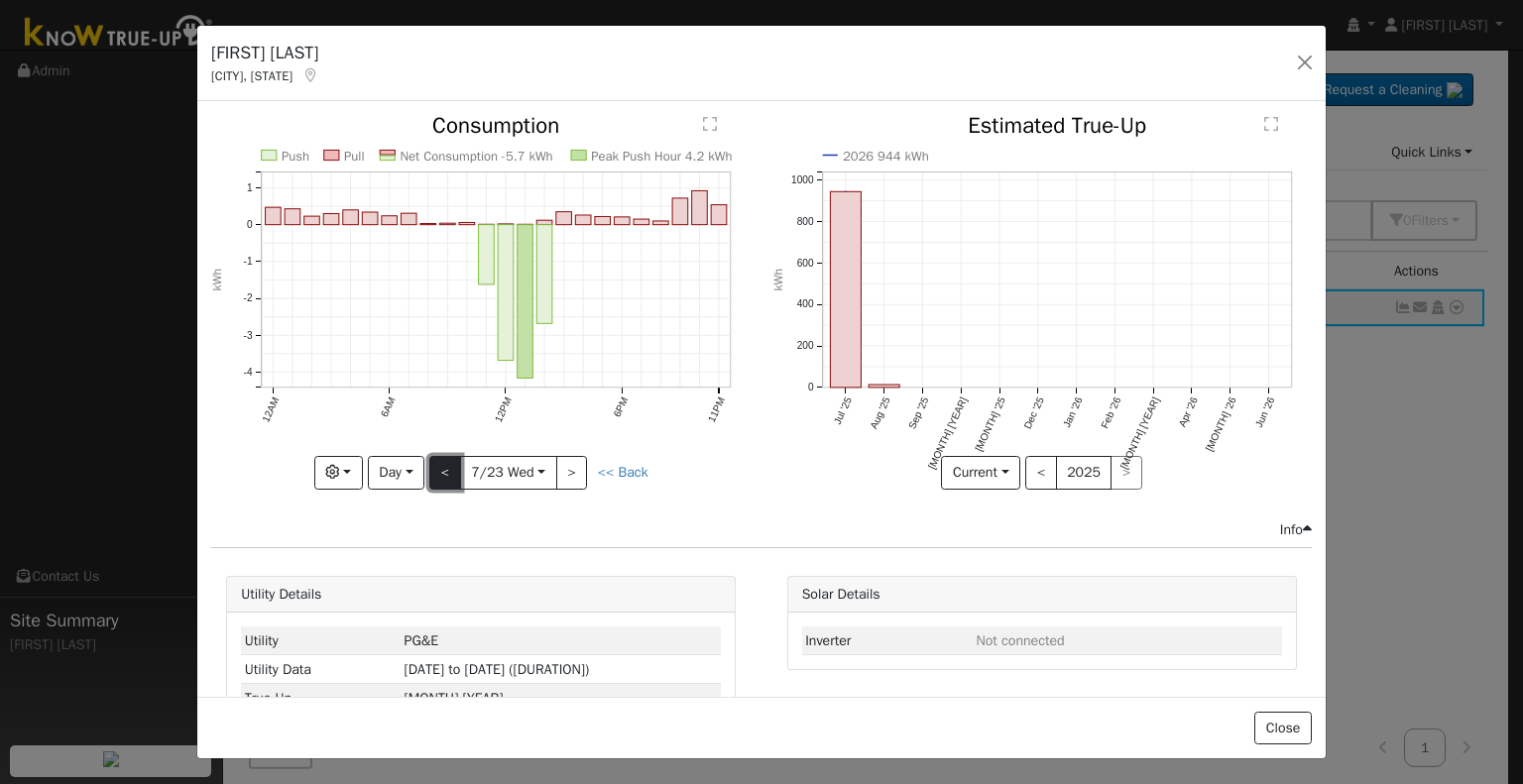 click on "<" at bounding box center (445, 473) 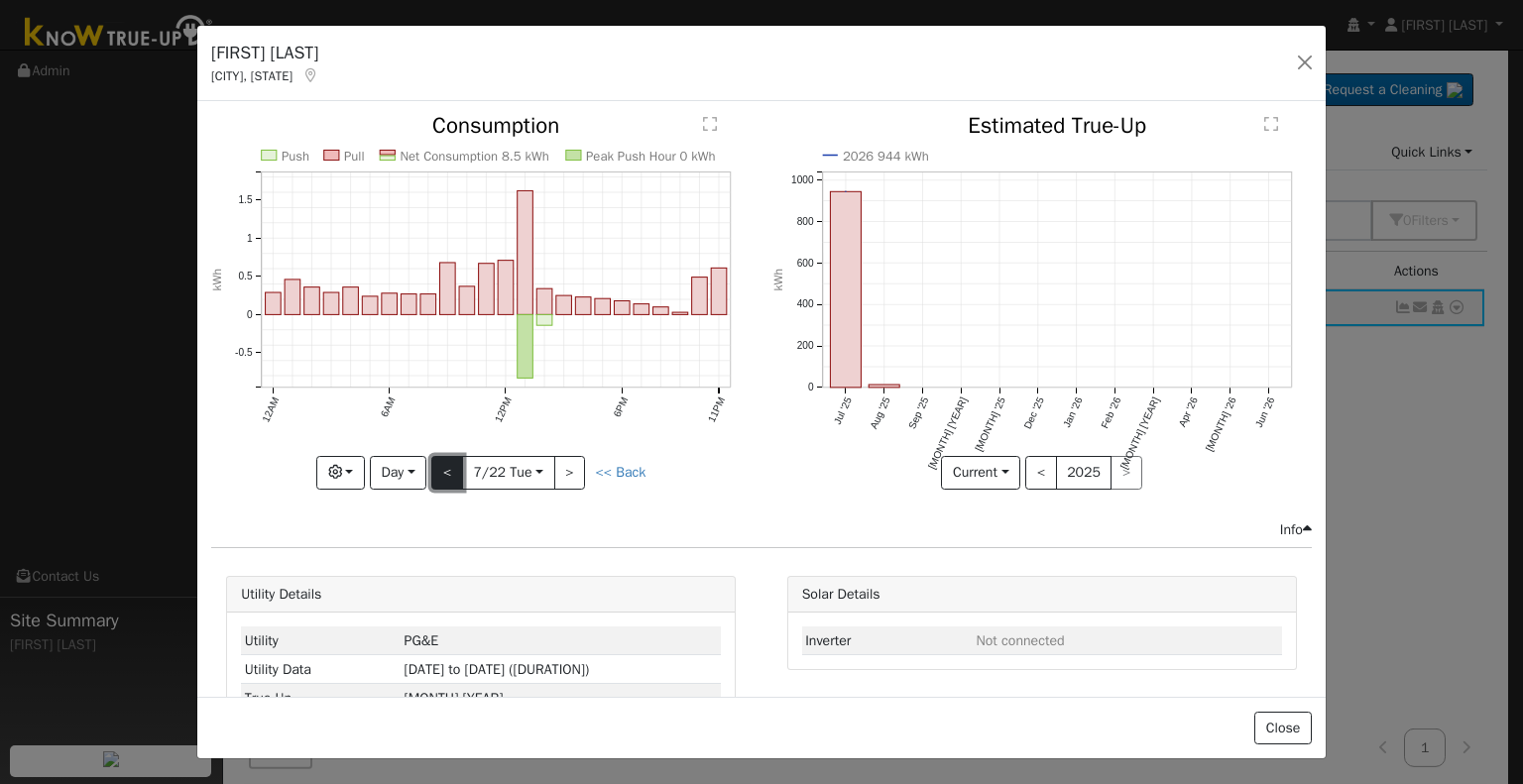 click on "<" at bounding box center (447, 473) 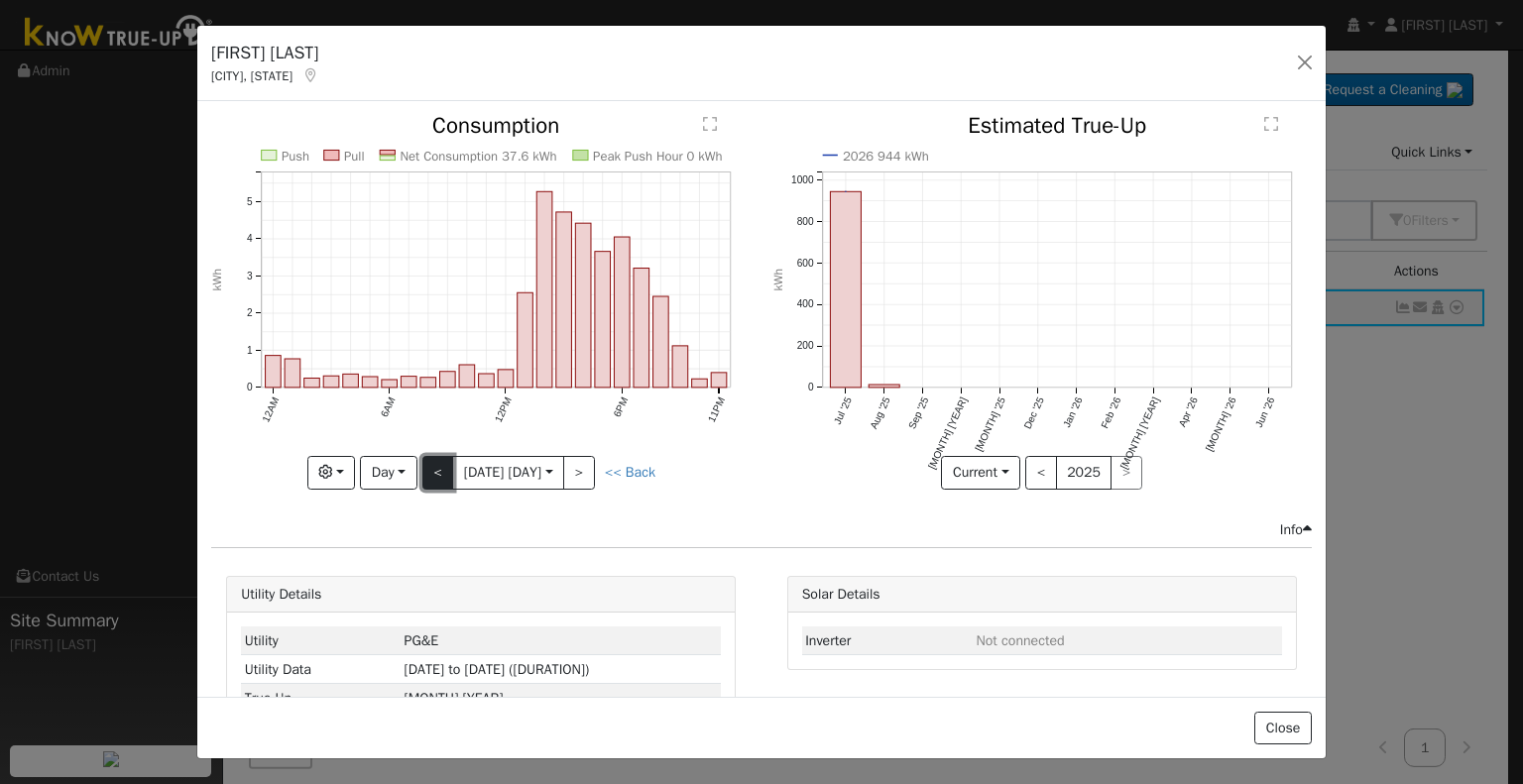 click on "<" at bounding box center [438, 473] 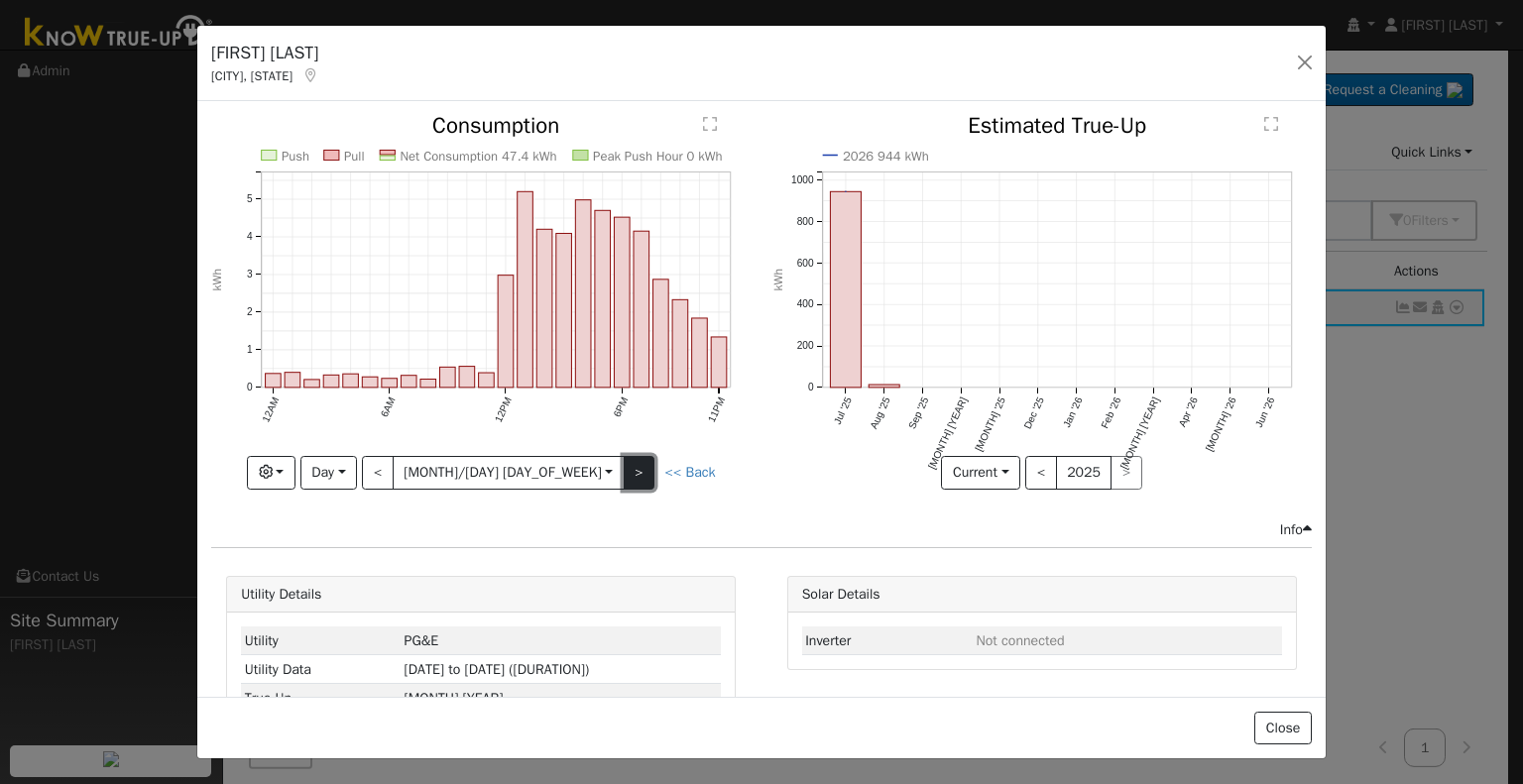 click on ">" at bounding box center (640, 473) 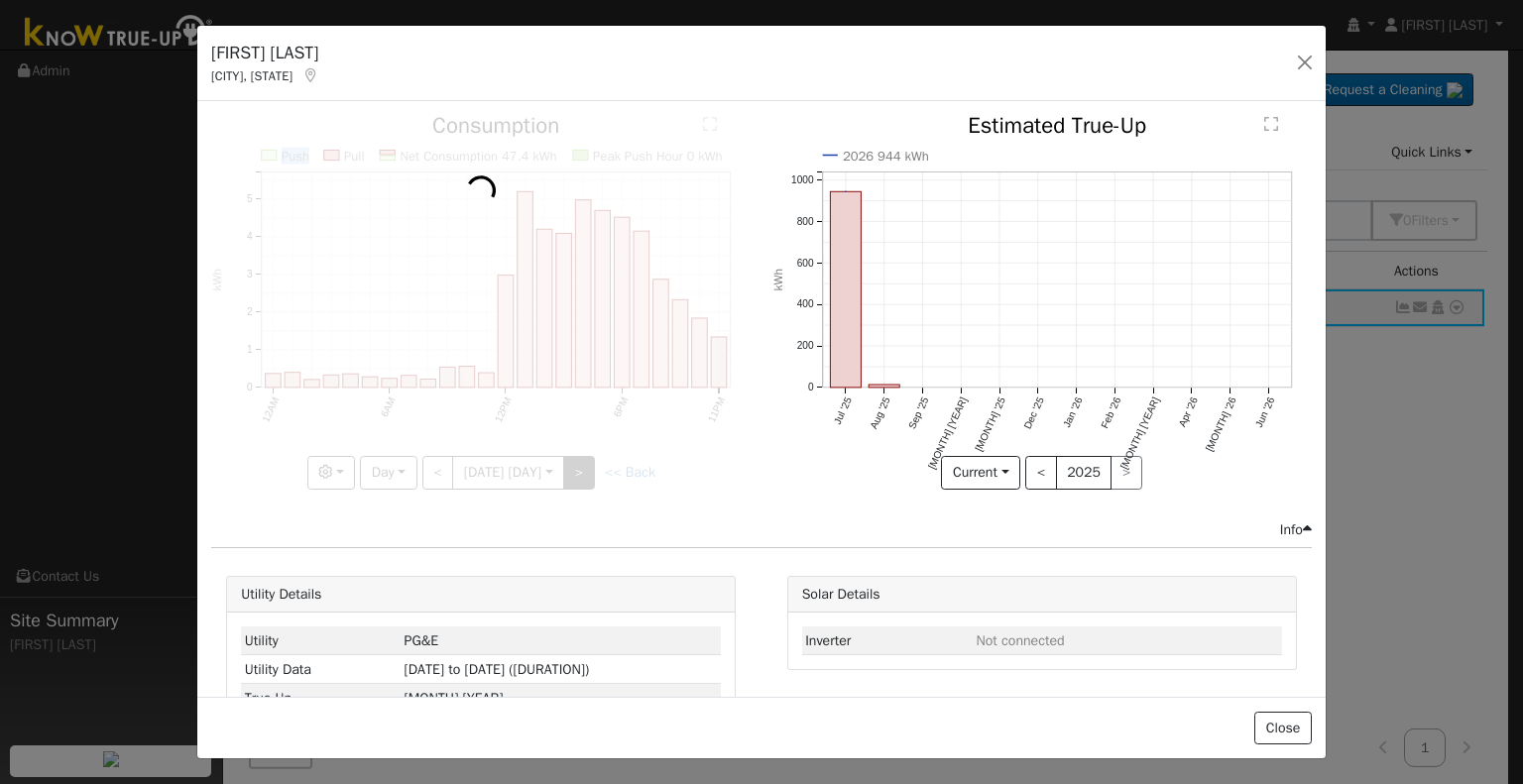 click at bounding box center [481, 301] 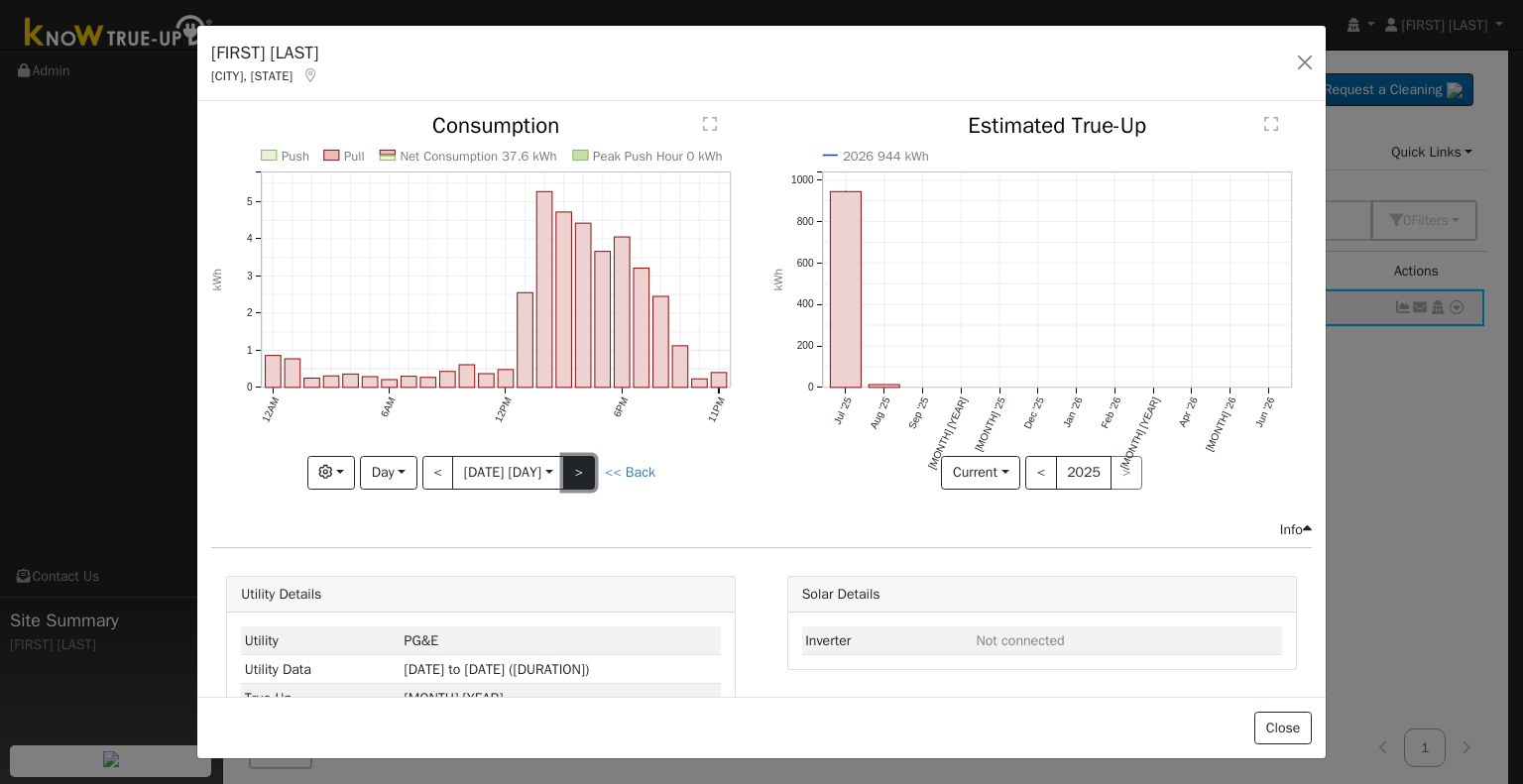 click on ">" at bounding box center (579, 473) 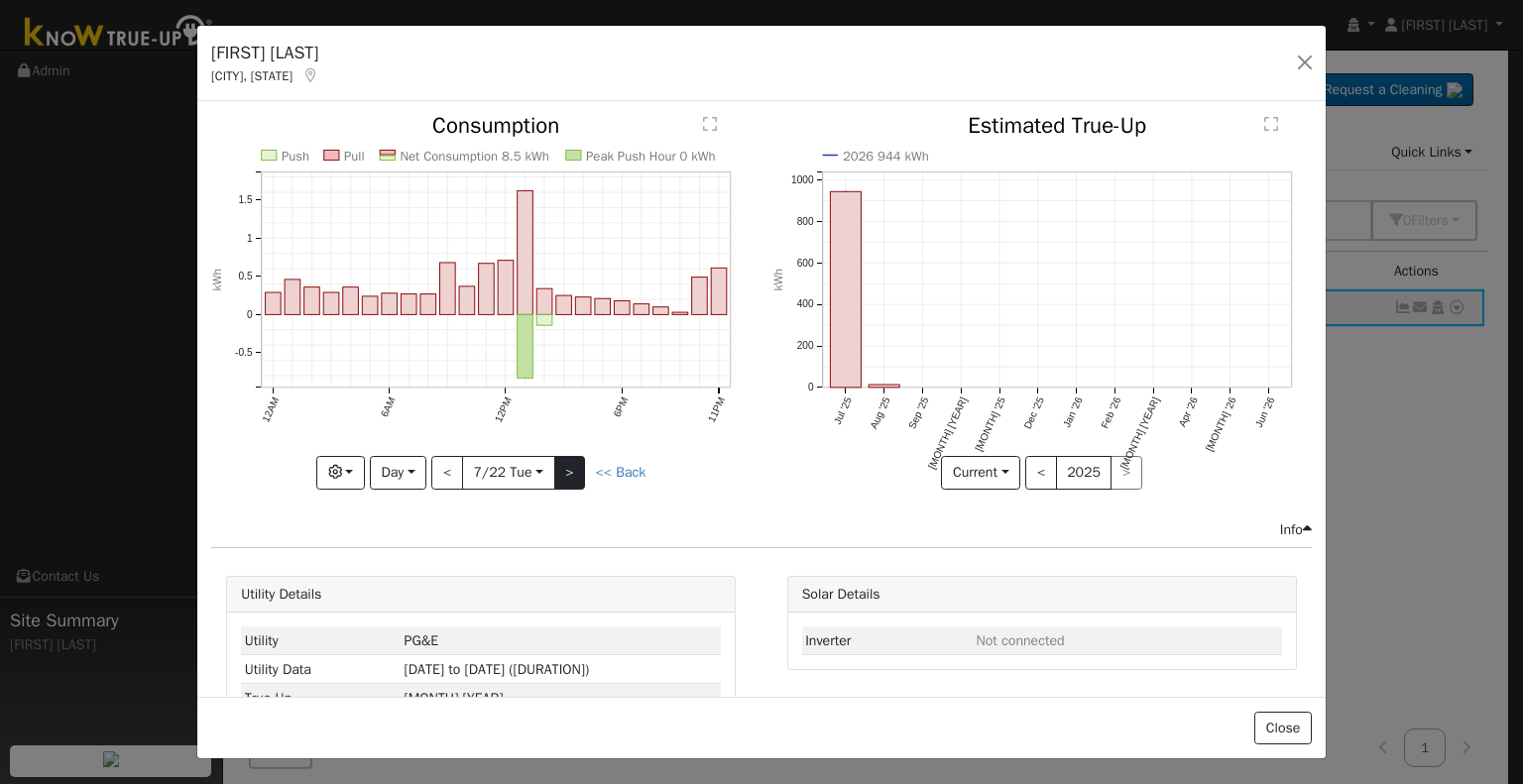 click at bounding box center (481, 301) 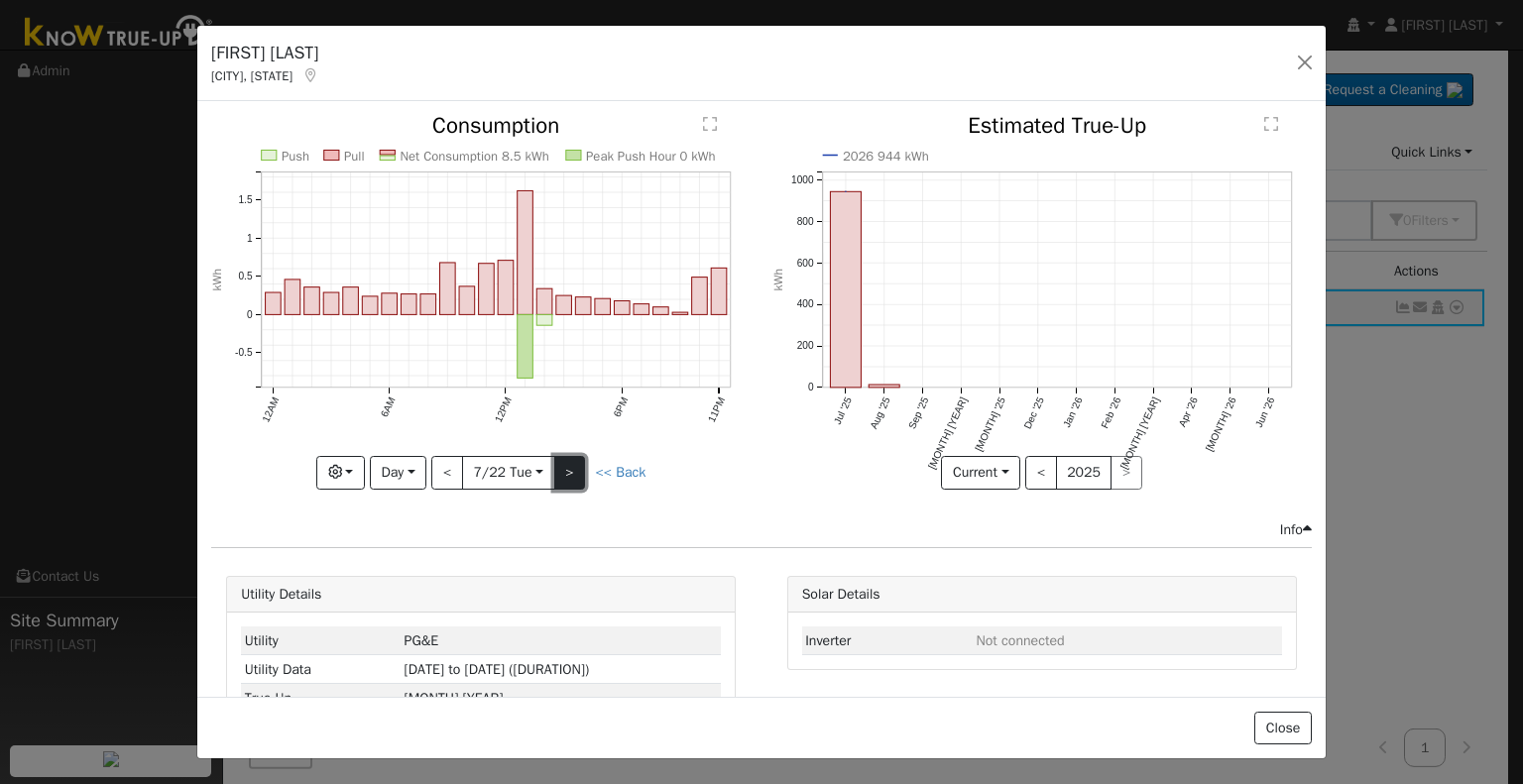 click on ">" at bounding box center (570, 473) 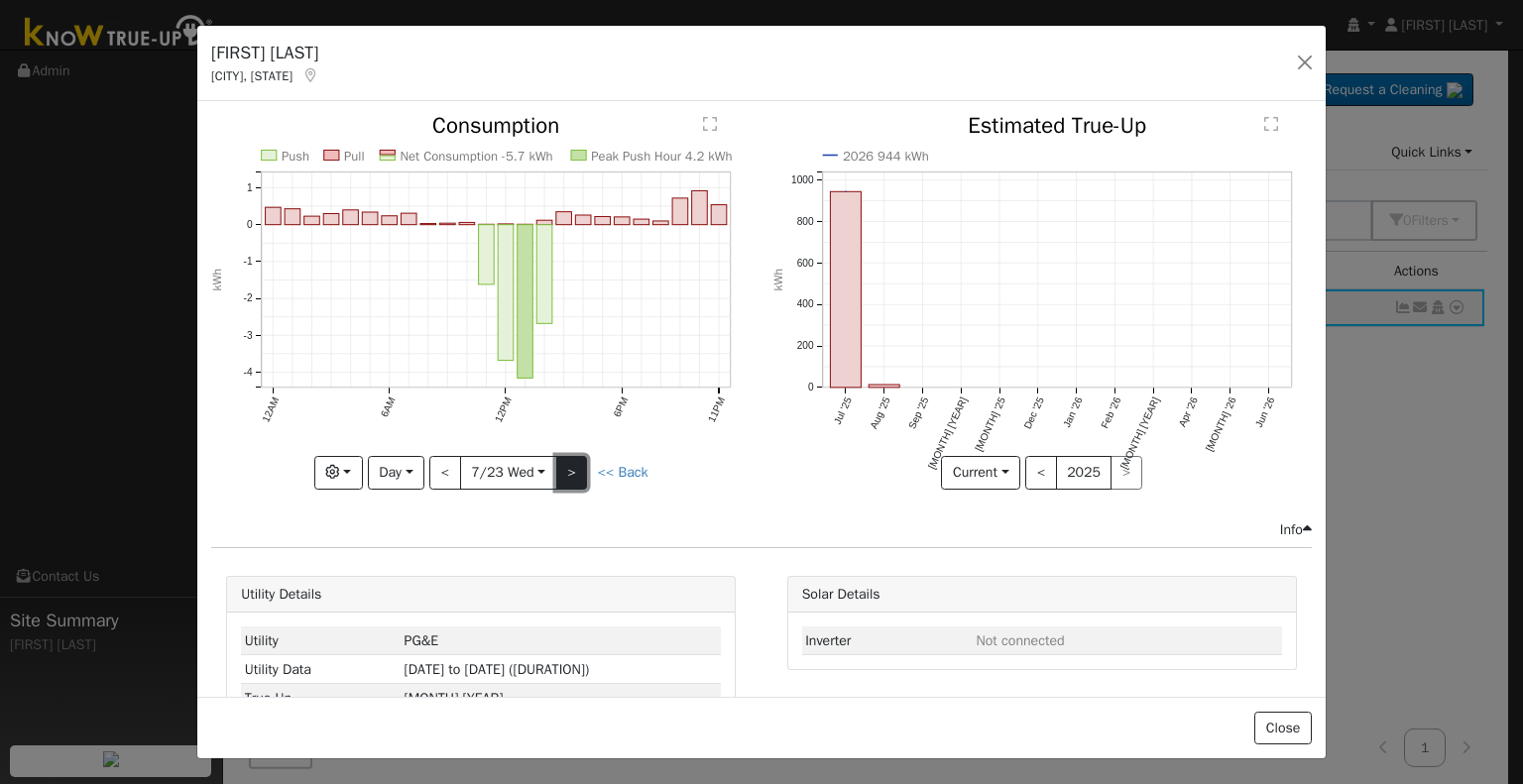 click on ">" at bounding box center (572, 473) 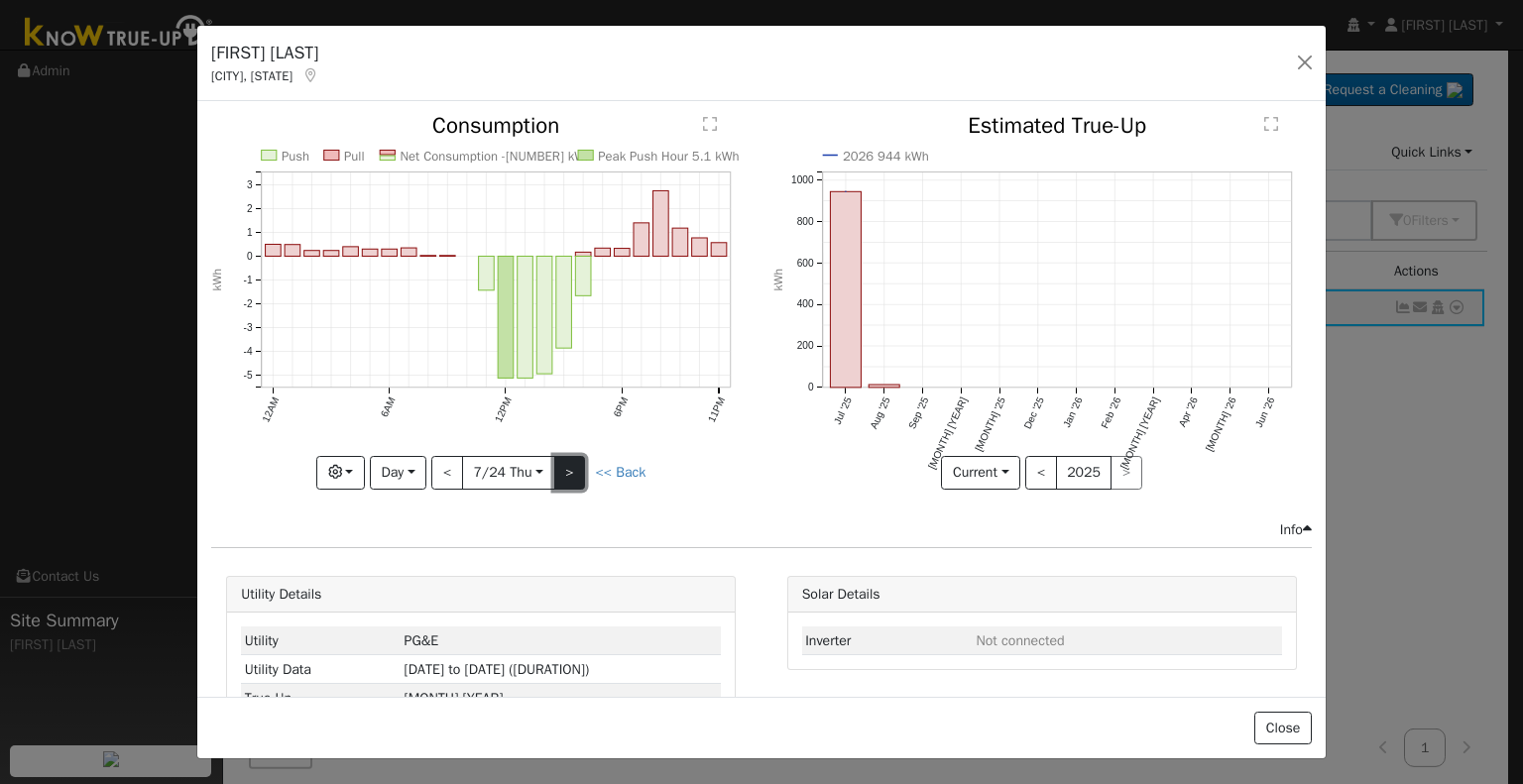 click on ">" at bounding box center (570, 473) 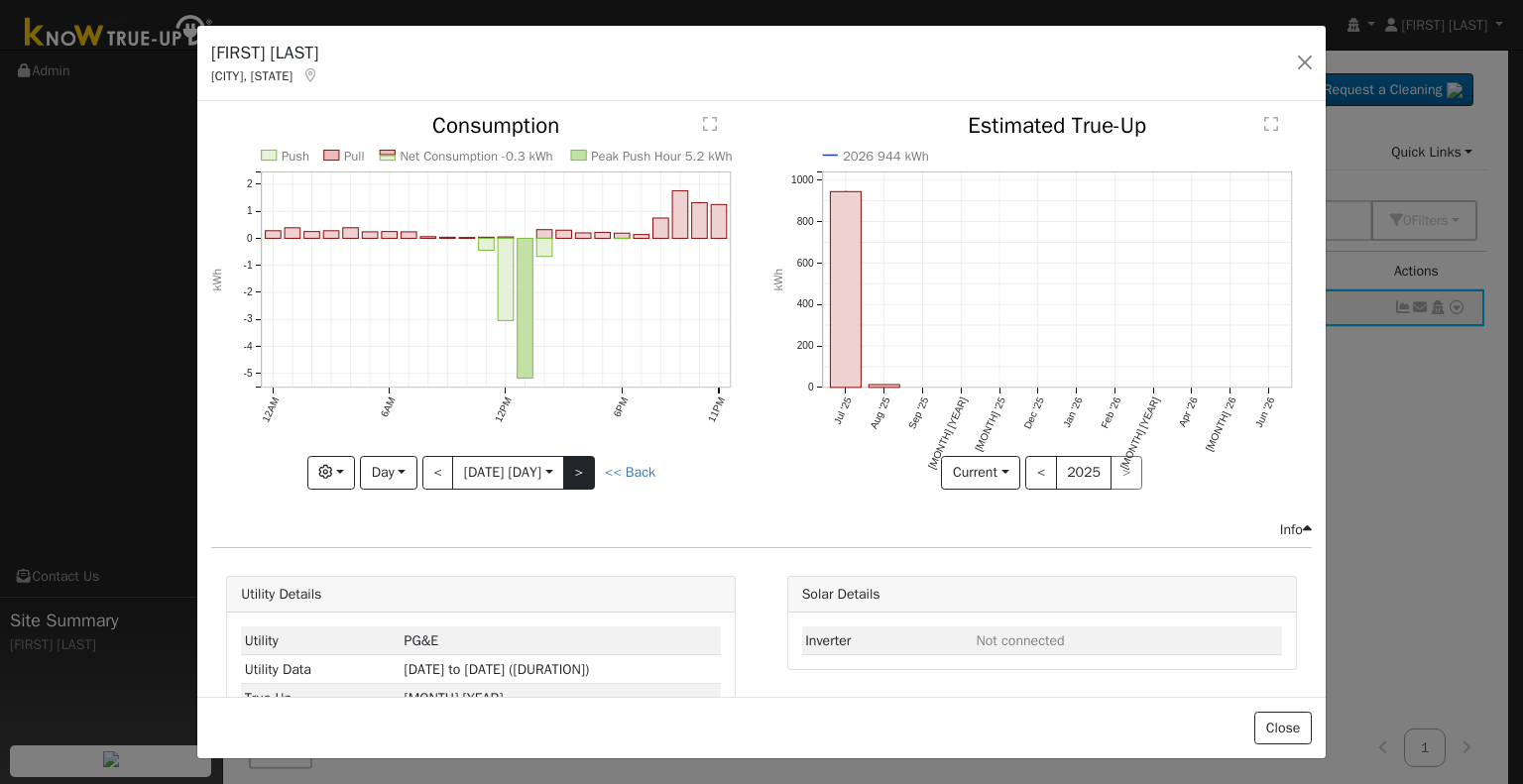 click at bounding box center [481, 301] 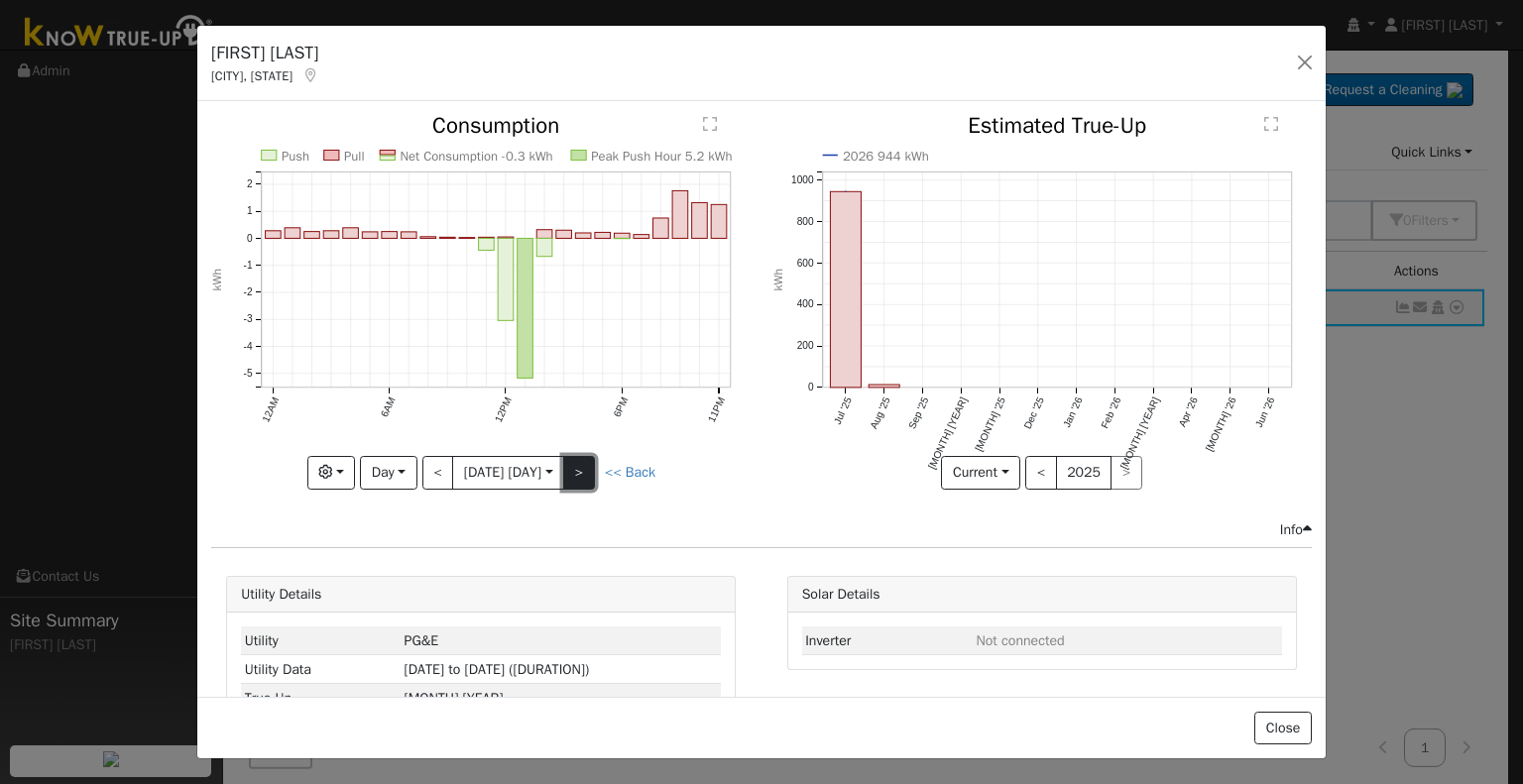 click on ">" at bounding box center [579, 473] 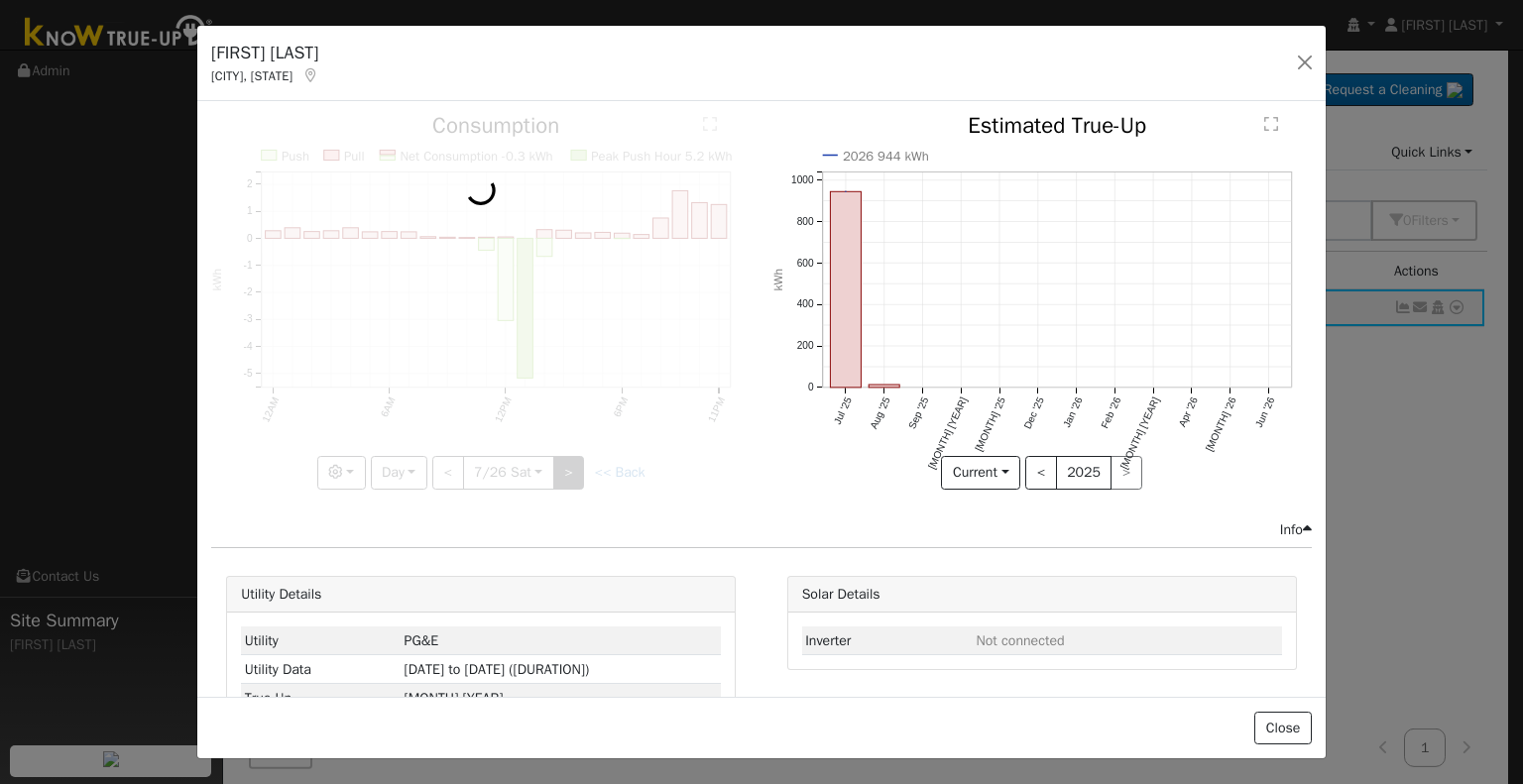 click at bounding box center (481, 301) 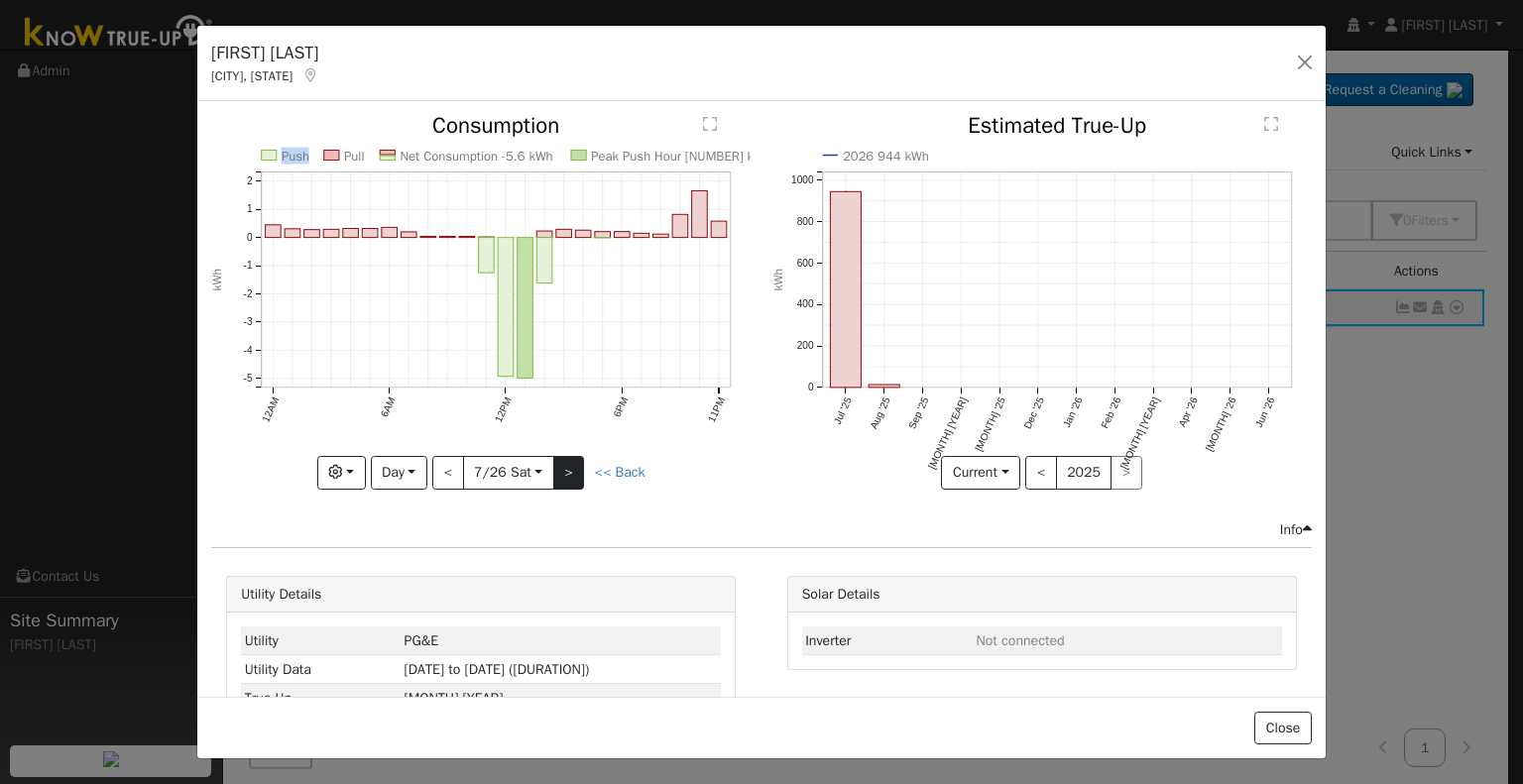 click at bounding box center [481, 301] 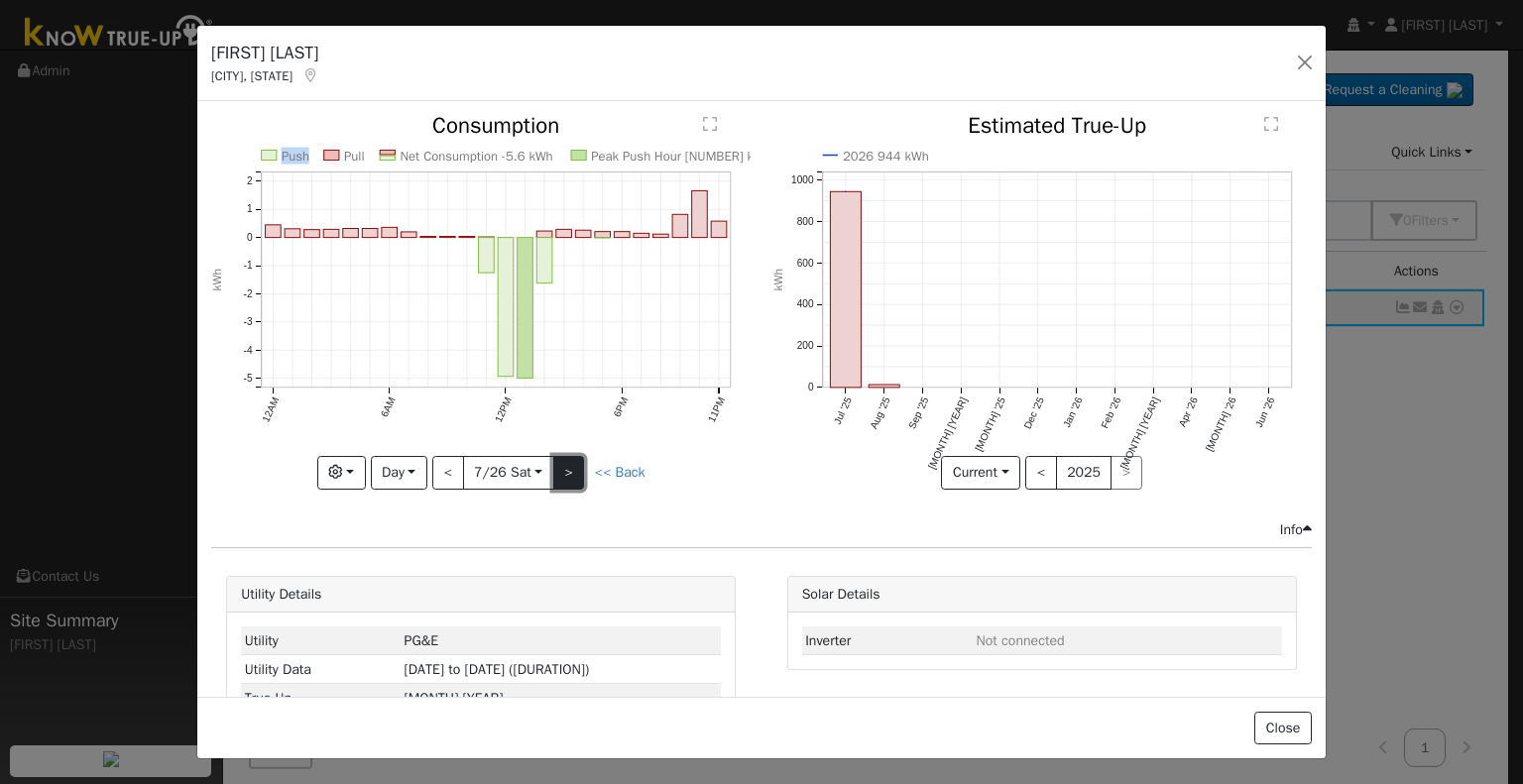 click on ">" at bounding box center [569, 473] 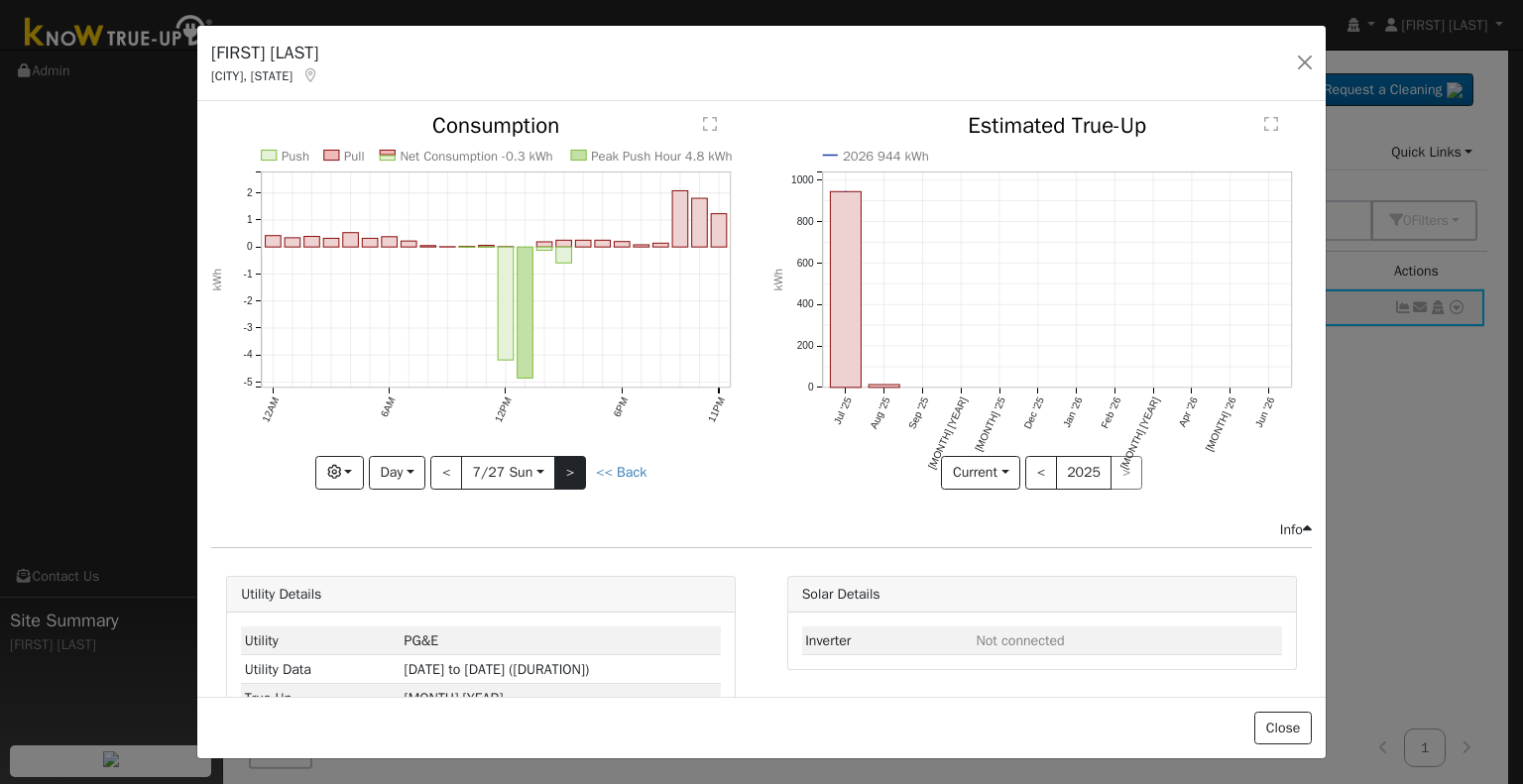 click on "Push Pull Net Consumption [NUMBER] kWh Peak Push Hour [NUMBER] kWh 12AM 6AM 12PM 6PM 11PM -5 -4 -3 -2 -1 0 1 2  Consumption kWh onclick="" onclick="" onclick="" onclick="" onclick="" onclick="" onclick="" onclick="" onclick="" onclick="" onclick="" onclick="" onclick="" onclick="" onclick="" onclick="" onclick="" onclick="" onclick="" onclick="" onclick="" onclick="" onclick="" onclick="" onclick="" onclick="" onclick="" onclick="" onclick="" onclick="" onclick="" onclick="" onclick="" onclick="" onclick="" onclick="" onclick="" onclick="" onclick="" onclick="" onclick="" onclick="" onclick="" onclick="" onclick="" onclick="" Graphs Estimated Production Previous Year Consumption Previous Year Total Consumption Previous Year Cumulative Consumption Previous Year Options Weather °F kWh $ Net Push/Pull Previous Year Period Day Day Week Month Year Custom < [DATE] [DAY]  [DATE] > << Back" 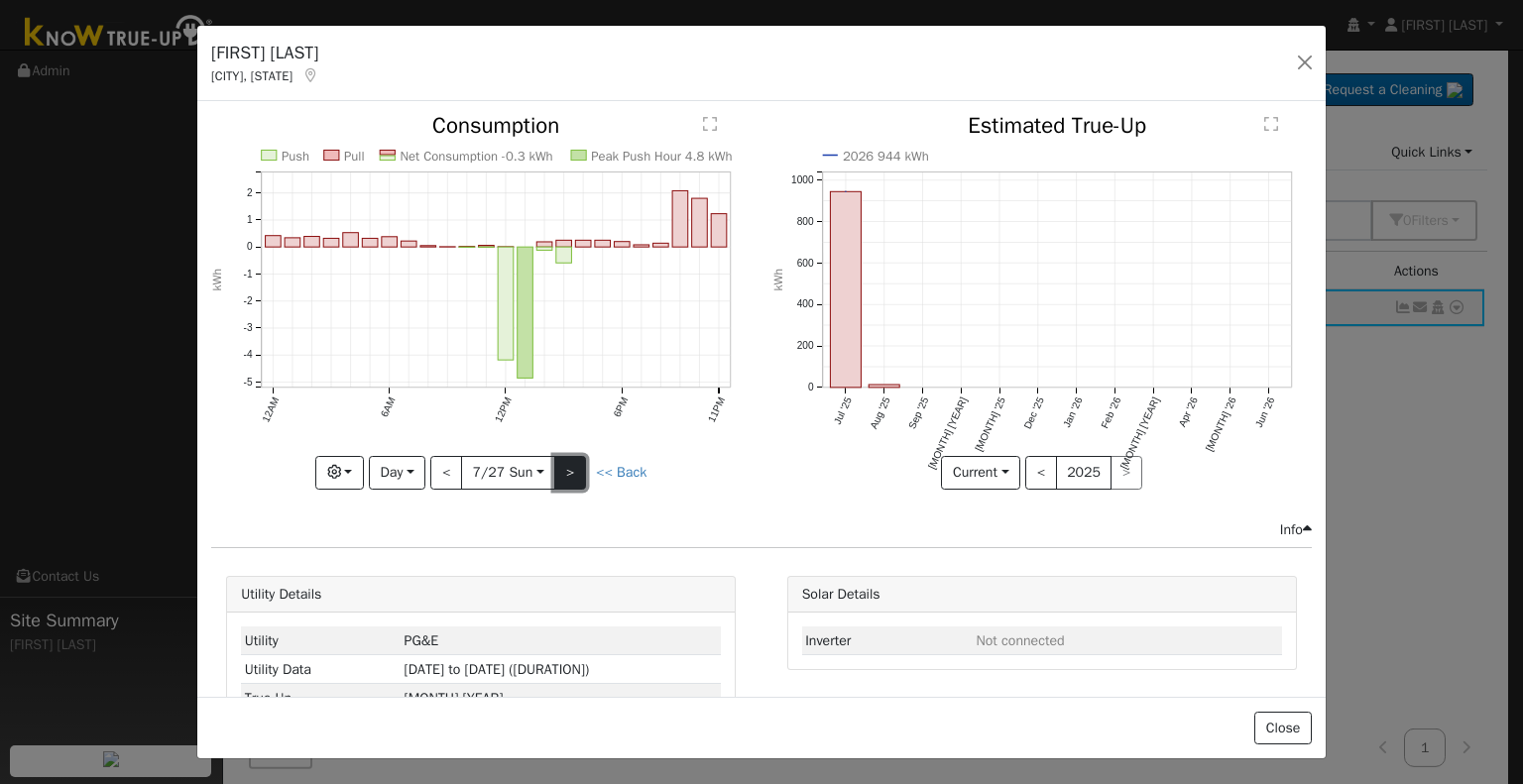click on ">" at bounding box center [570, 473] 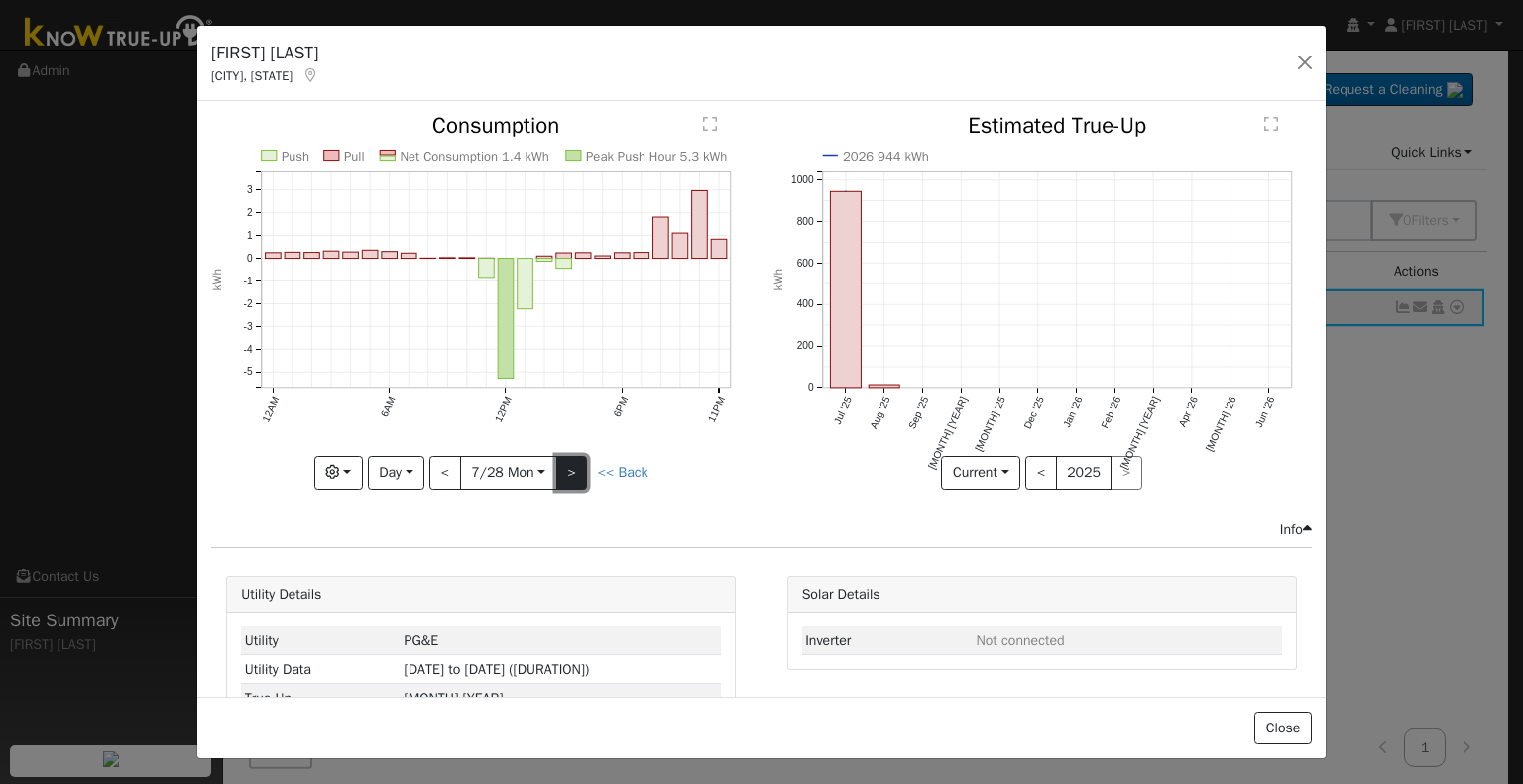 click on ">" at bounding box center (572, 473) 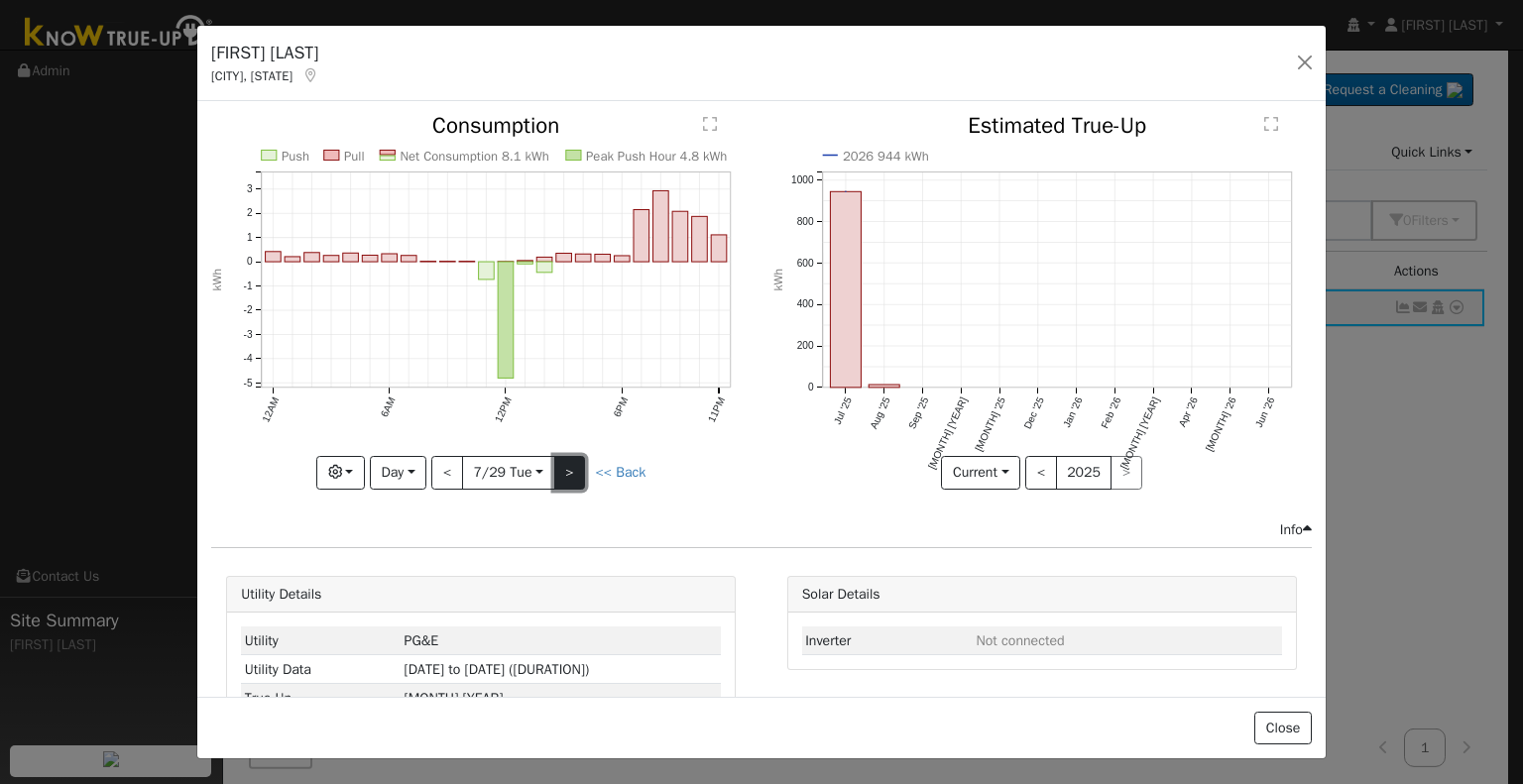 click on ">" at bounding box center [570, 473] 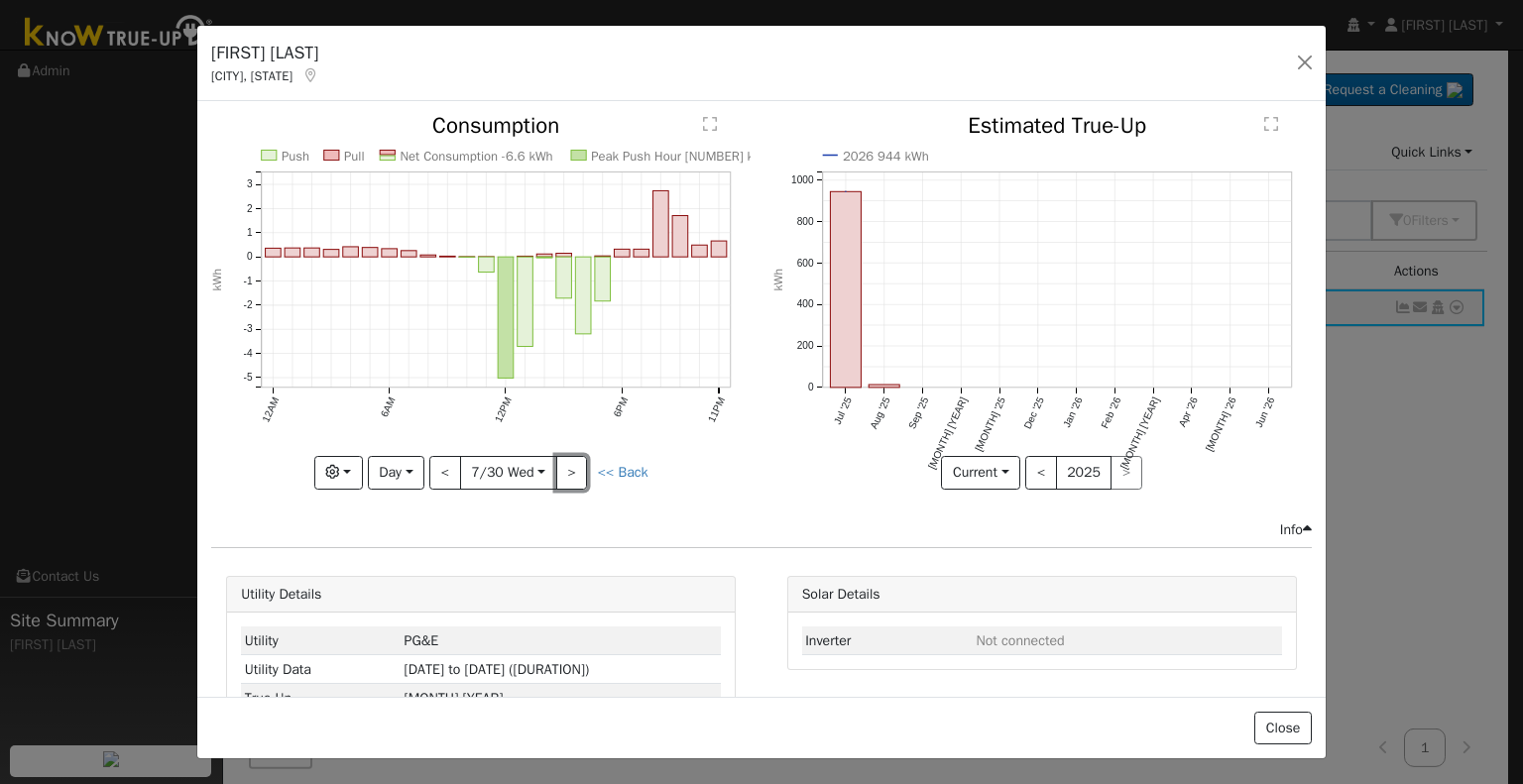 click on ">" at bounding box center (572, 473) 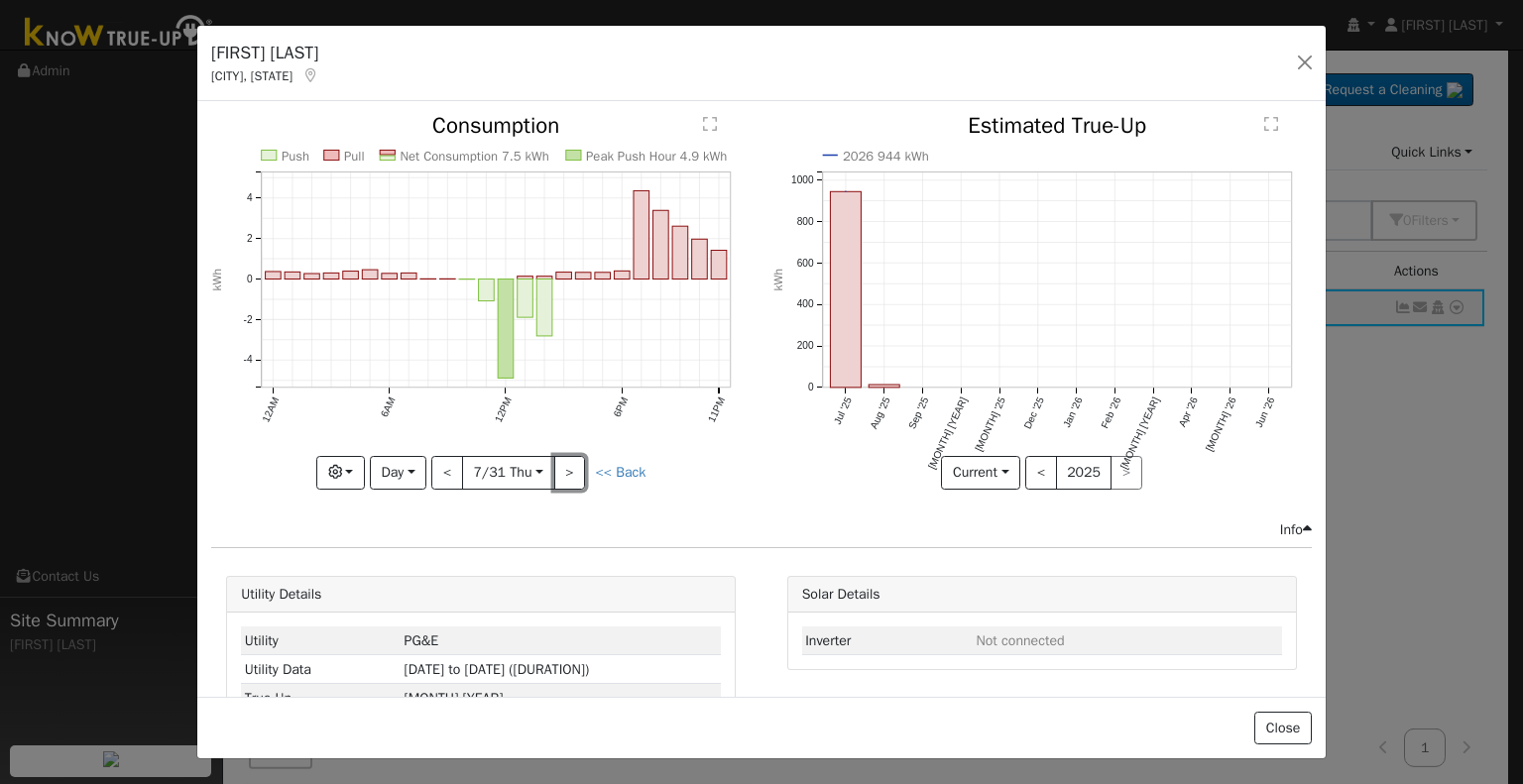 click on ">" at bounding box center (570, 473) 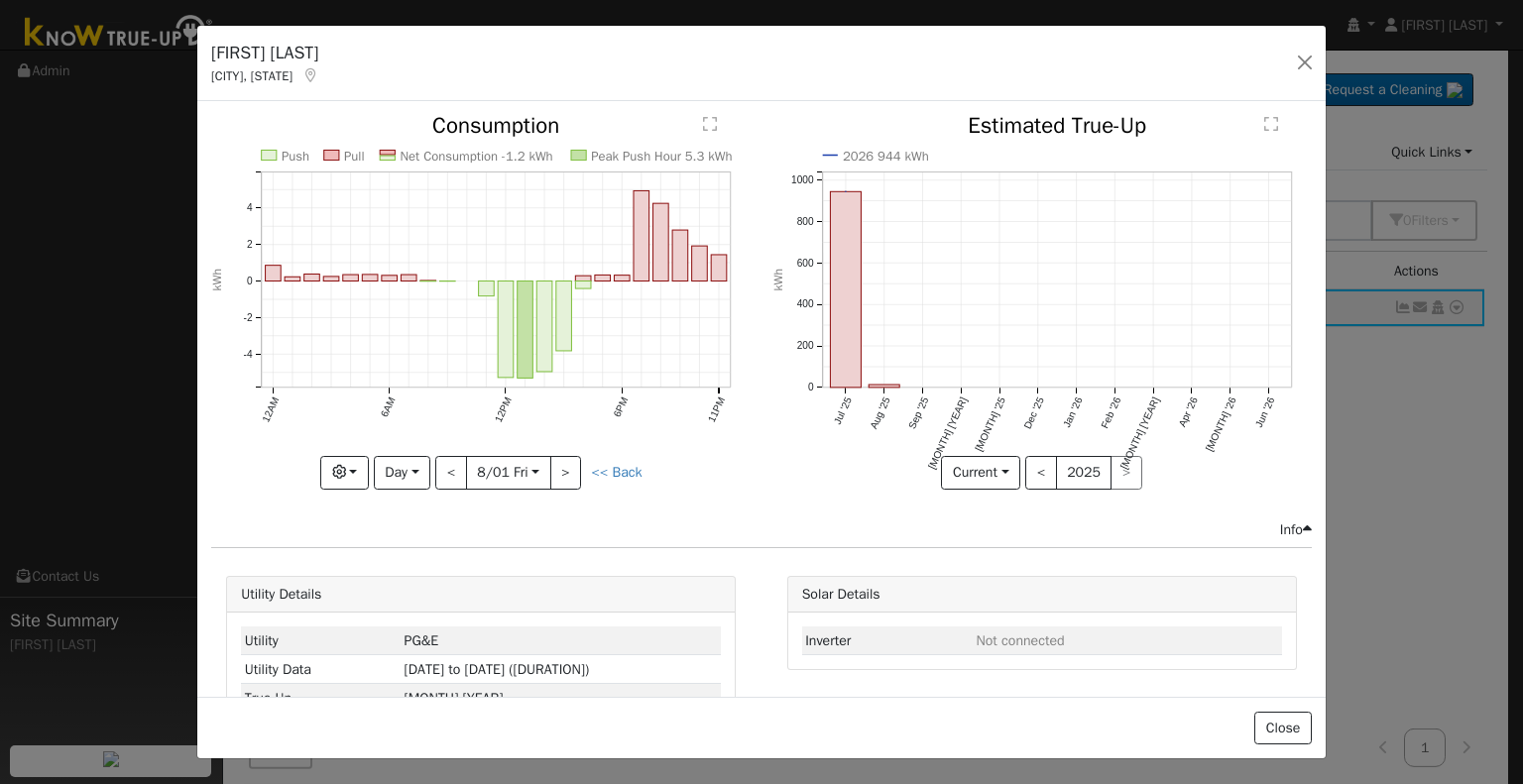 click at bounding box center (481, 301) 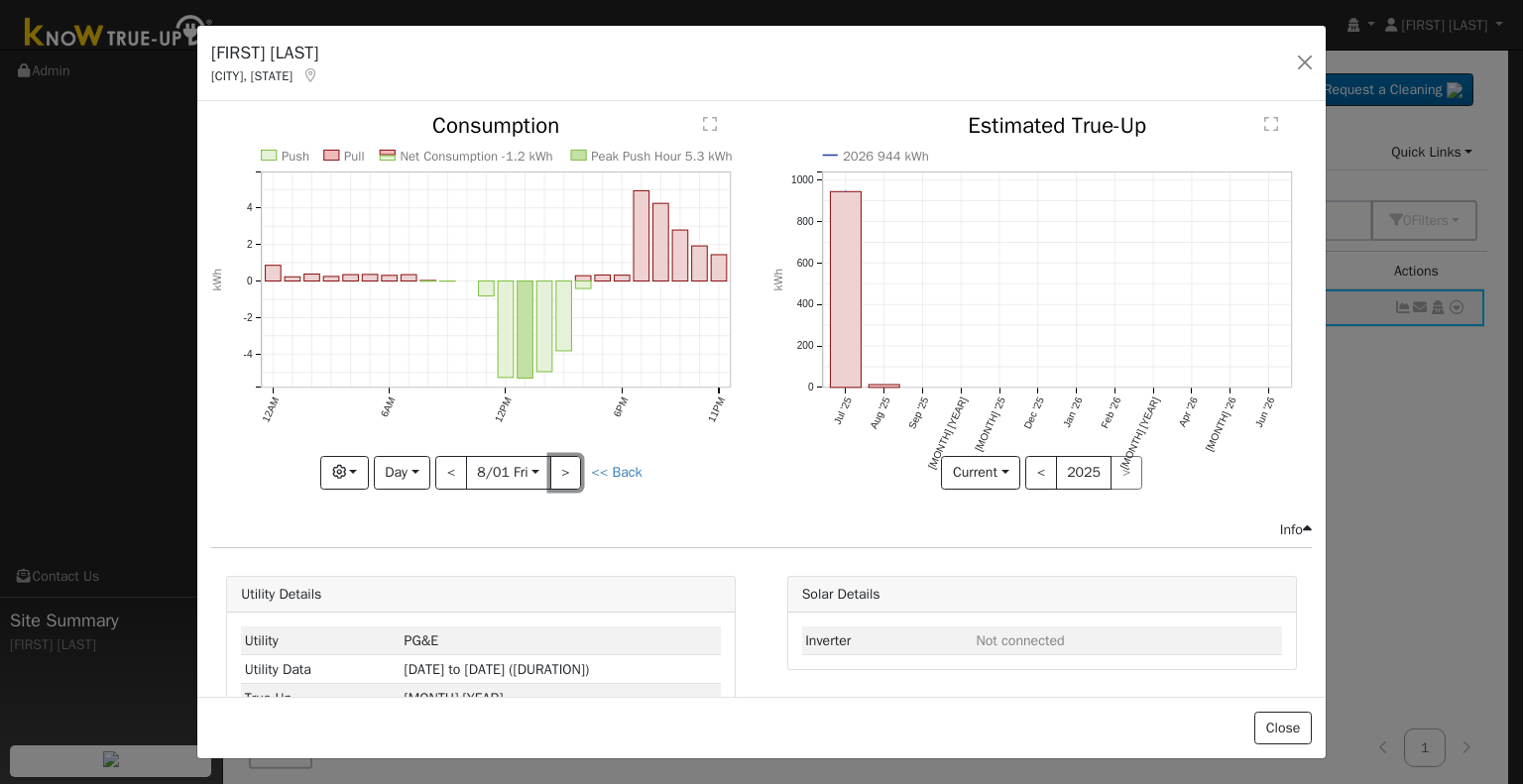 click on ">" at bounding box center (566, 473) 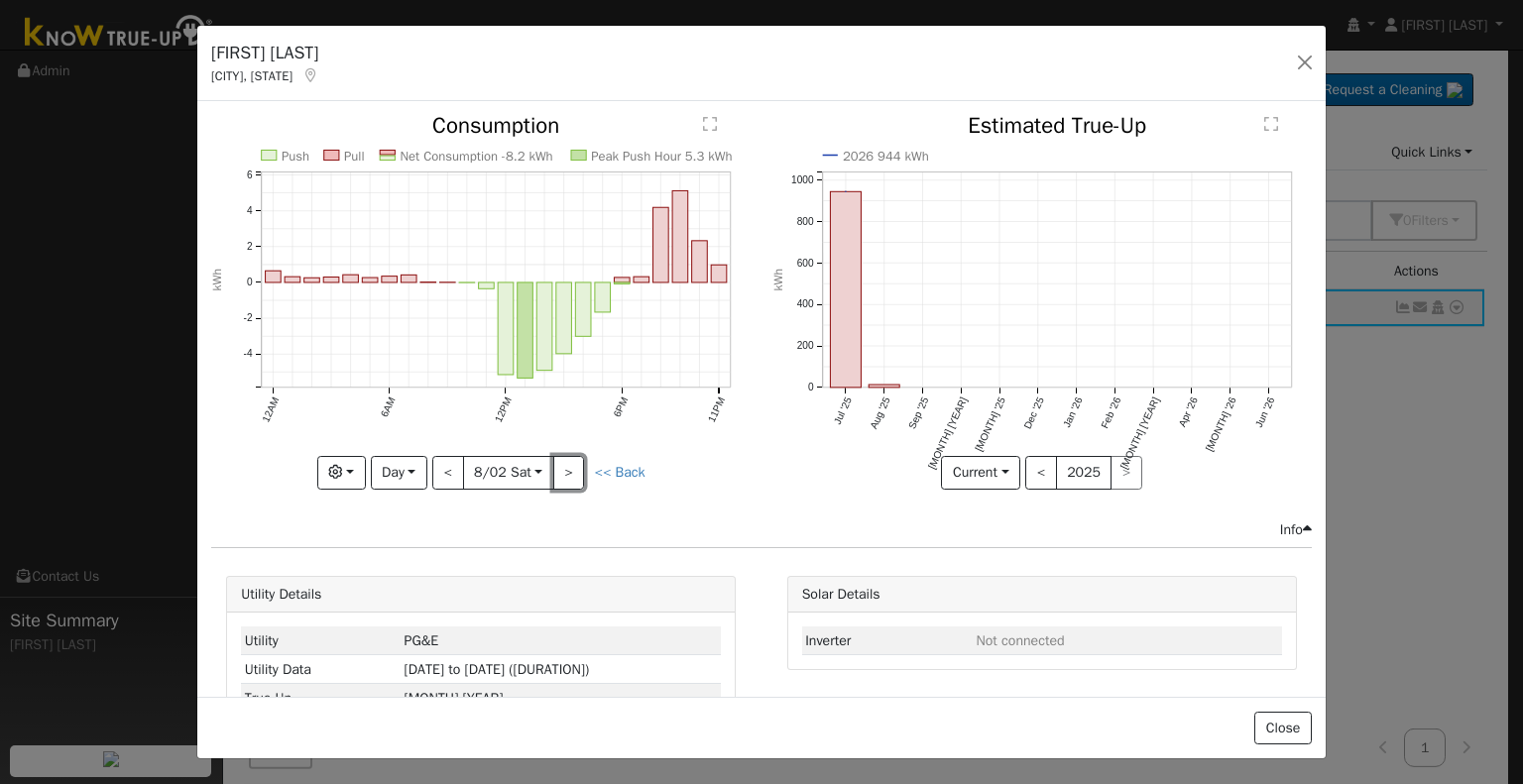 click on ">" at bounding box center [569, 473] 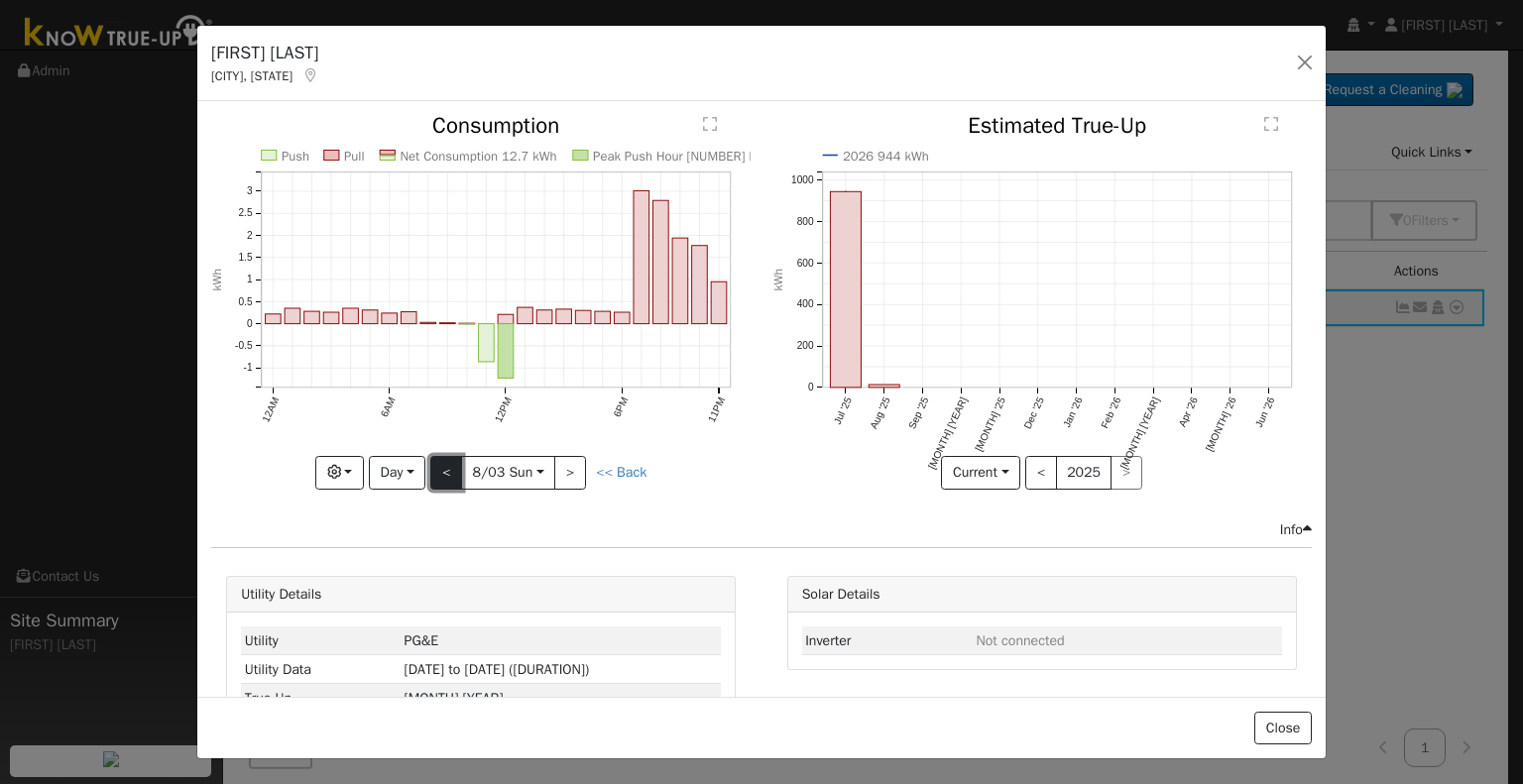 click on "<" at bounding box center (446, 473) 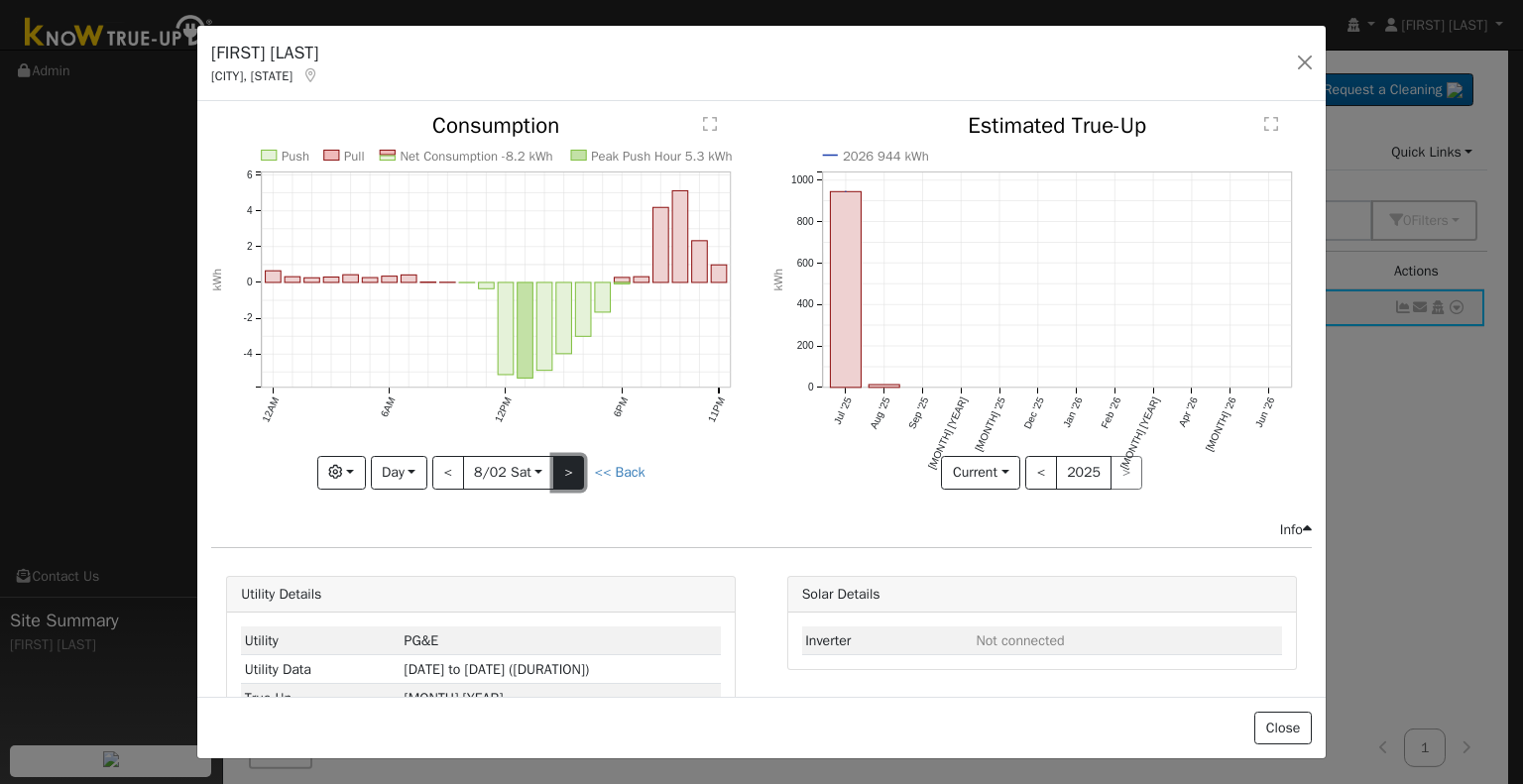 click on ">" at bounding box center (569, 473) 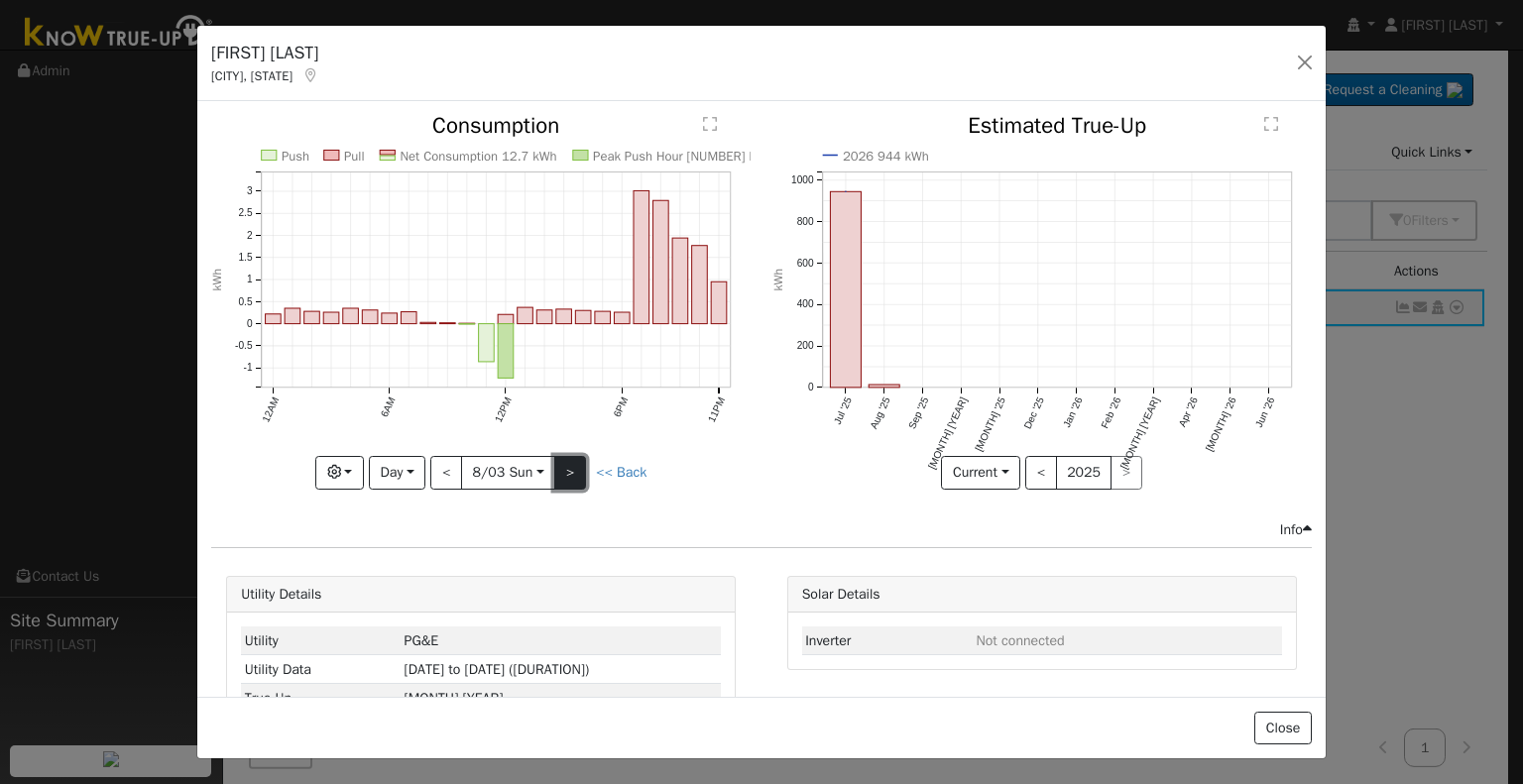click on ">" at bounding box center (570, 473) 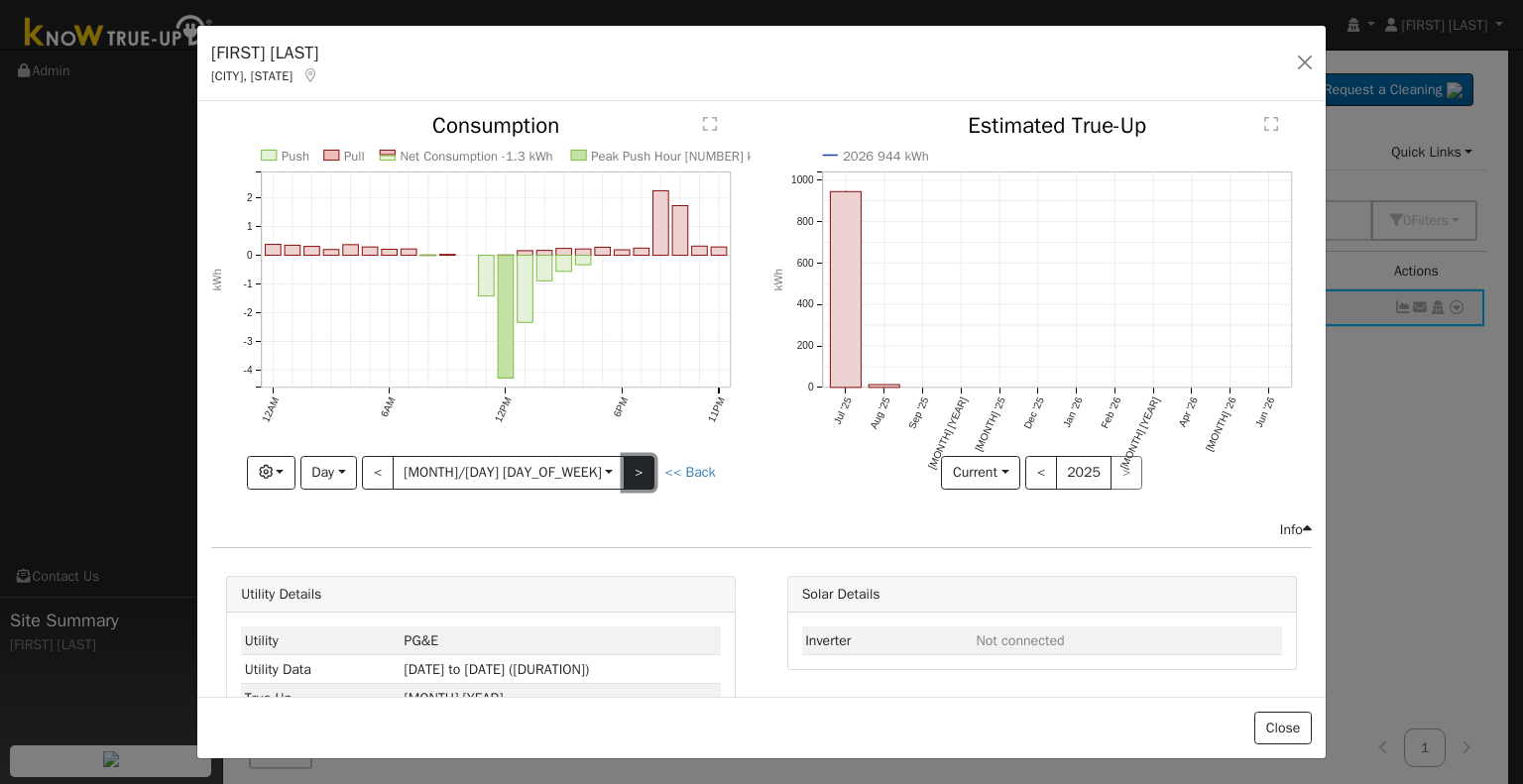 click on ">" at bounding box center [640, 473] 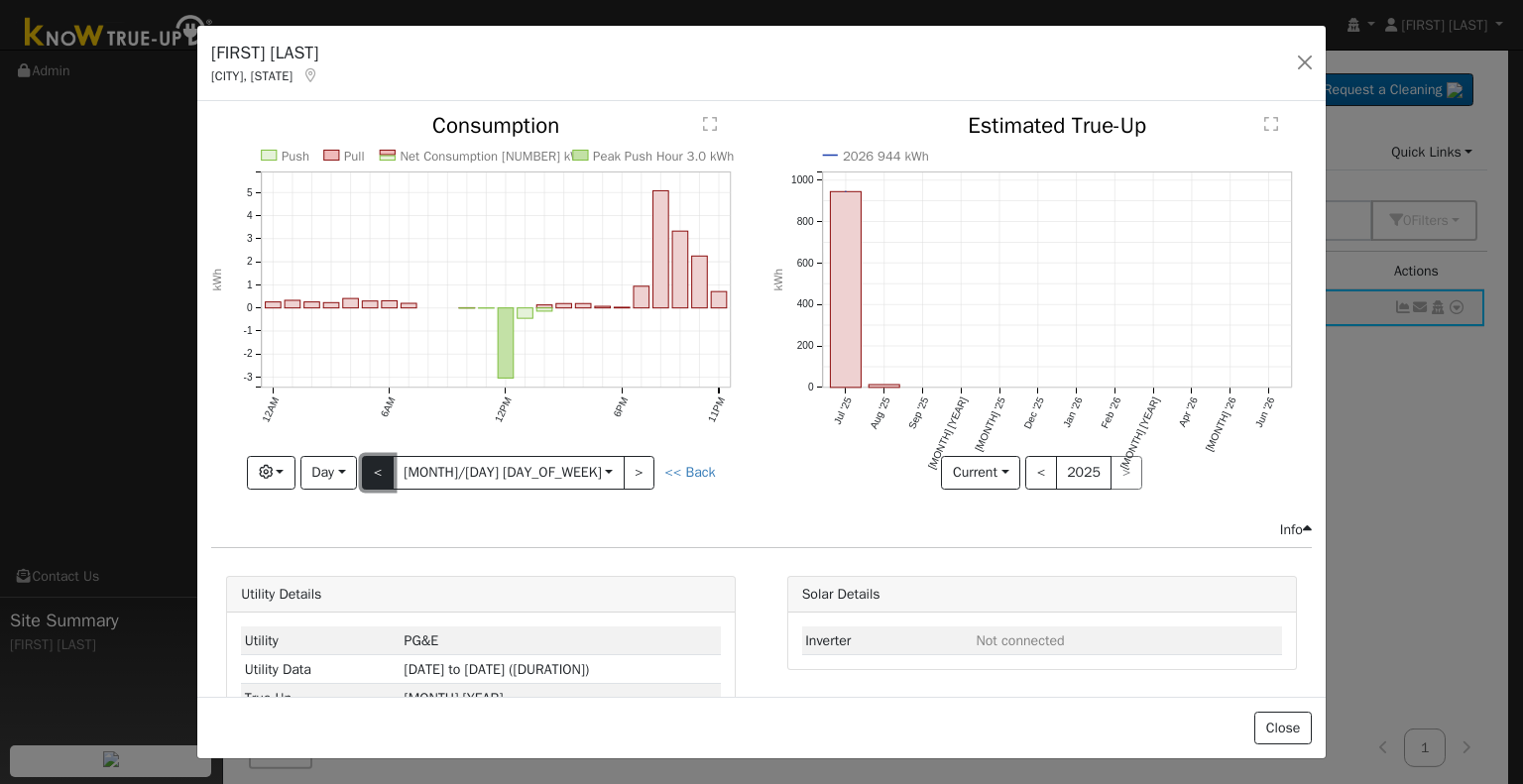 click on "<" at bounding box center (378, 473) 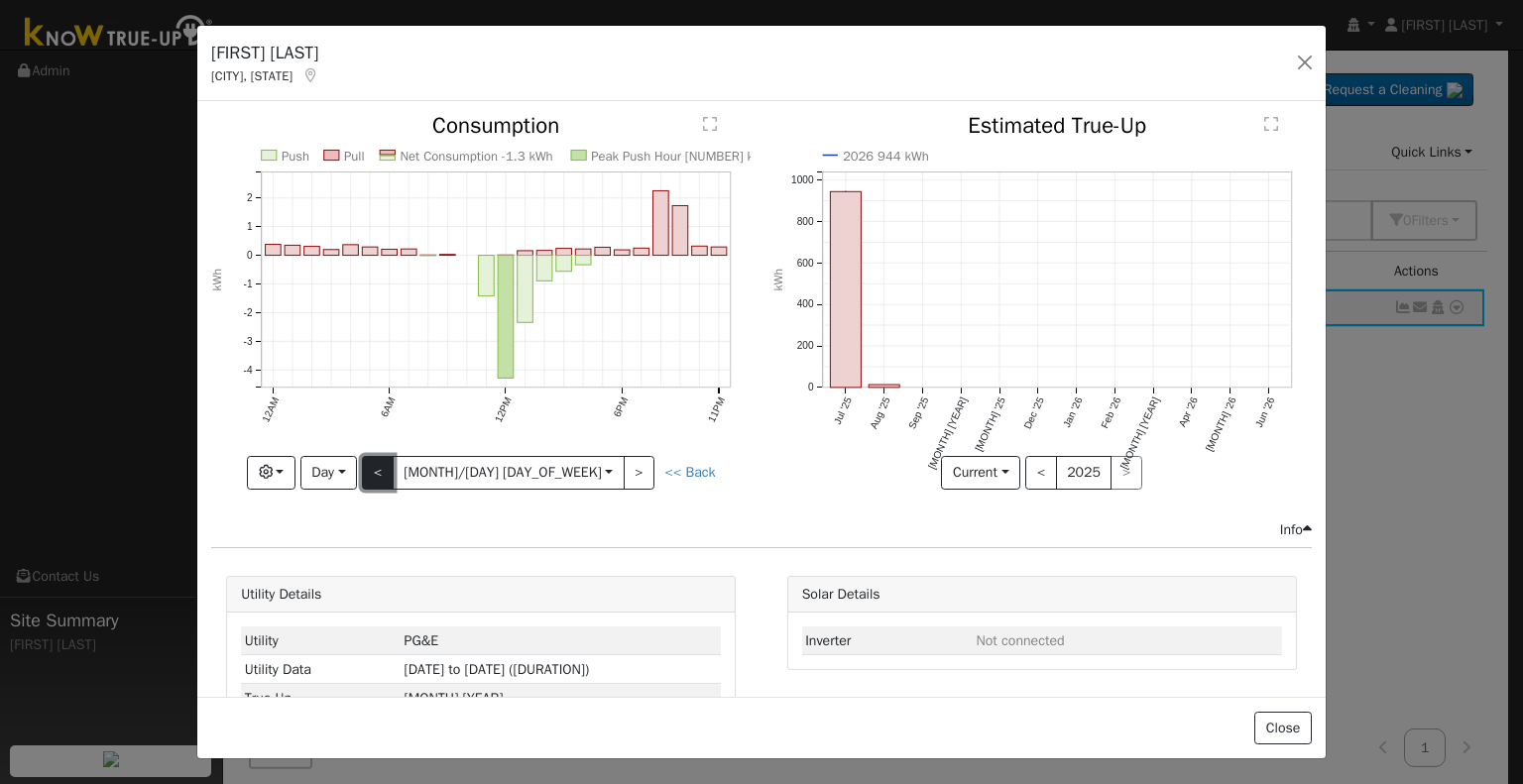 click on "<" at bounding box center [378, 473] 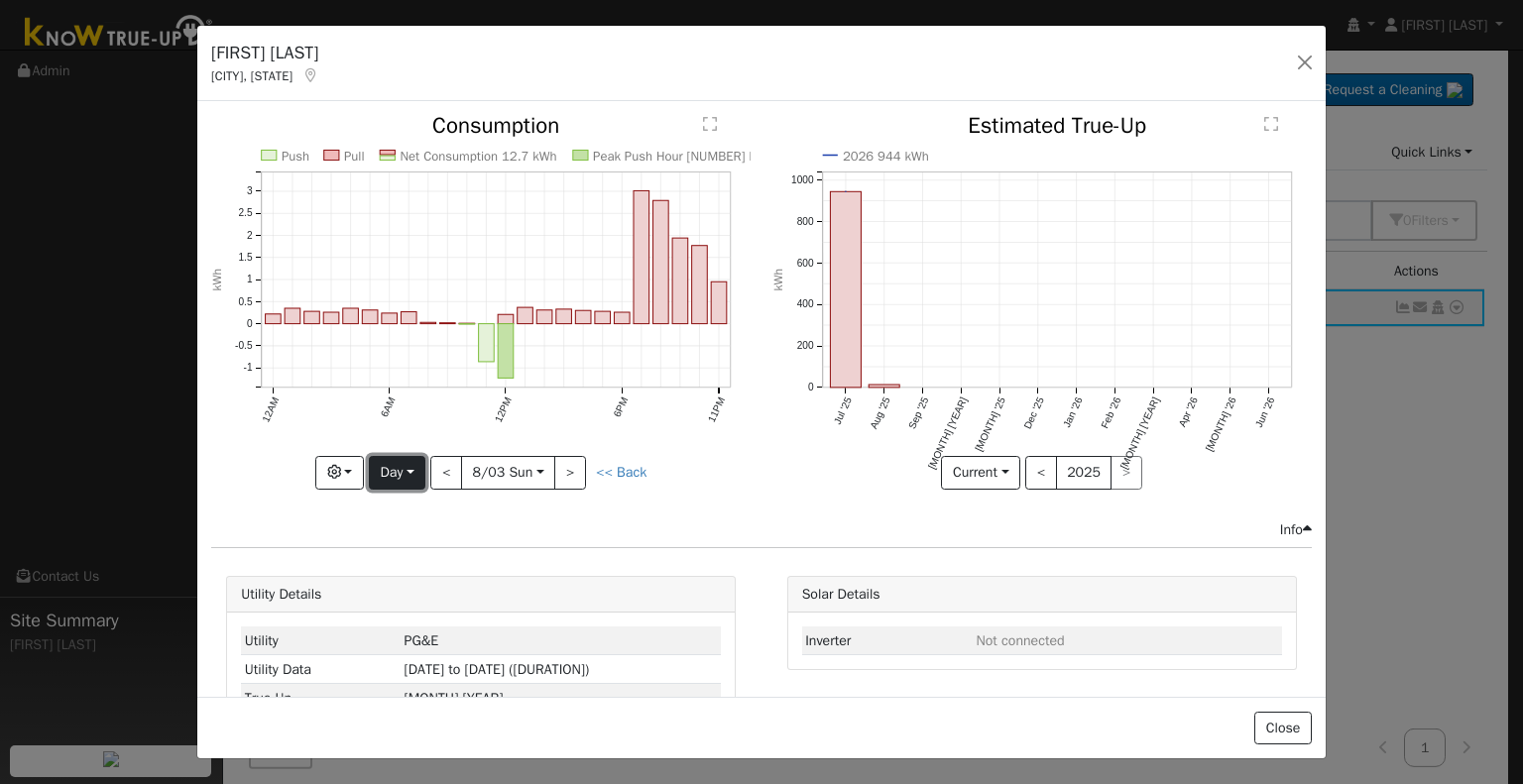 click on "Day" at bounding box center [397, 473] 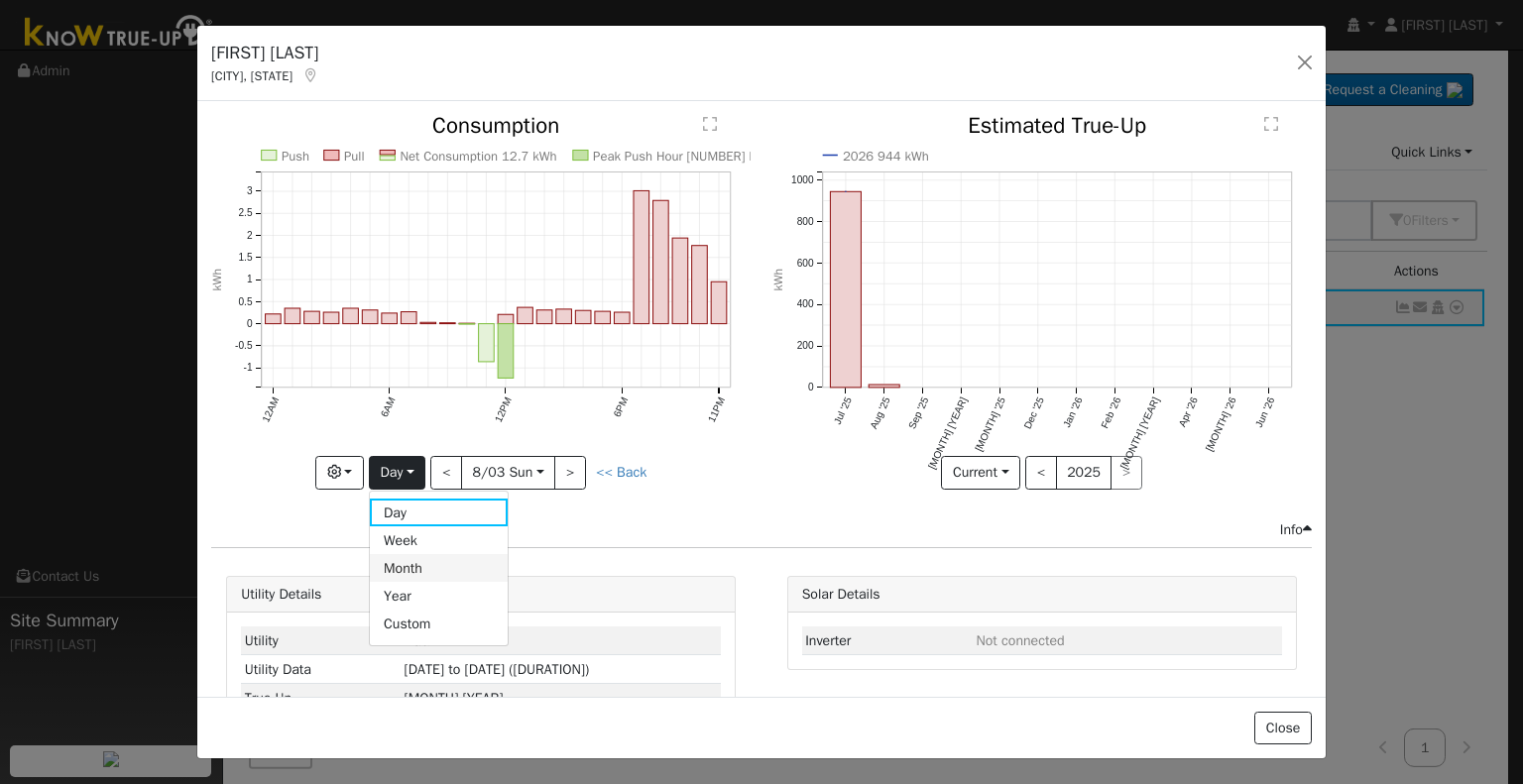 click on "Month" at bounding box center [438, 568] 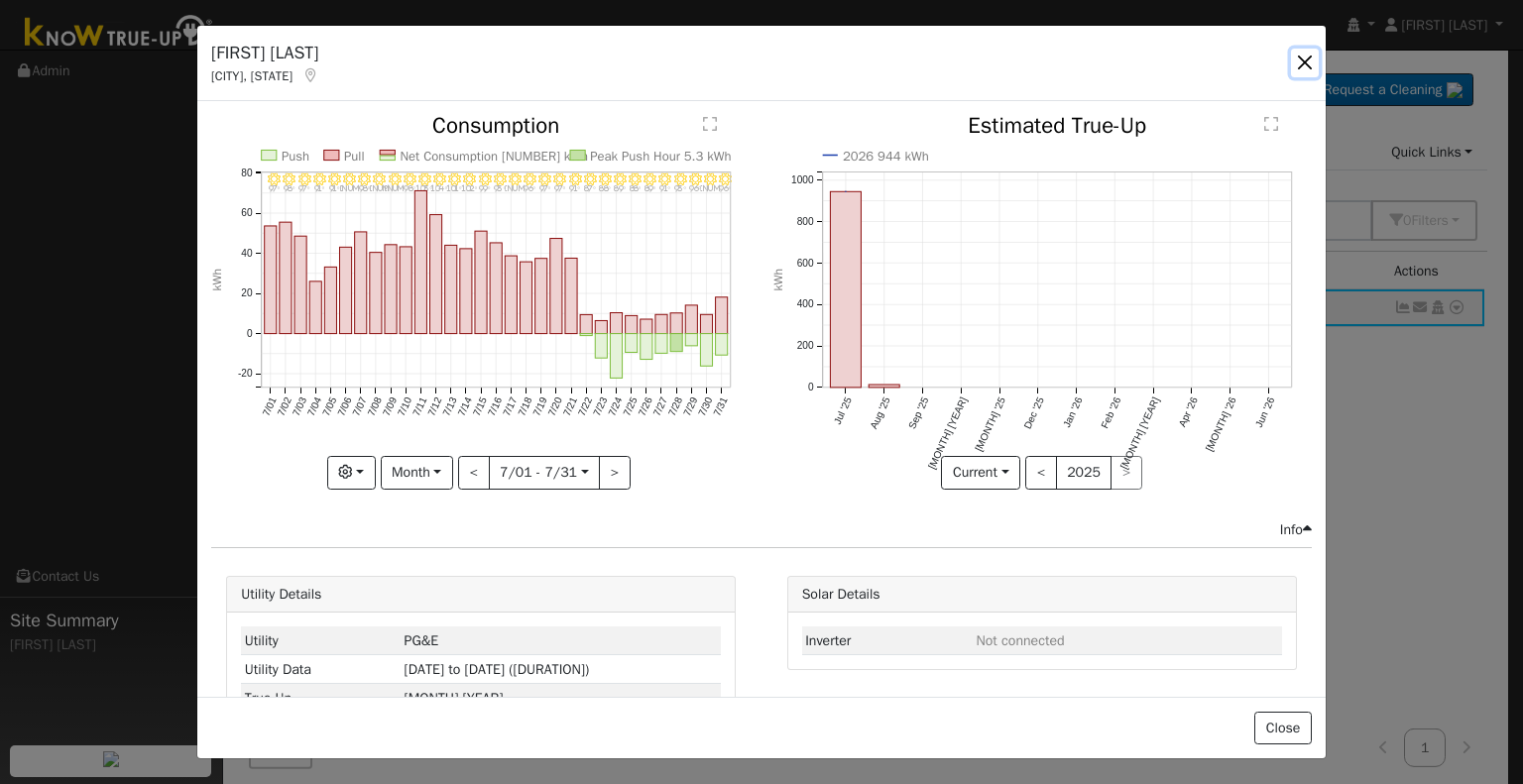 click at bounding box center (1305, 62) 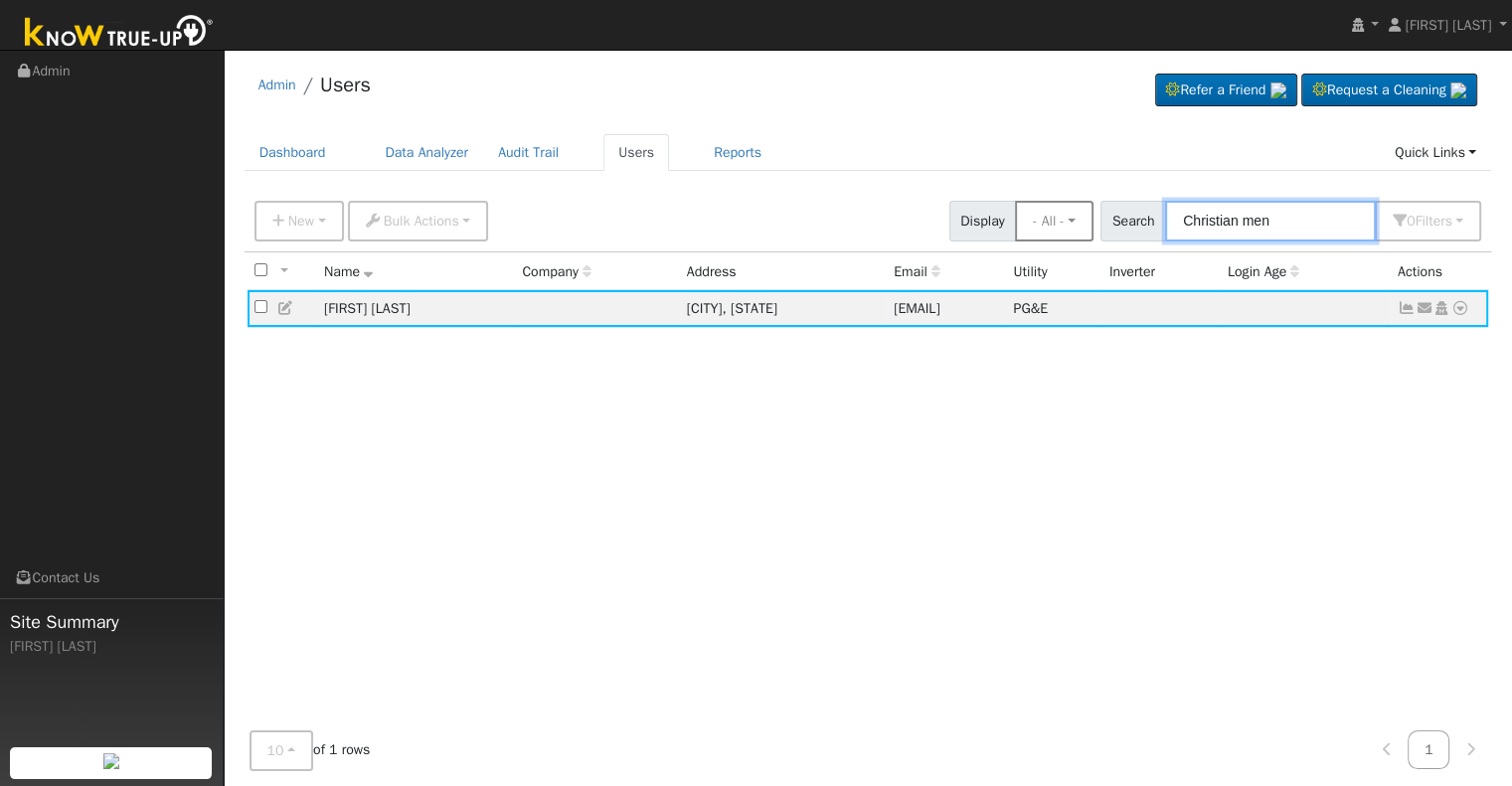 drag, startPoint x: 1260, startPoint y: 221, endPoint x: 1025, endPoint y: 213, distance: 235.13613 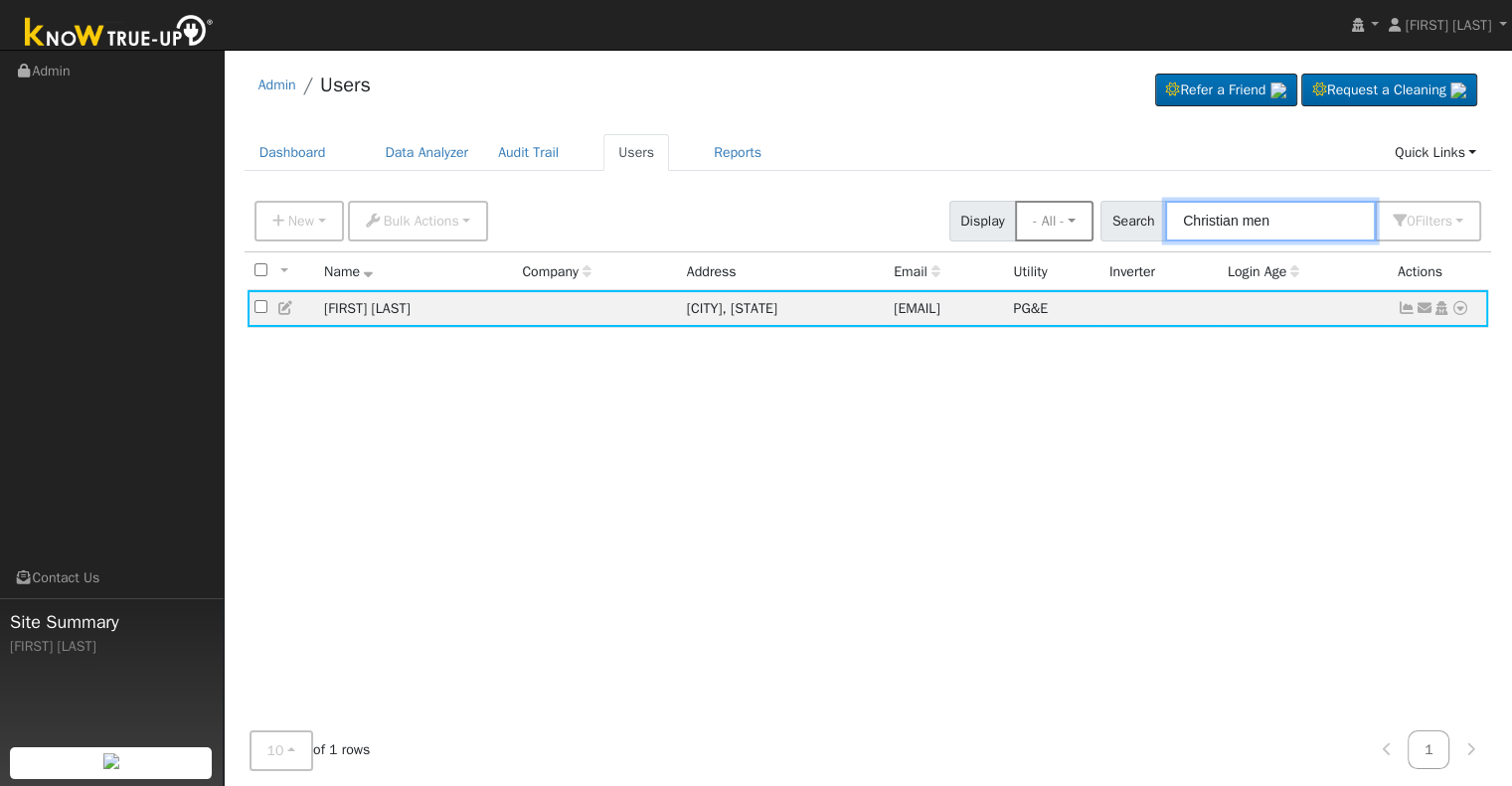 paste on "[LAST], [LAST]" 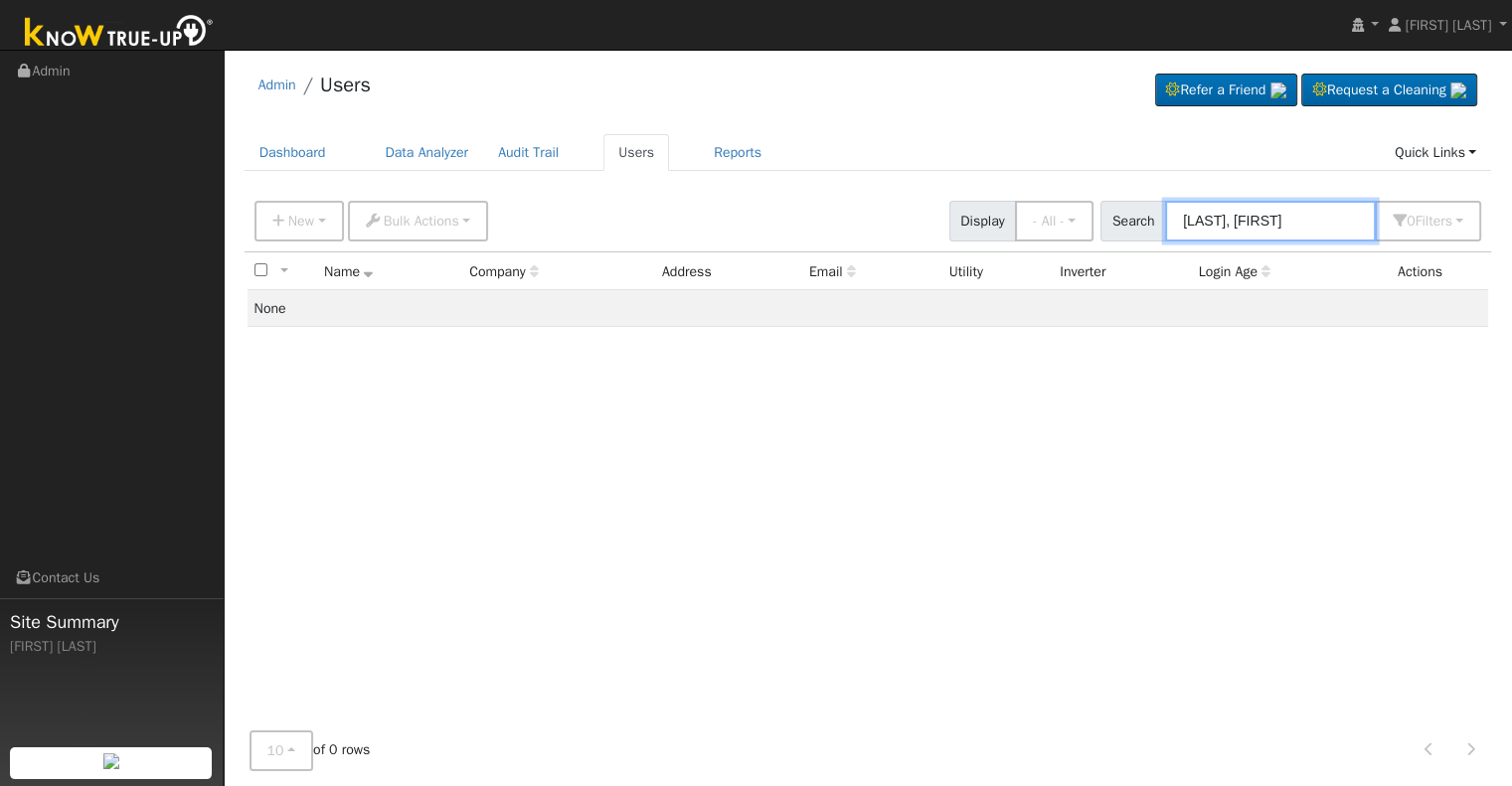click on "[LAST], [FIRST]" at bounding box center [1270, 221] 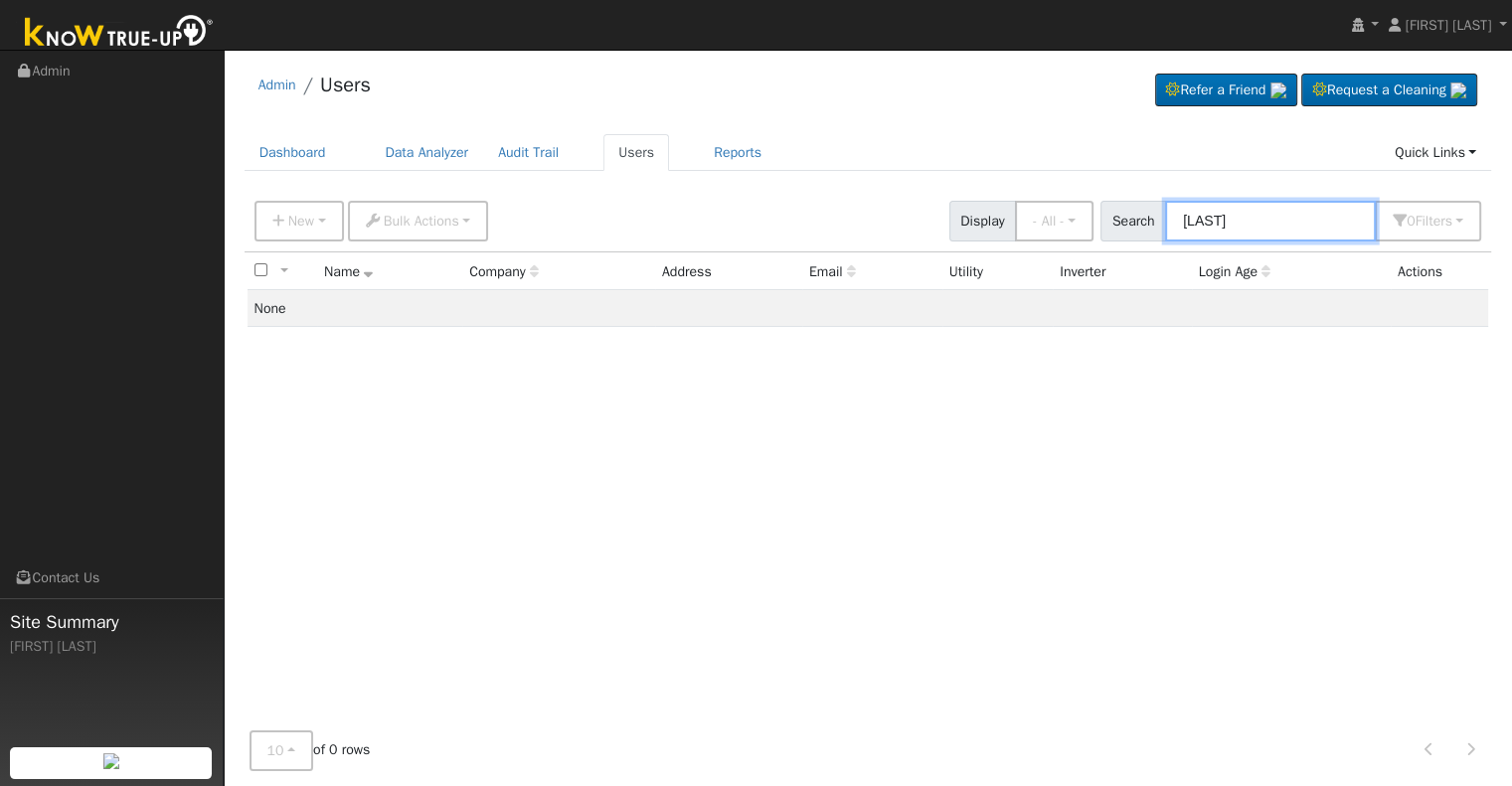 type on "[LAST]" 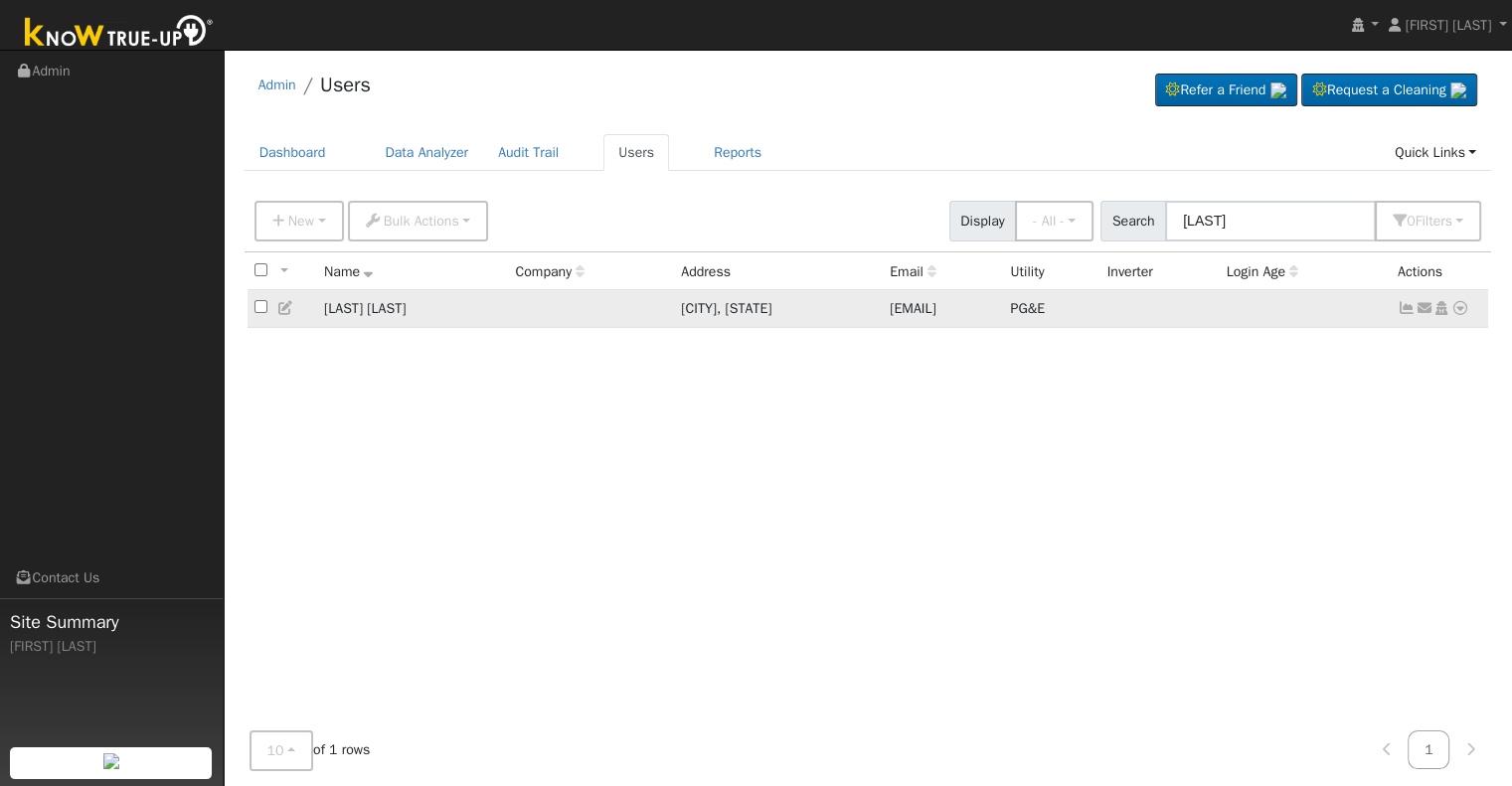 click at bounding box center [1407, 308] 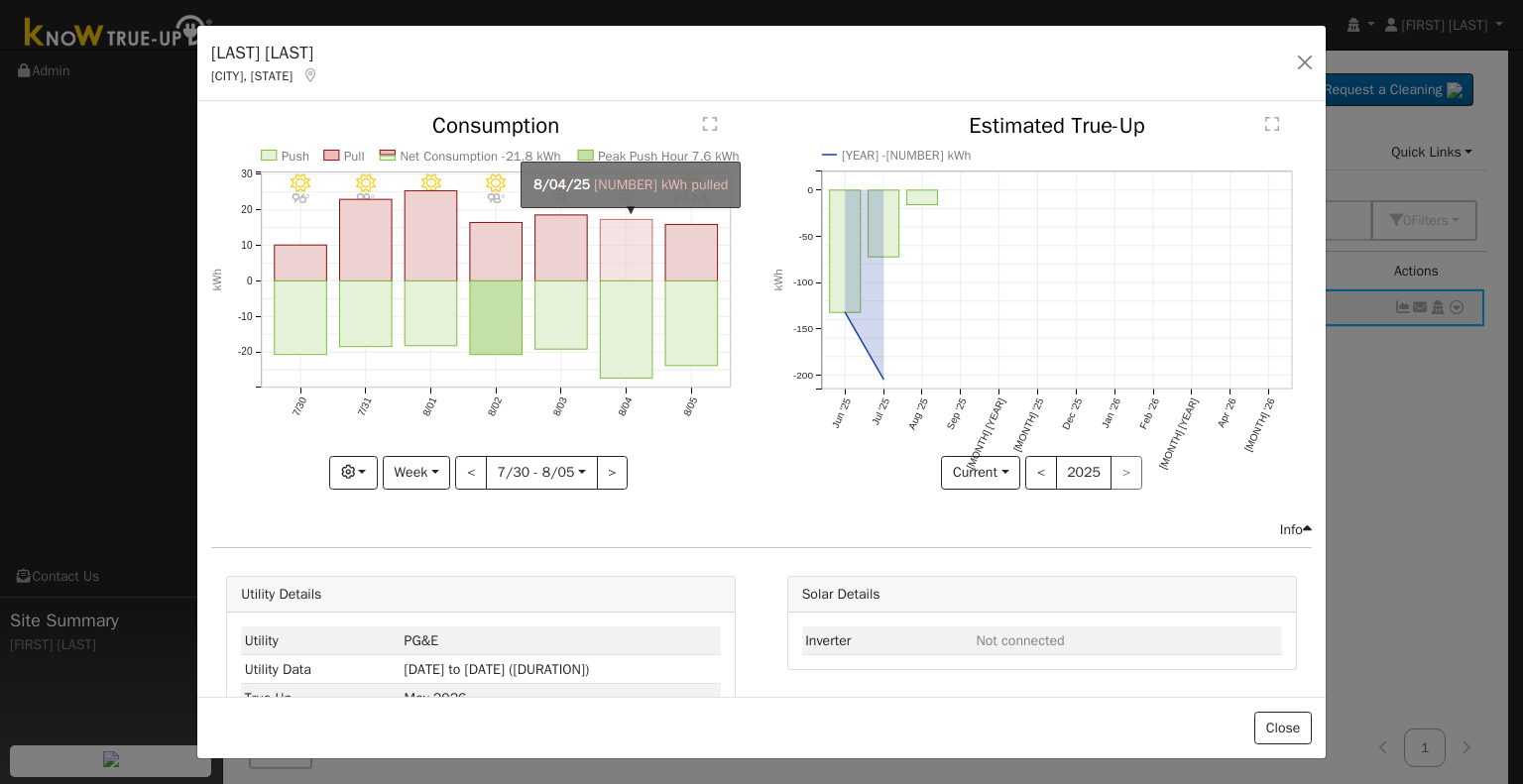 click on "onclick=""" 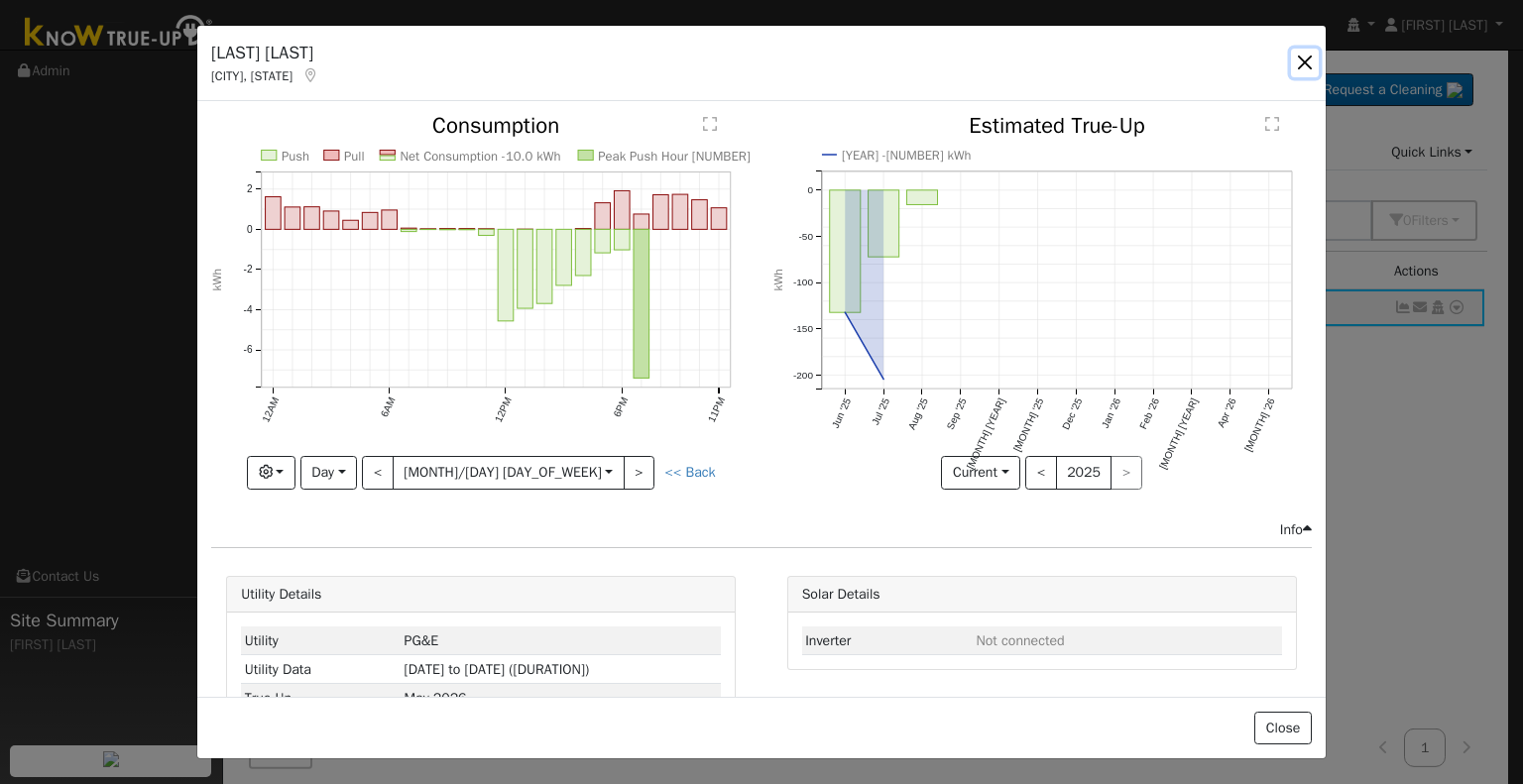 click at bounding box center [1305, 62] 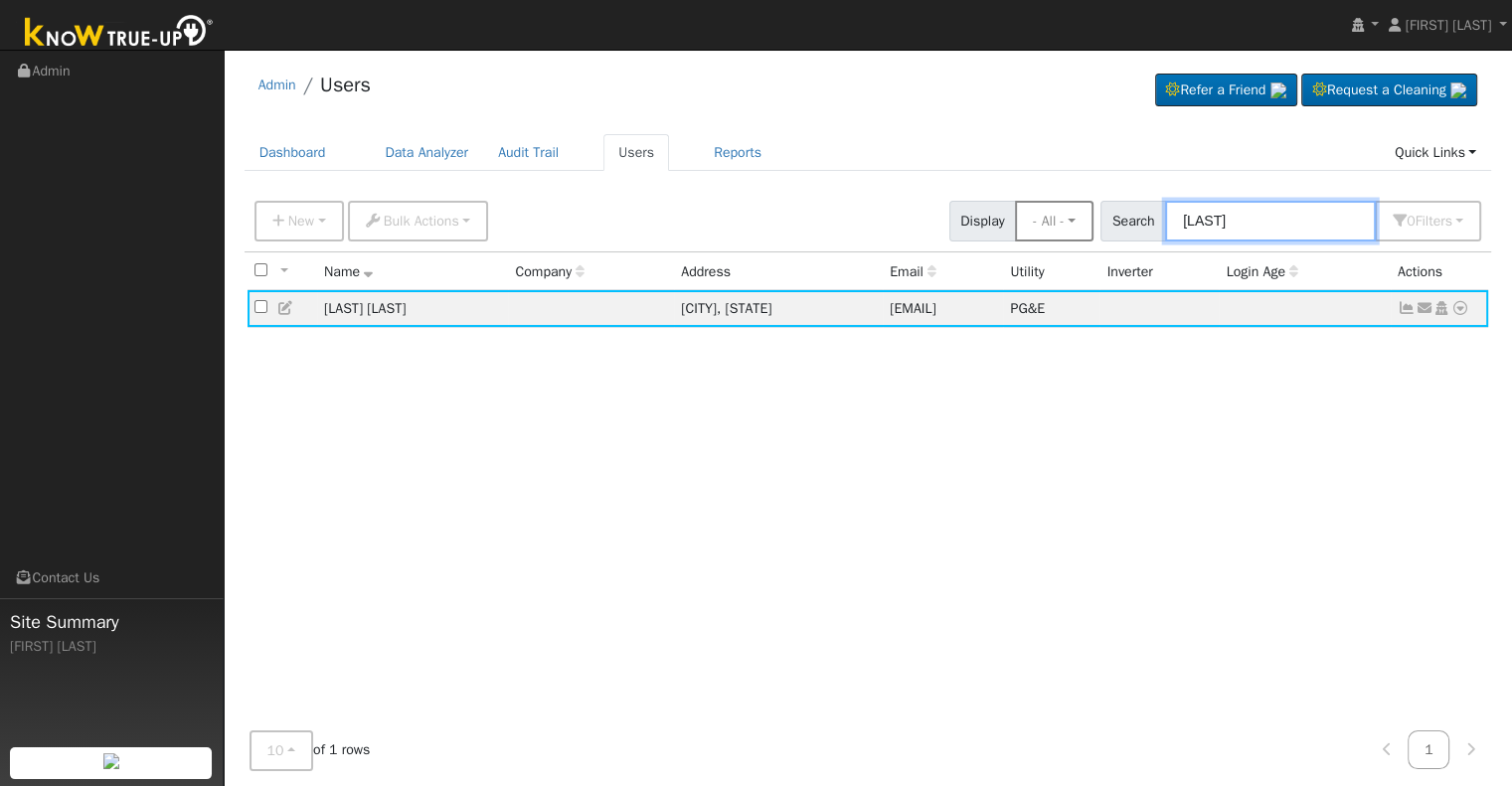 drag, startPoint x: 1281, startPoint y: 227, endPoint x: 1054, endPoint y: 223, distance: 227.03524 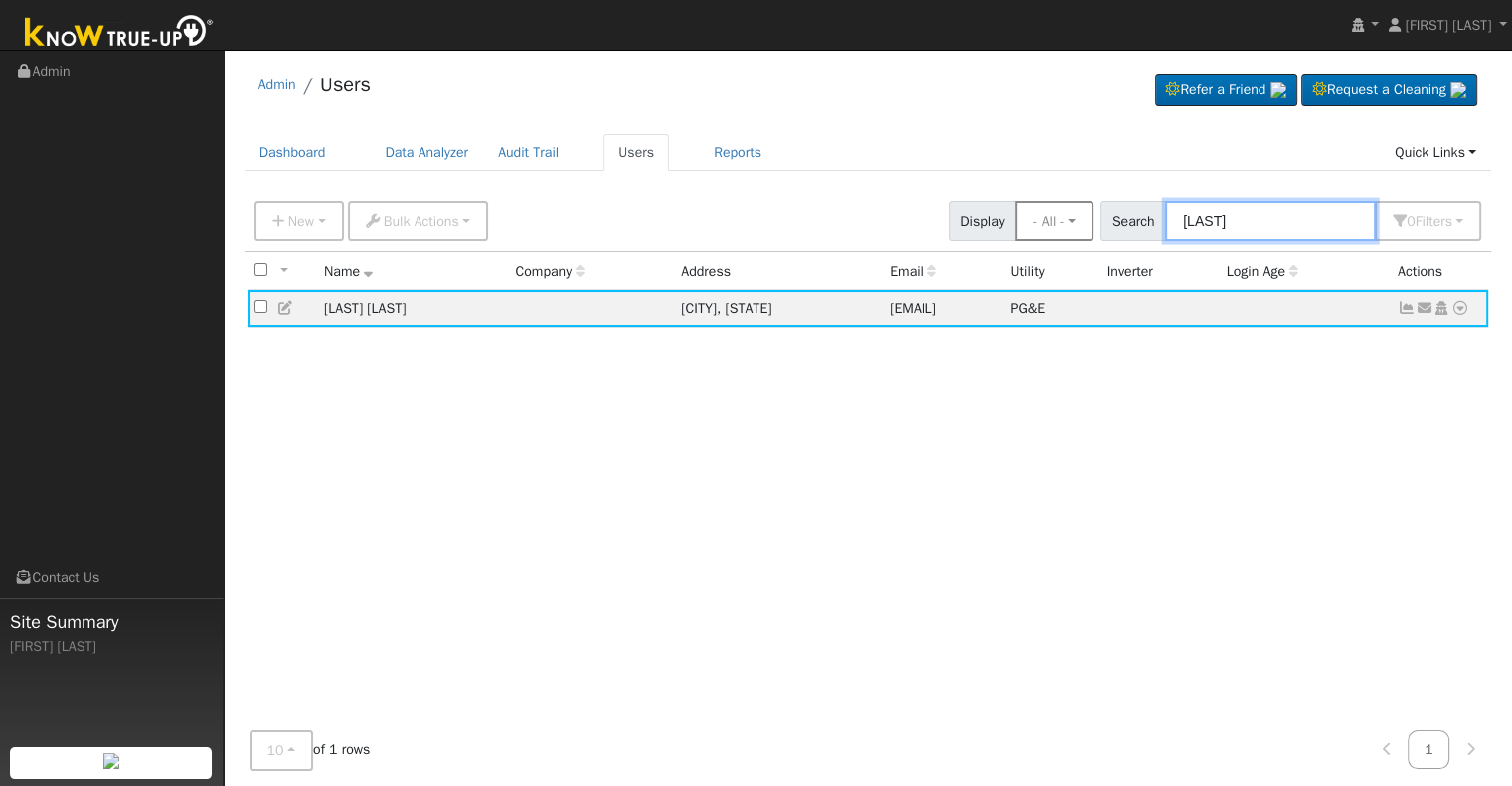 paste on "[FIRST] & [FIRST] [LAST]" 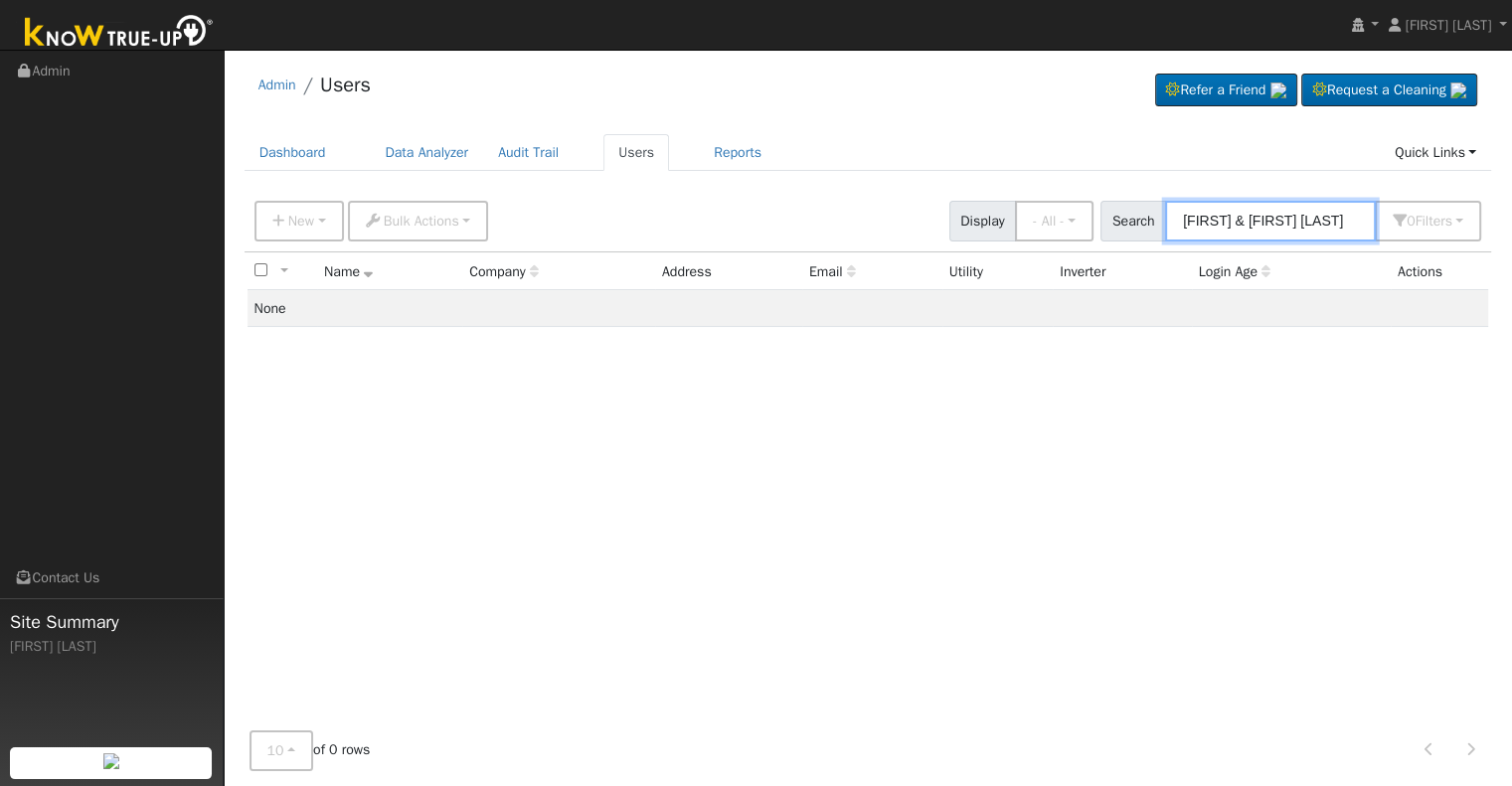 click on "[FIRST] & [FIRST] [LAST]" at bounding box center [1270, 221] 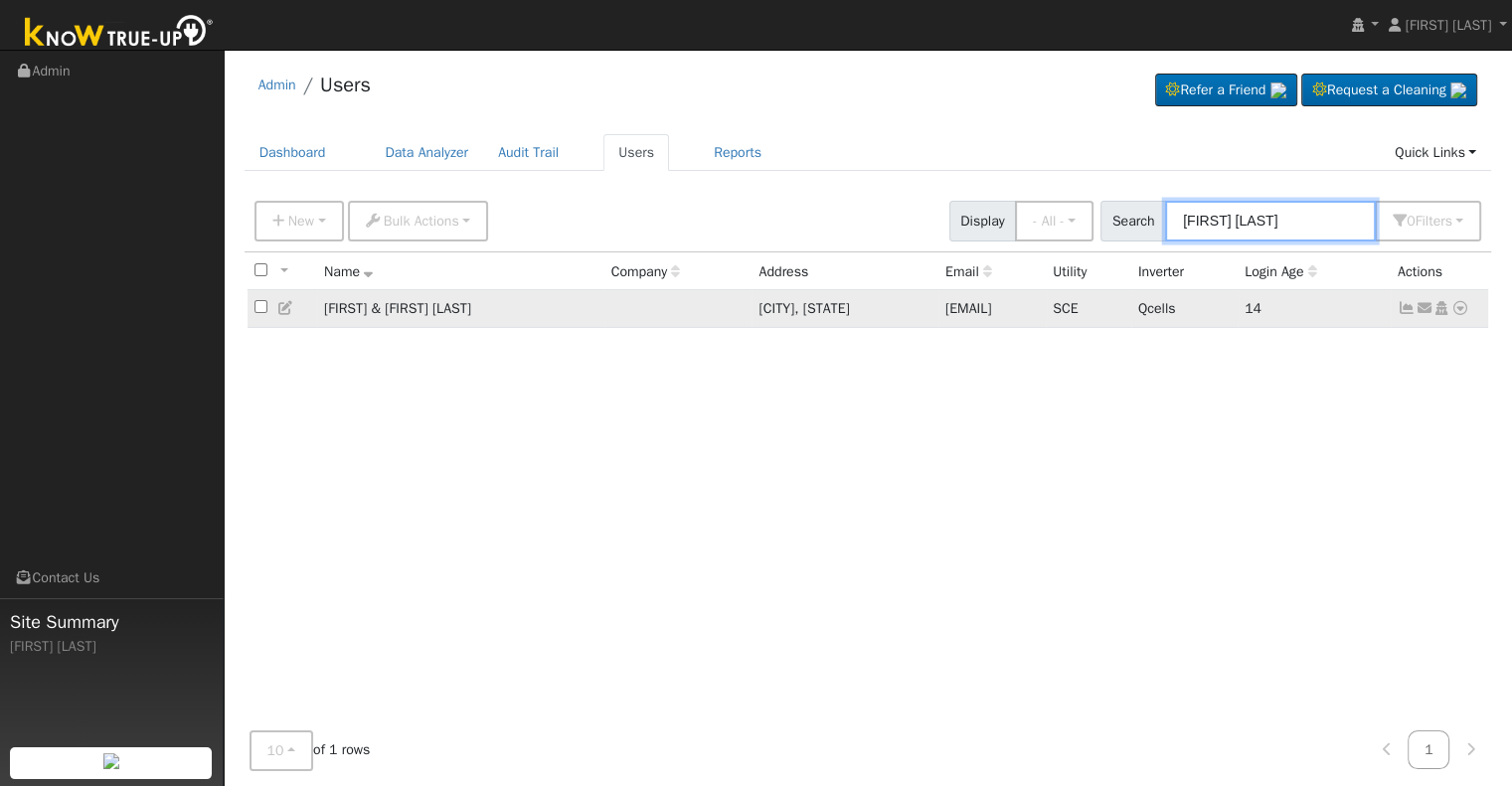 type on "[FIRST] [LAST]" 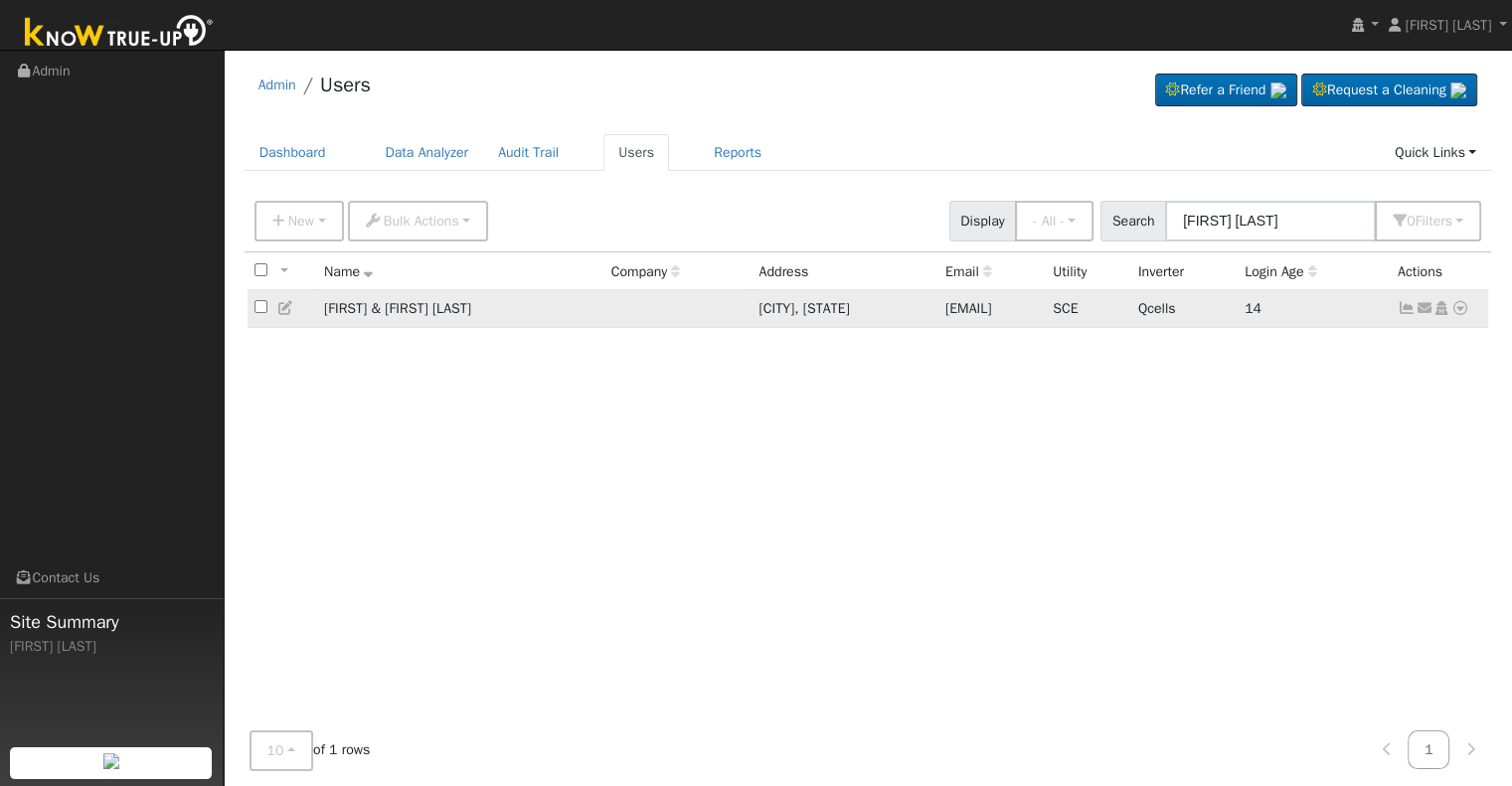 click at bounding box center [1407, 308] 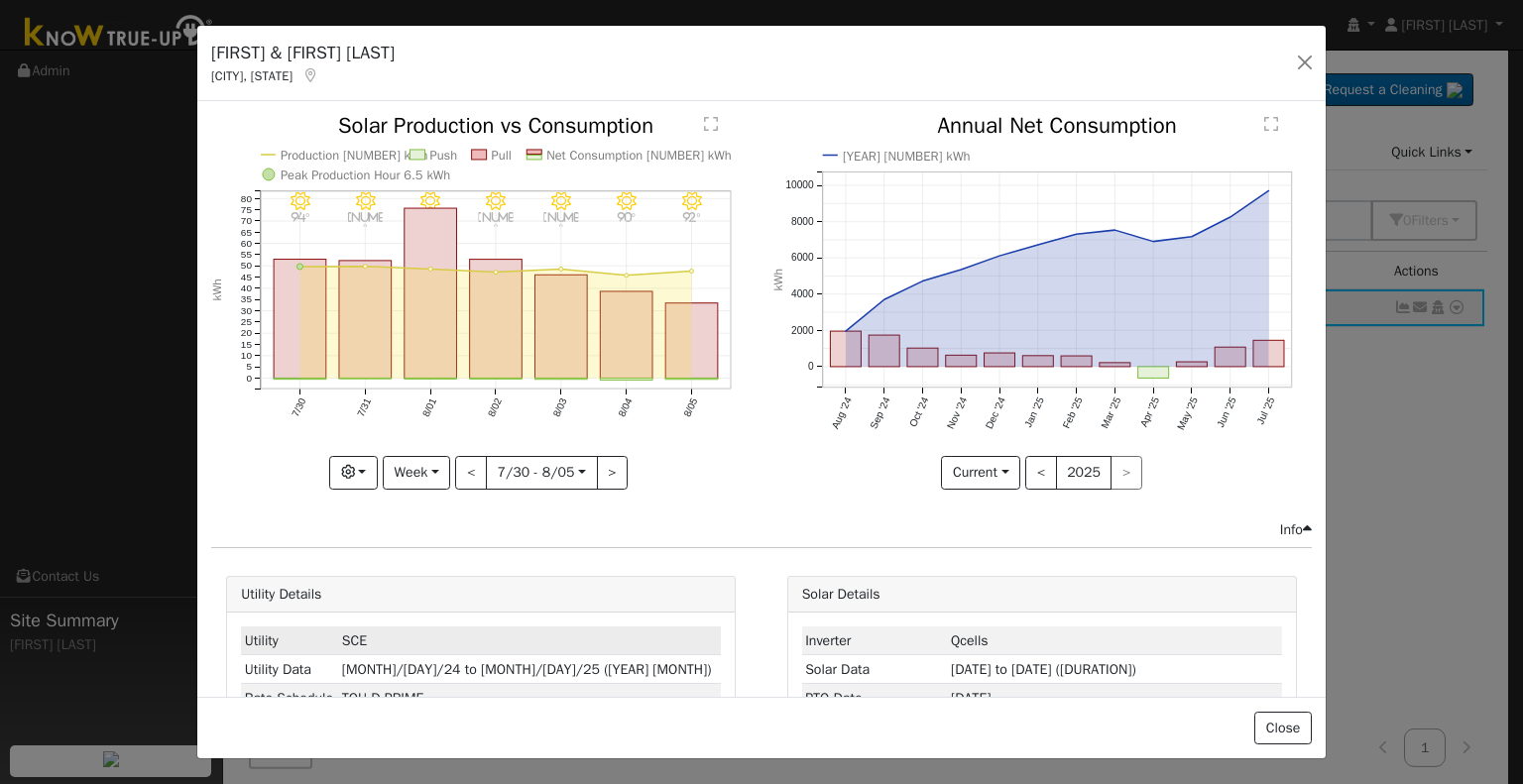 drag, startPoint x: 781, startPoint y: 632, endPoint x: 690, endPoint y: 633, distance: 91.00549 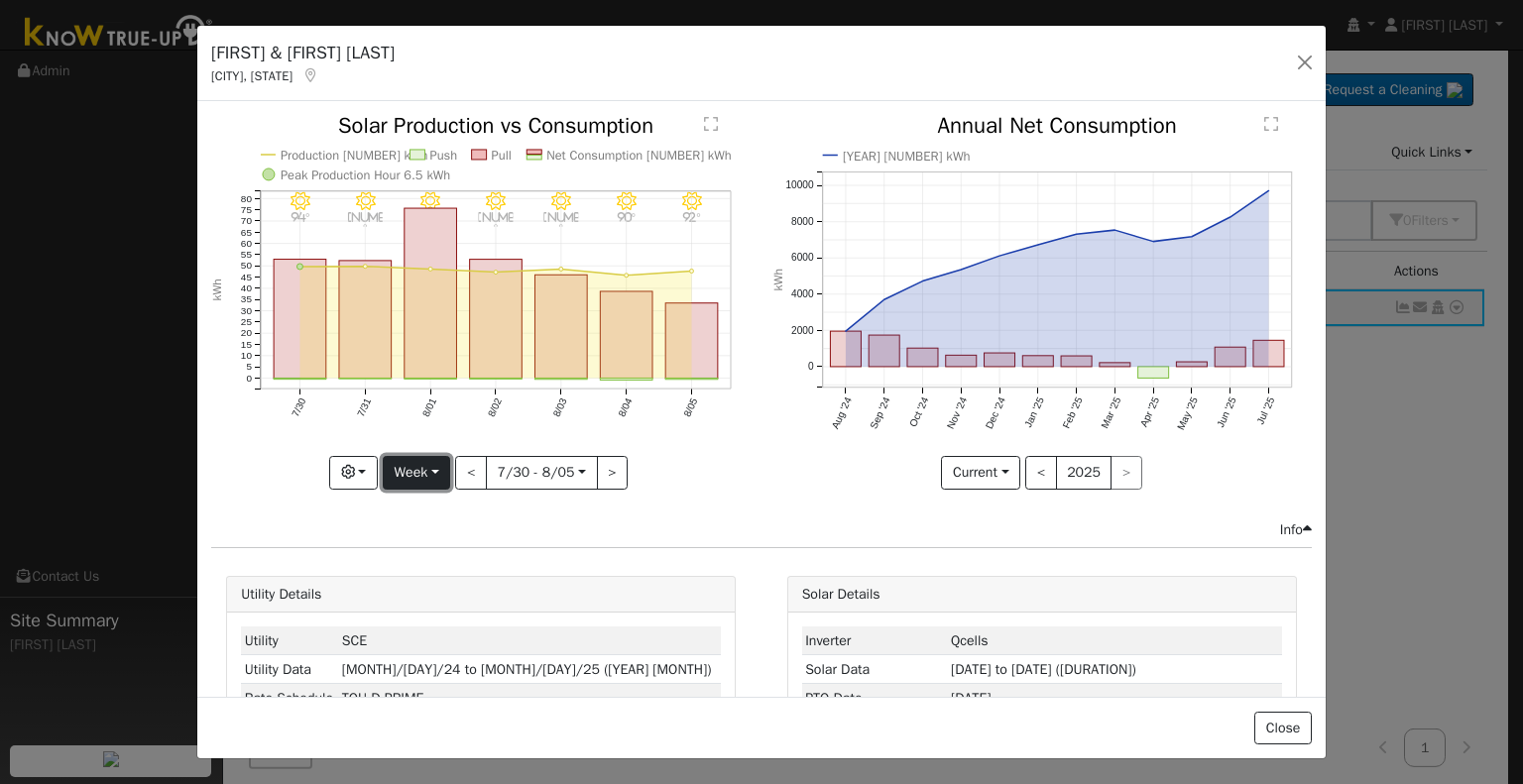 drag, startPoint x: 690, startPoint y: 633, endPoint x: 421, endPoint y: 473, distance: 312.9872 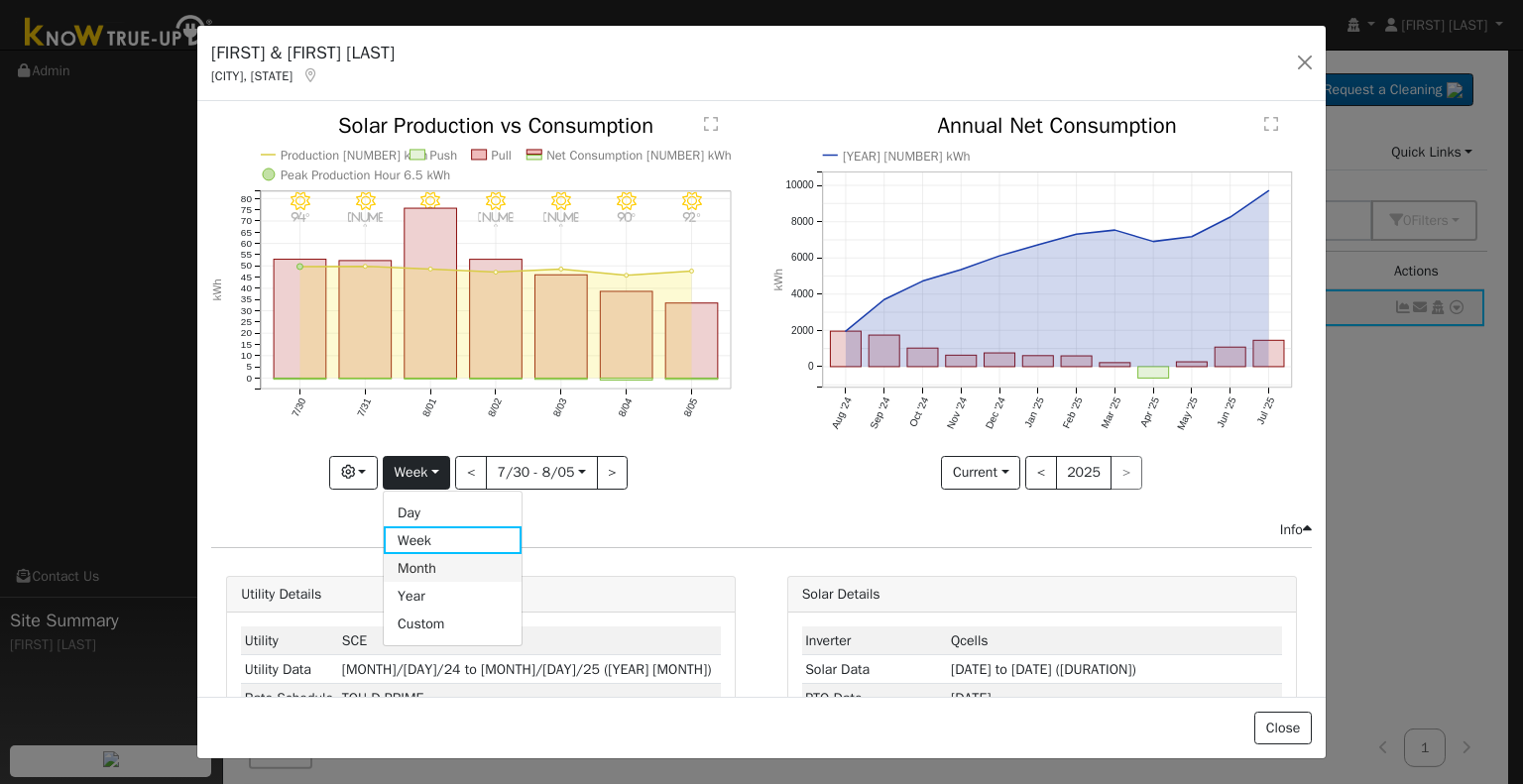 click on "Month" at bounding box center (452, 568) 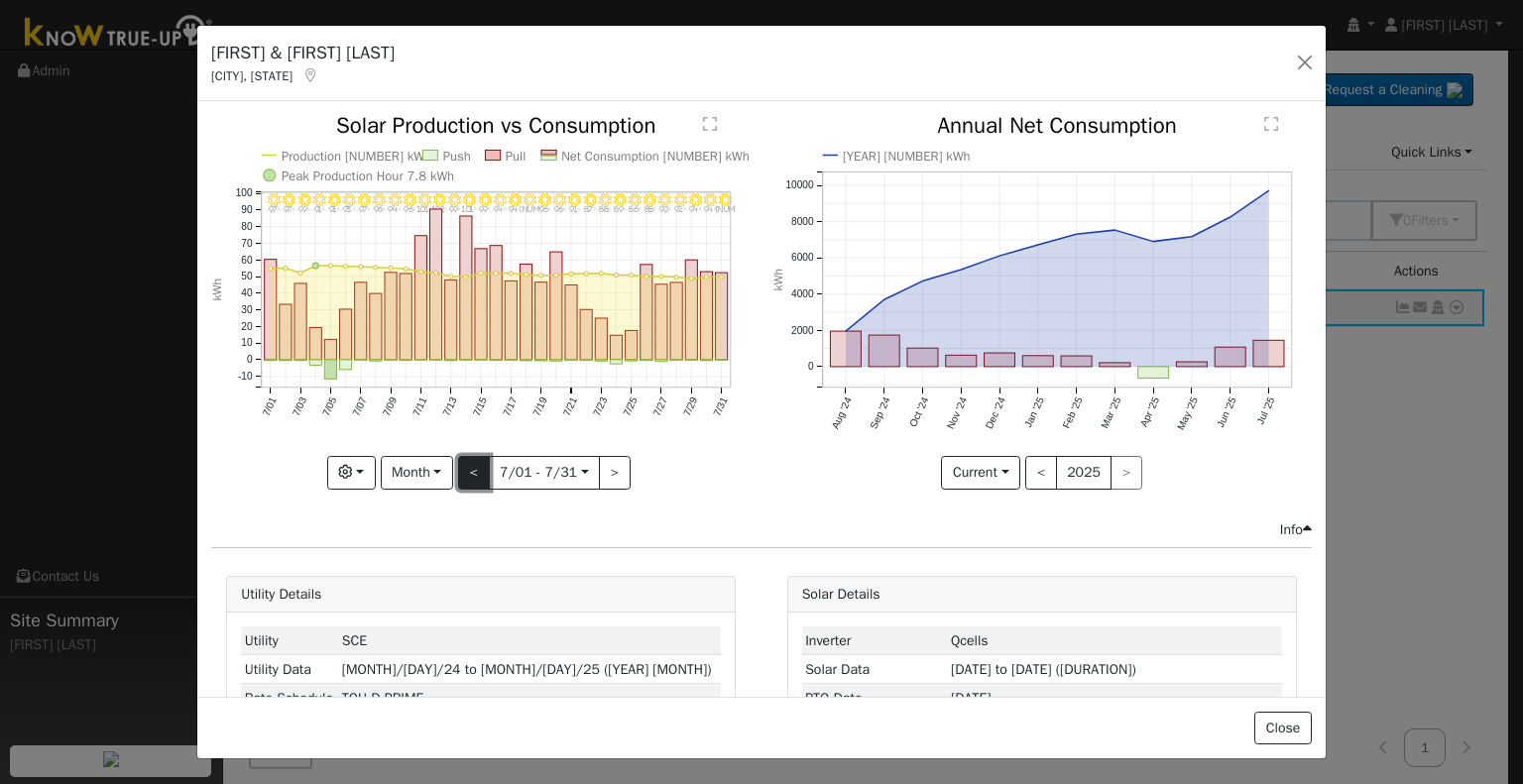 click on "<" at bounding box center (474, 473) 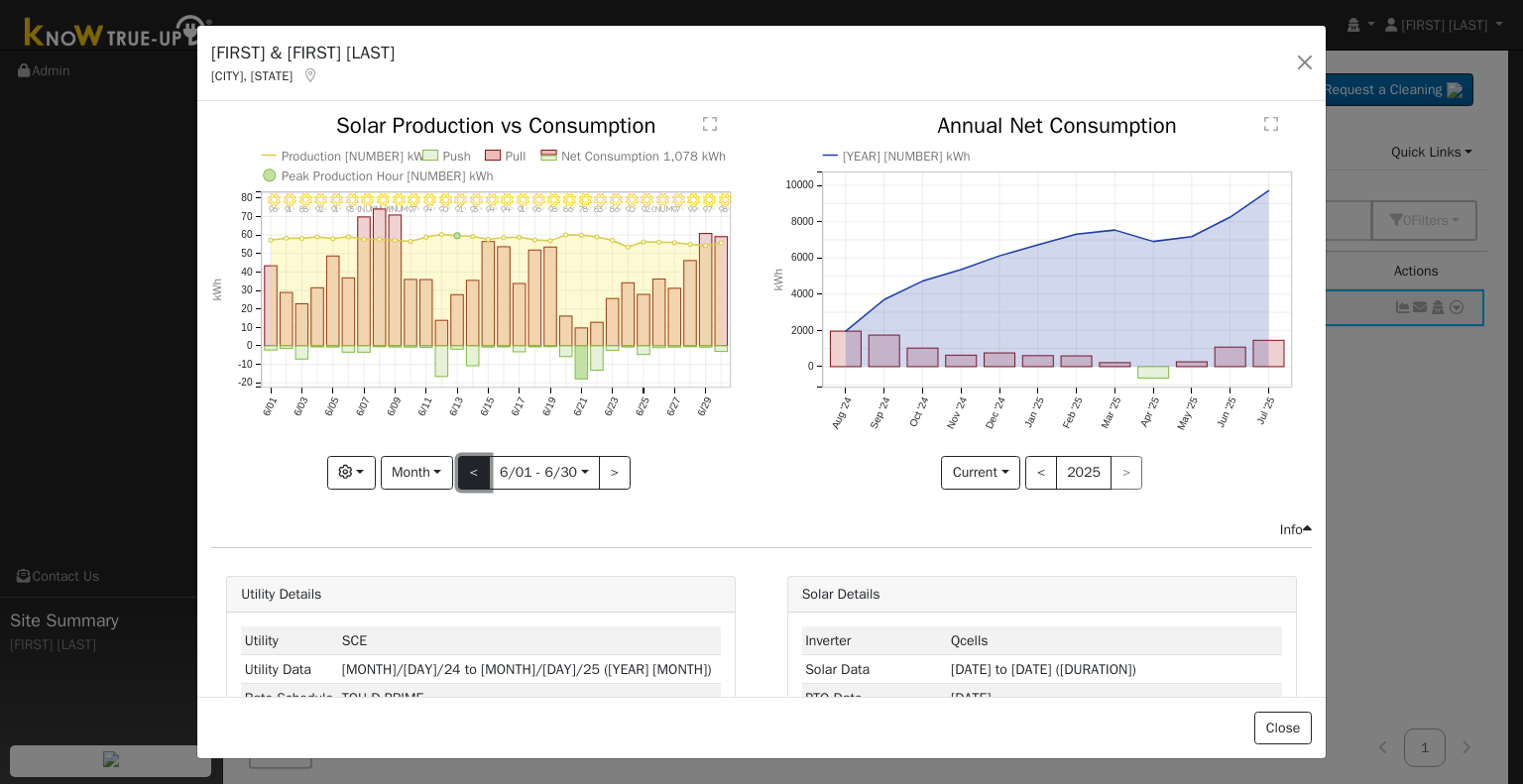 click on "<" at bounding box center (474, 473) 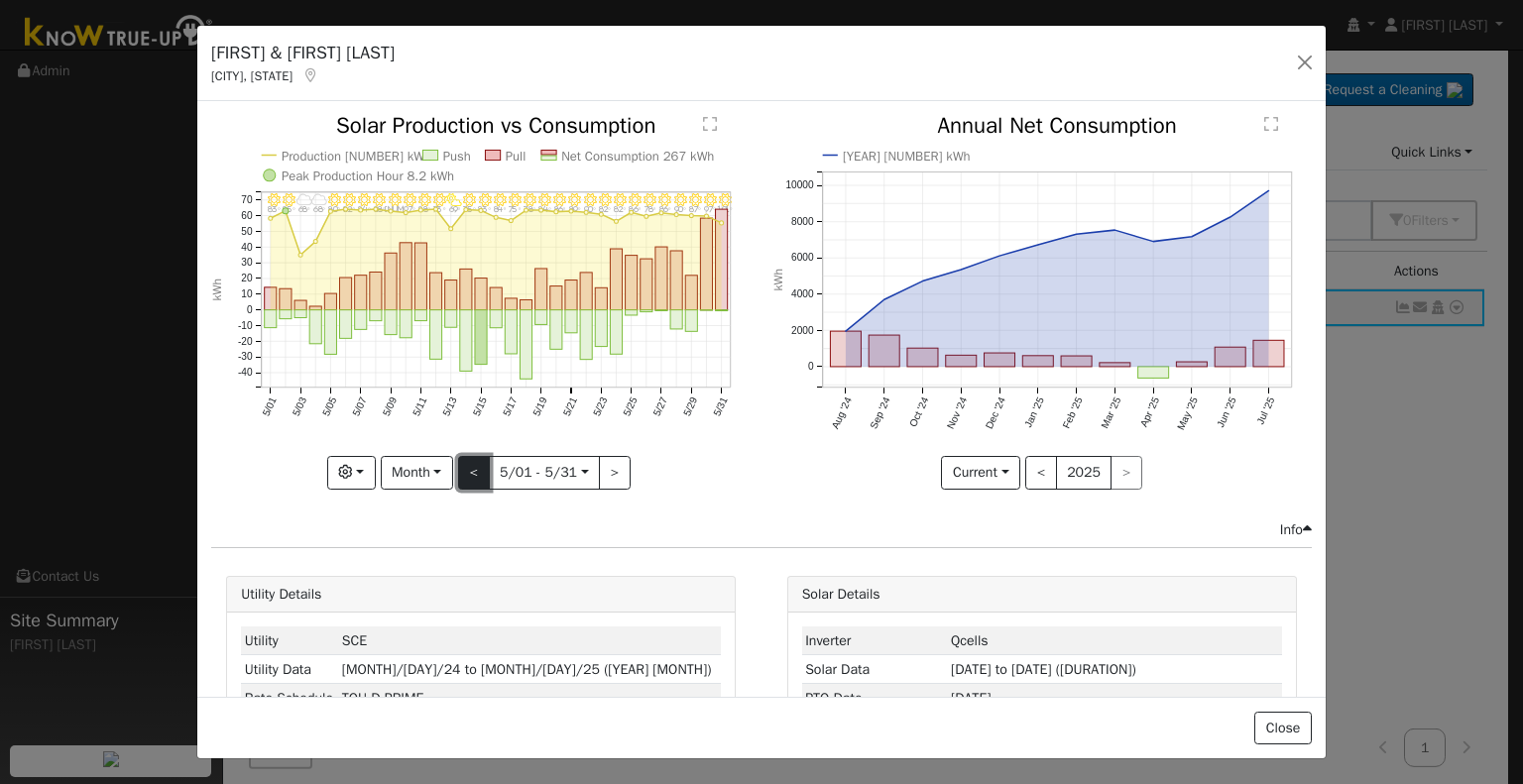 click on "<" at bounding box center (474, 473) 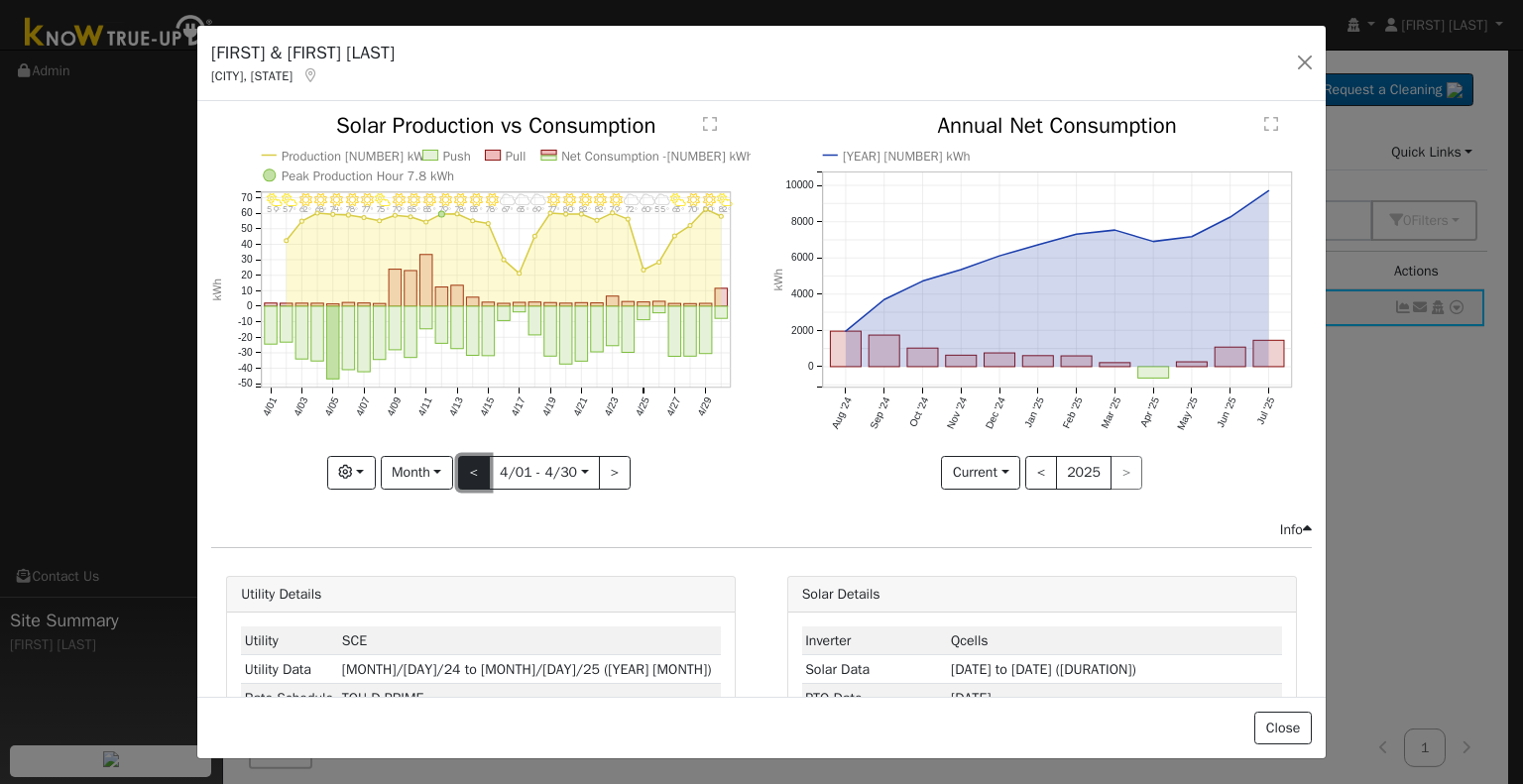 click on "<" at bounding box center [474, 473] 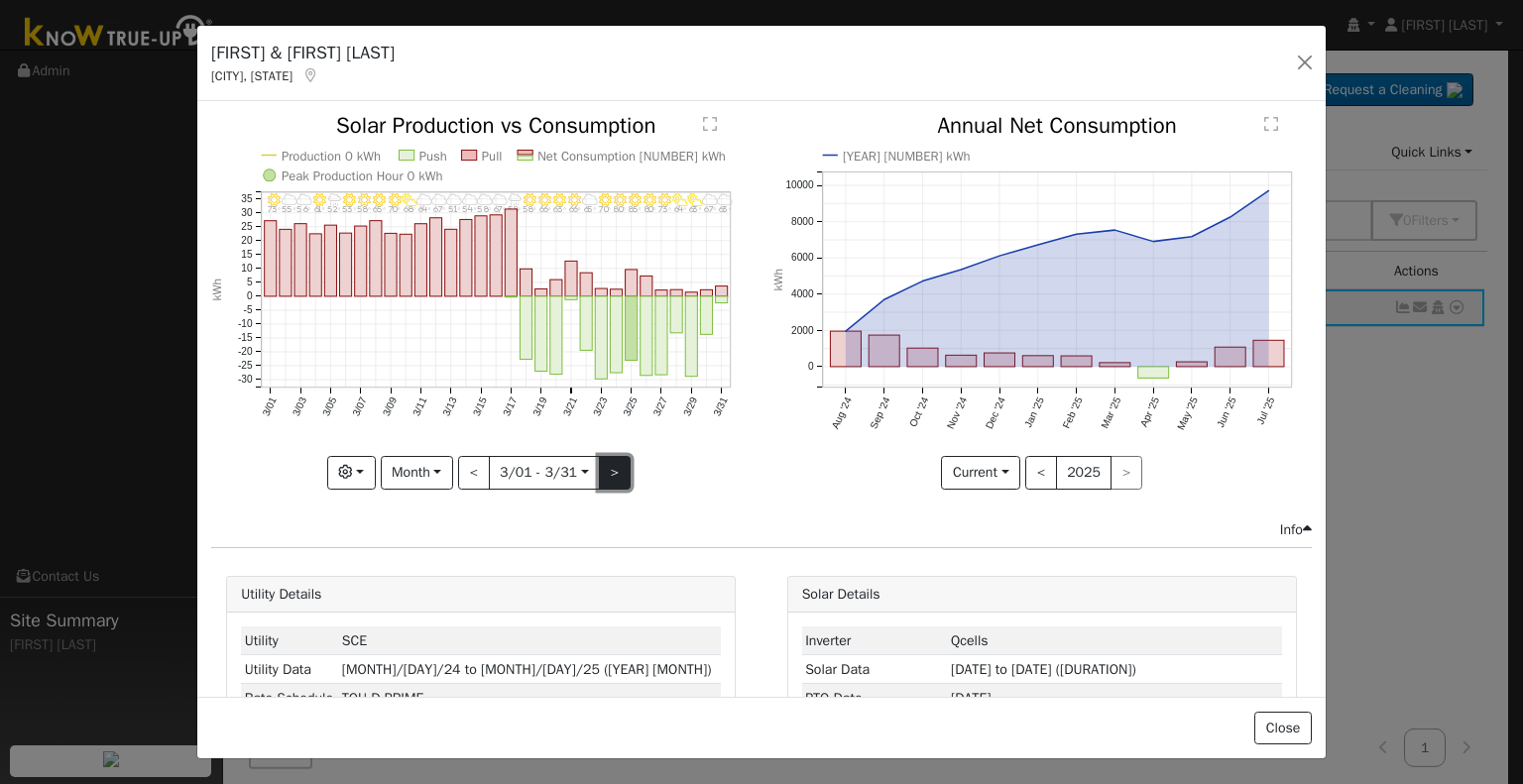 click on ">" at bounding box center [615, 473] 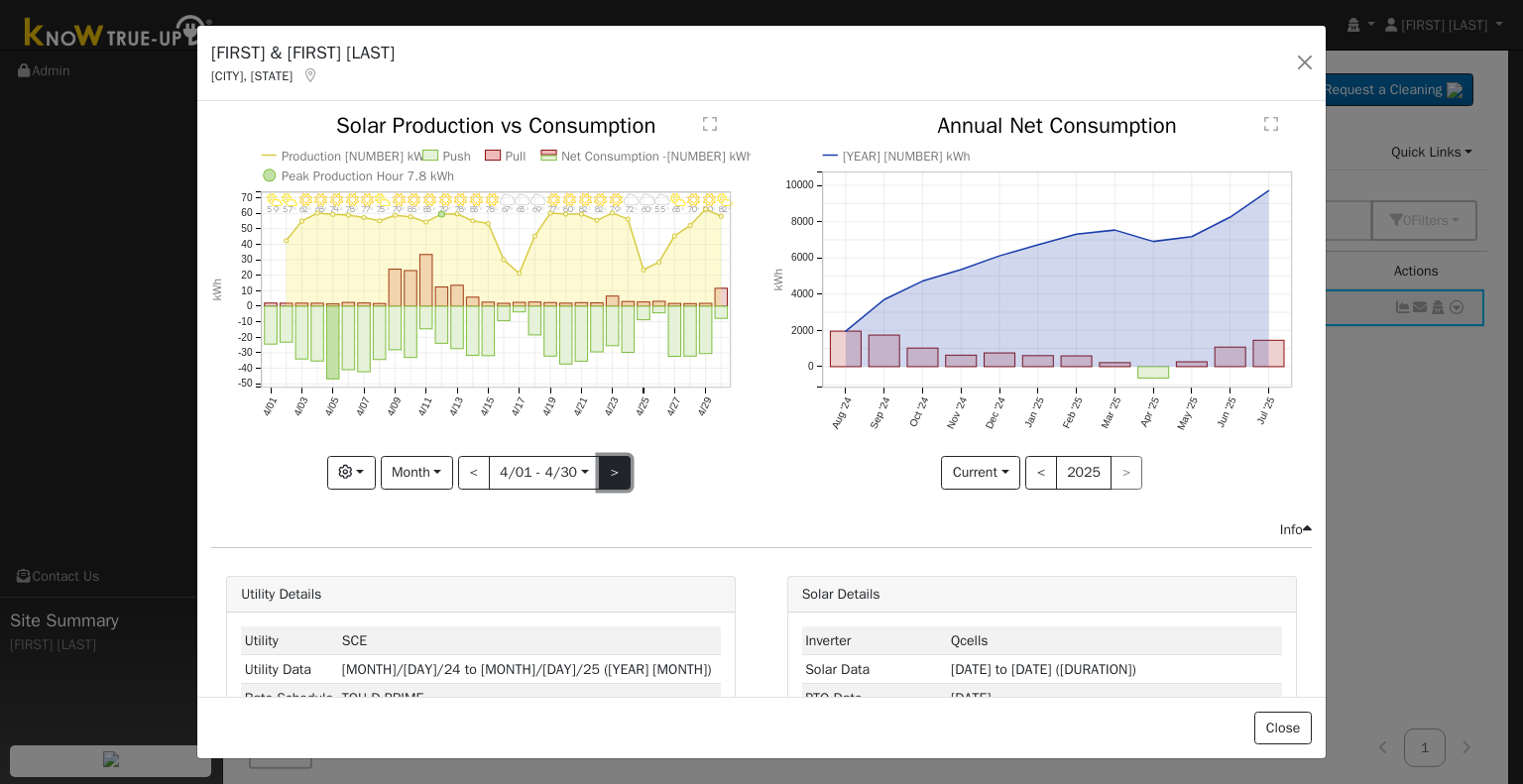click on ">" at bounding box center [615, 473] 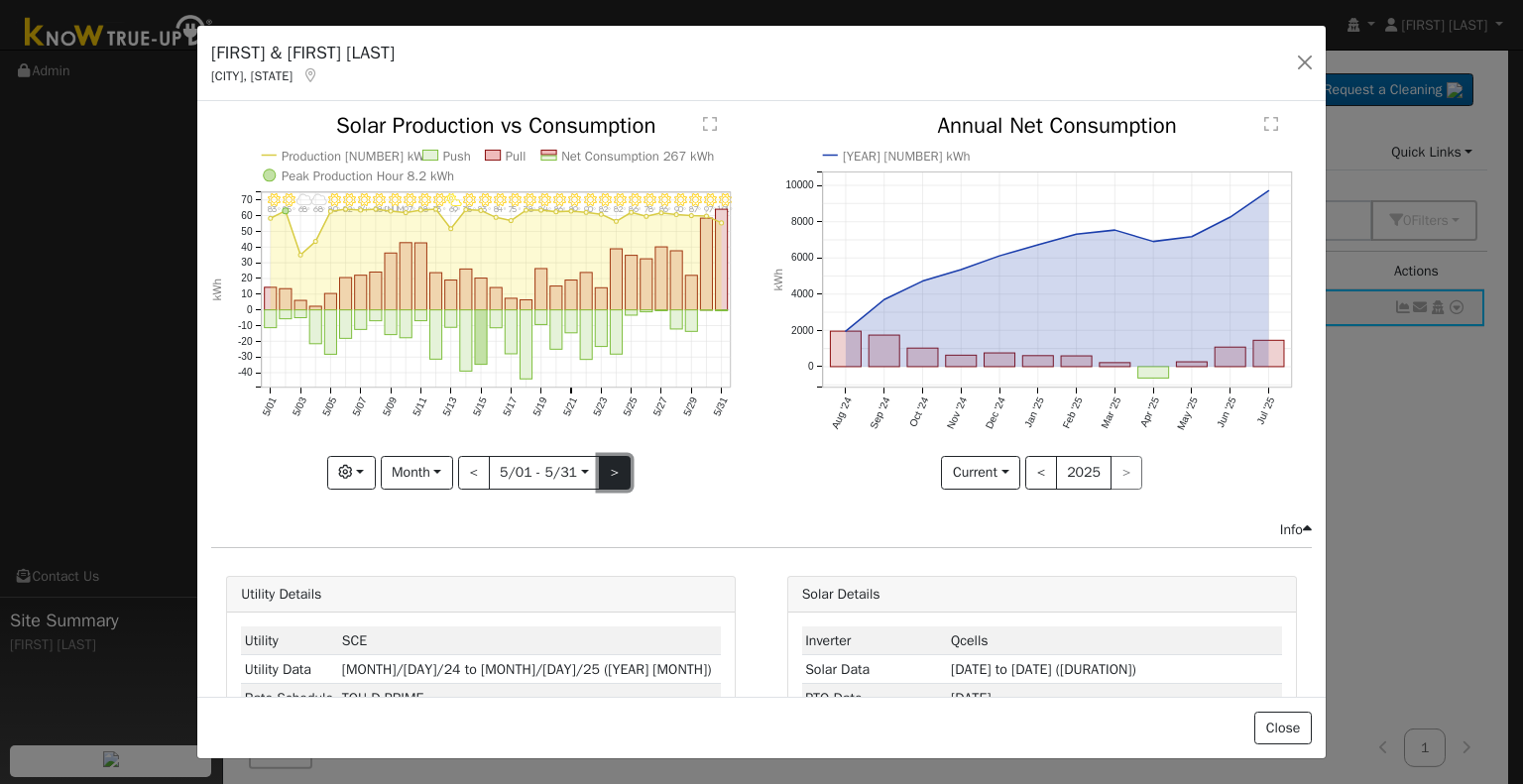 click on ">" at bounding box center (615, 473) 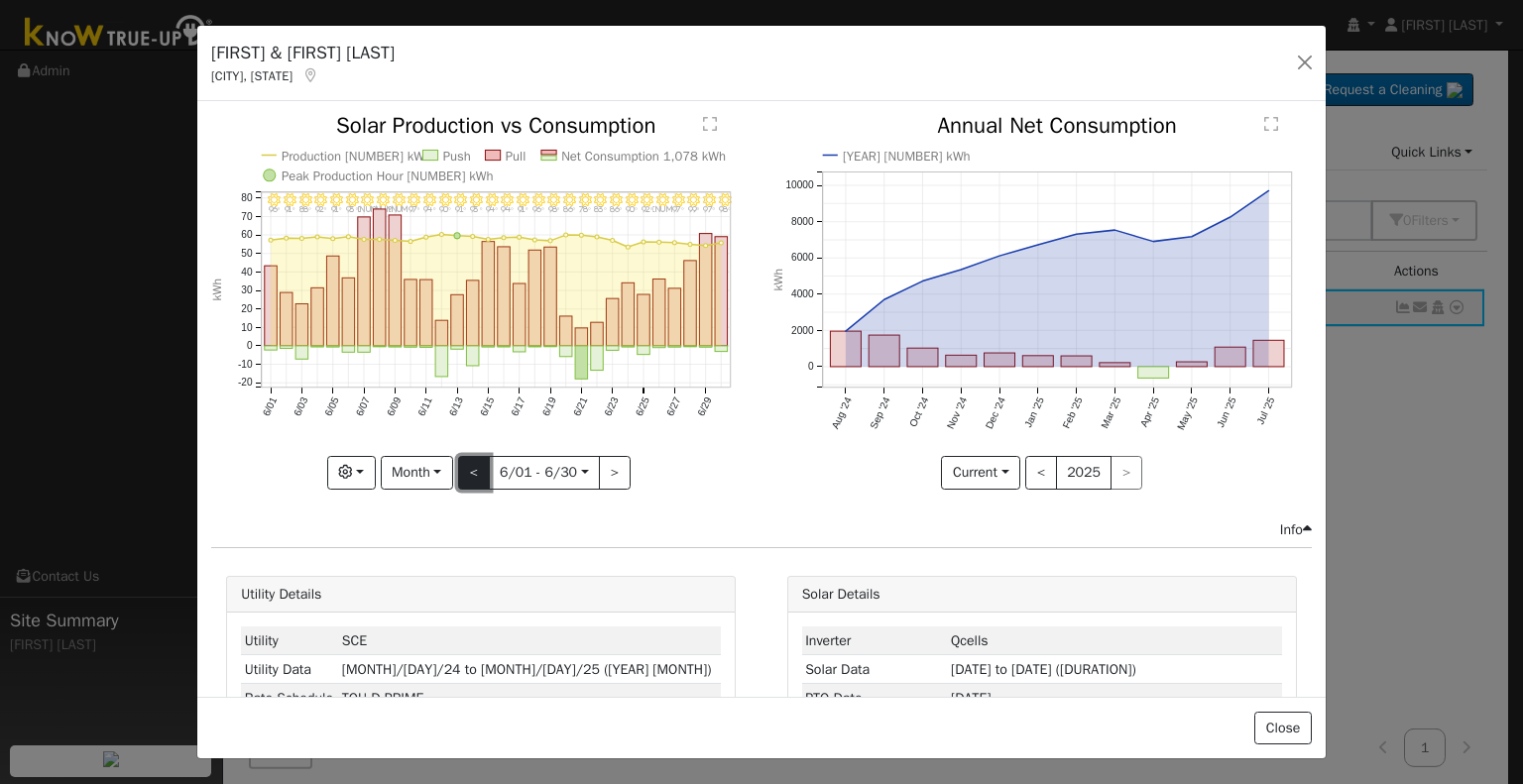 click on "<" at bounding box center [474, 473] 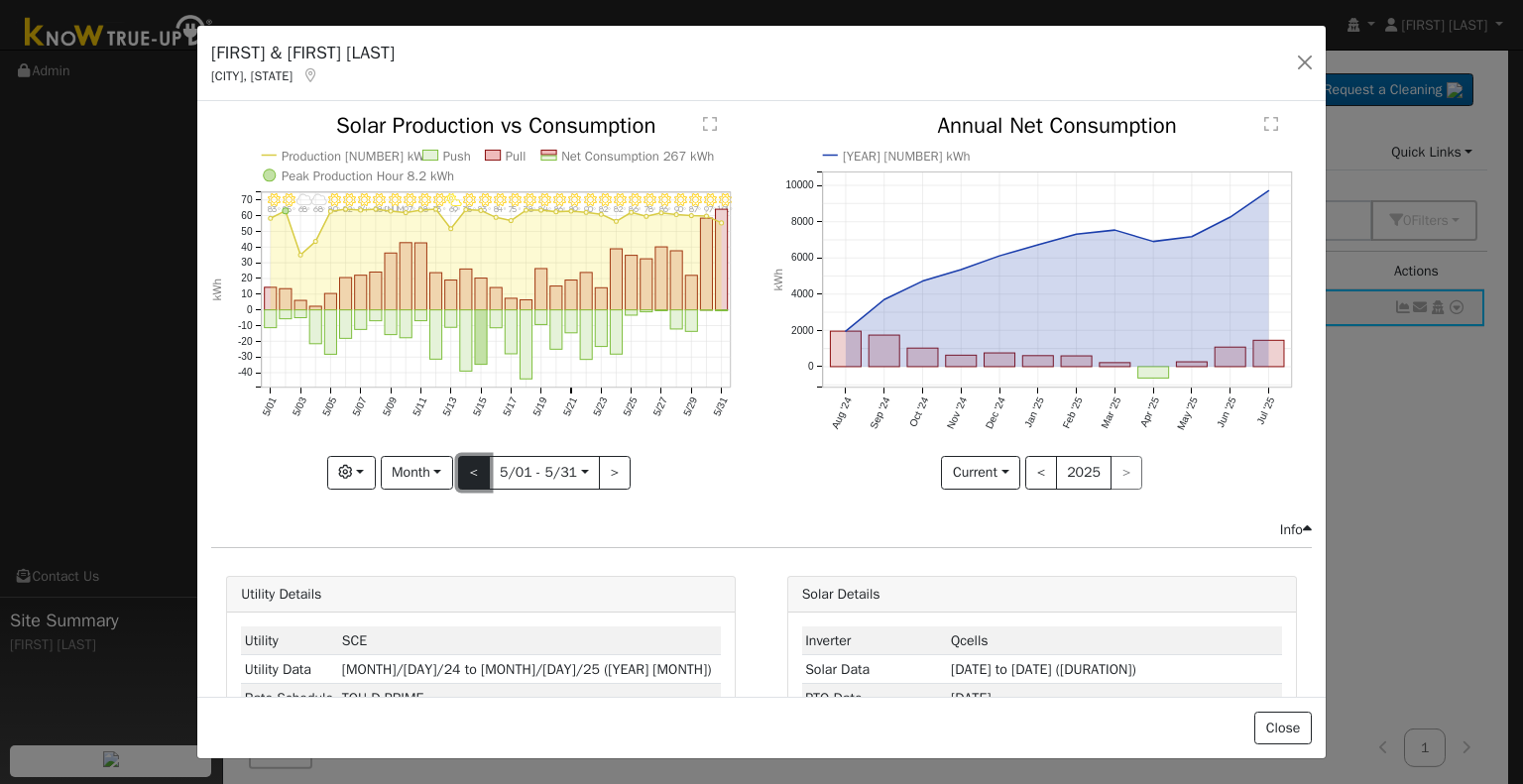 click on "<" at bounding box center (474, 473) 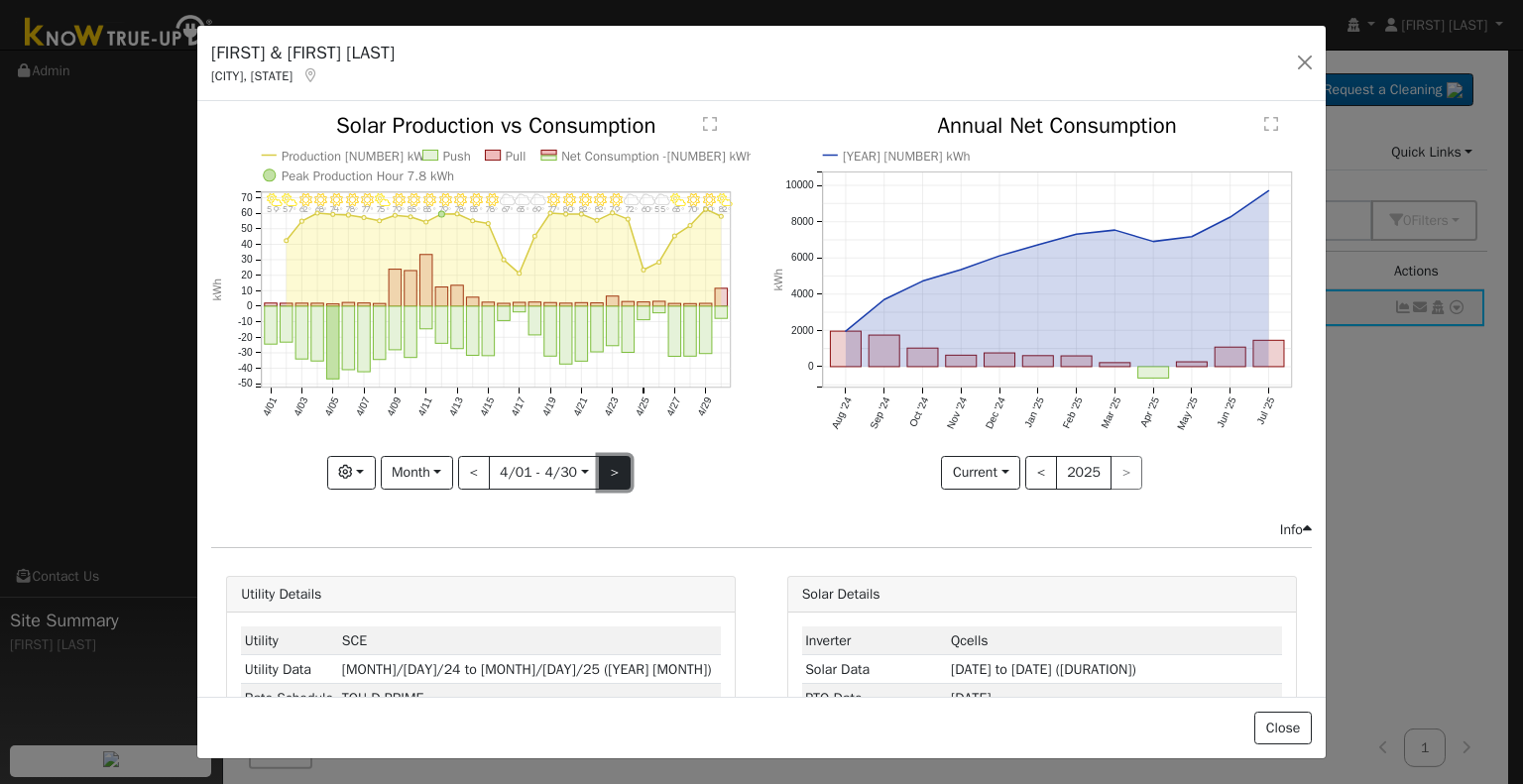 click on ">" at bounding box center [615, 473] 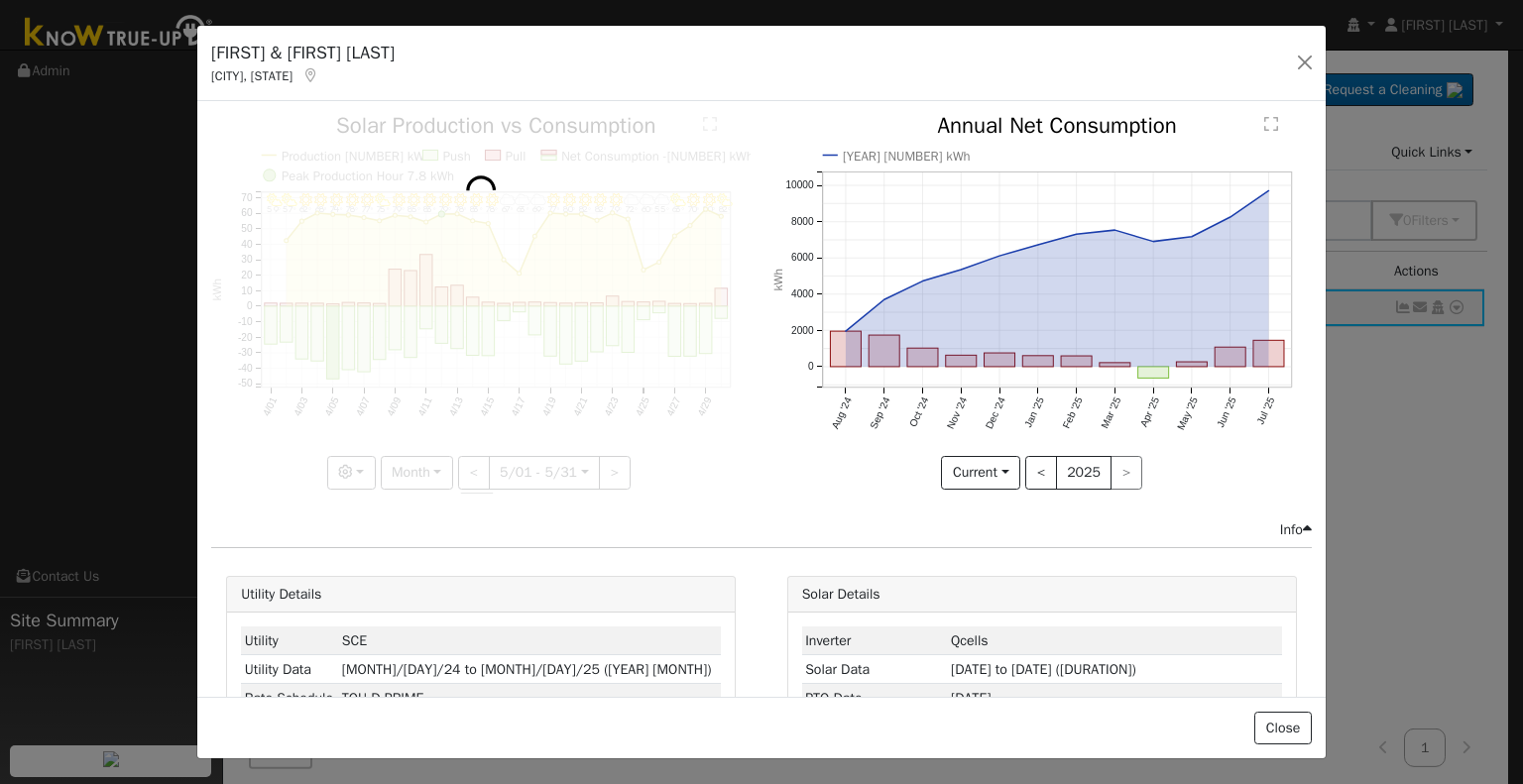 click at bounding box center (481, 301) 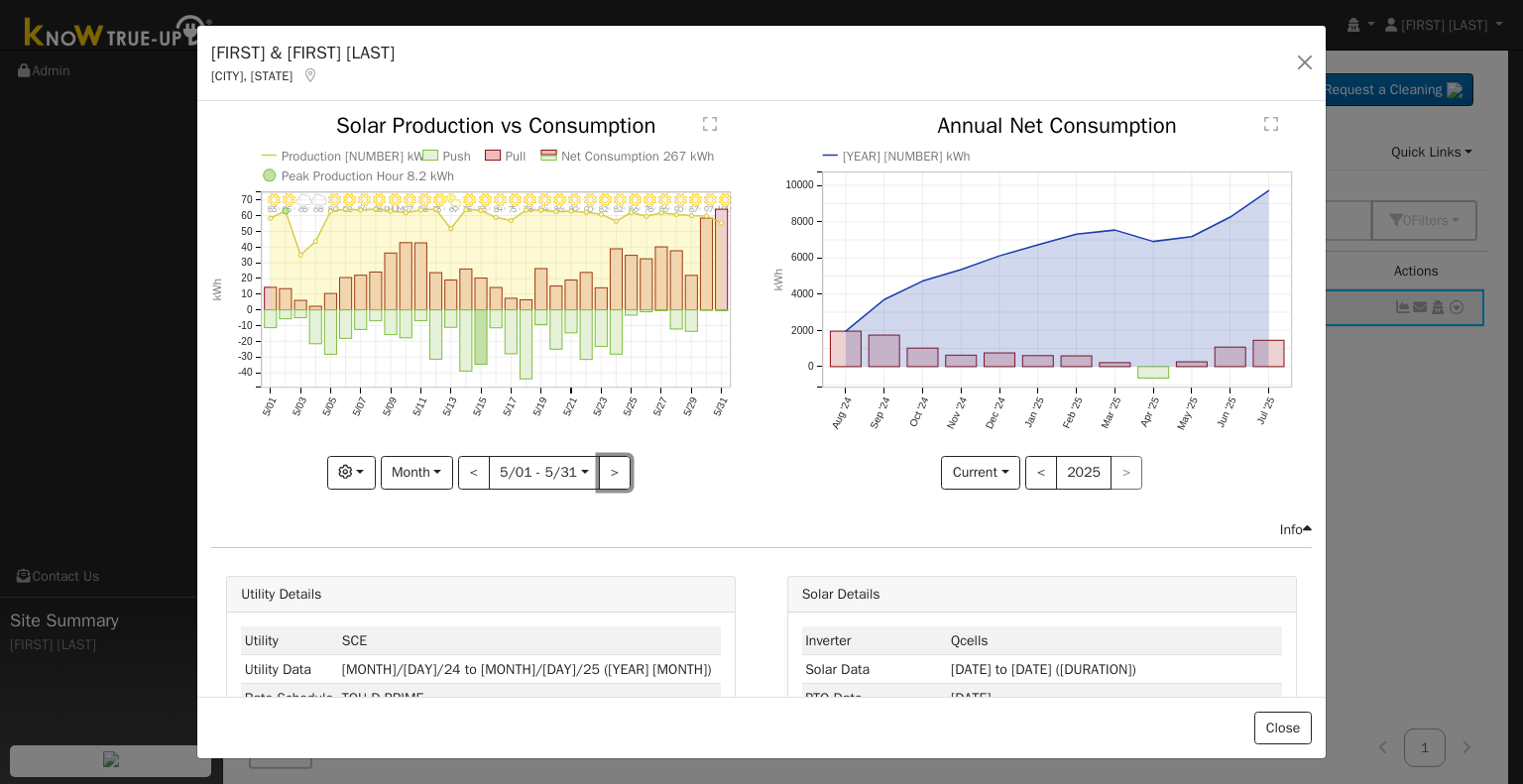 click on ">" at bounding box center (615, 473) 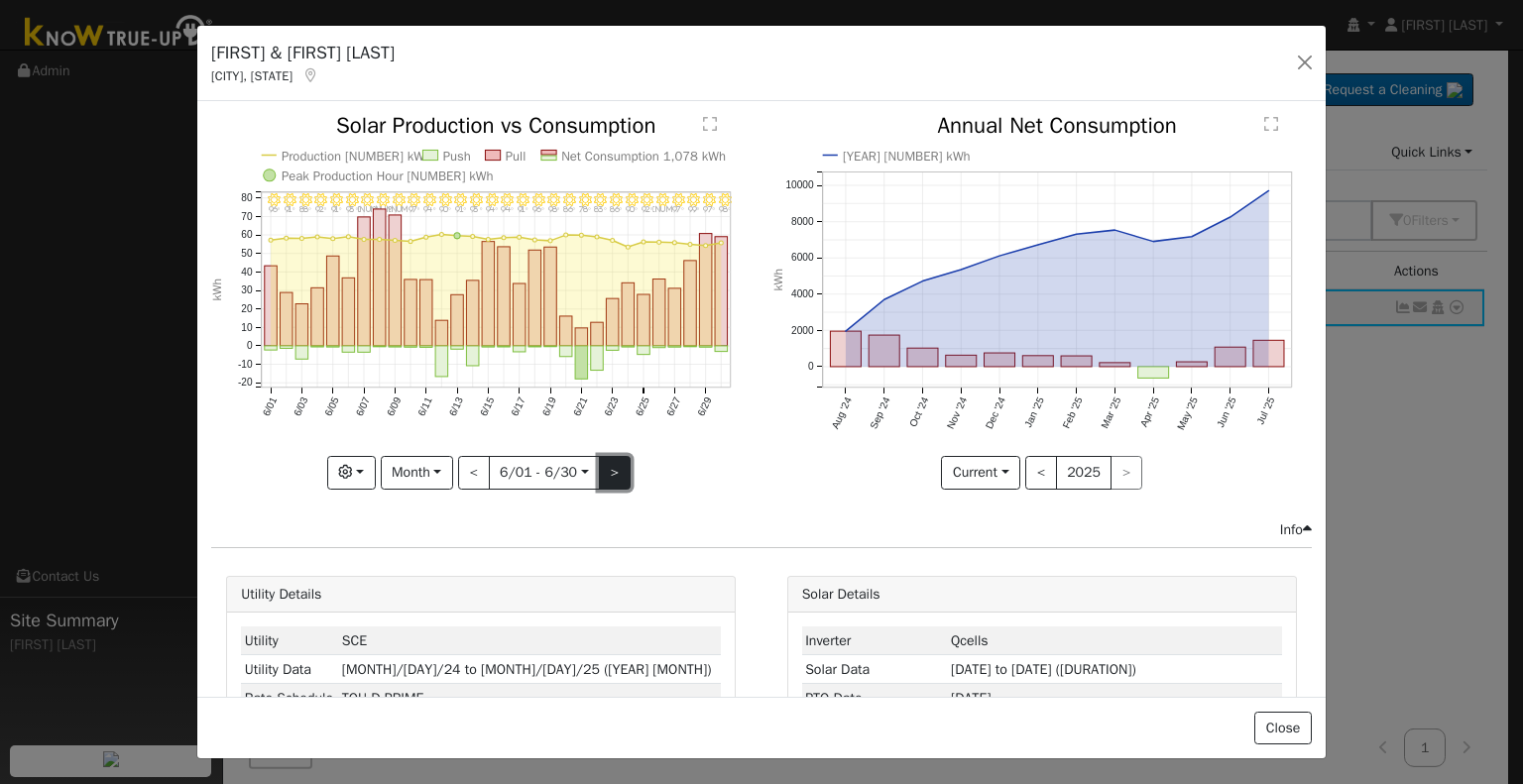 click on ">" at bounding box center (615, 473) 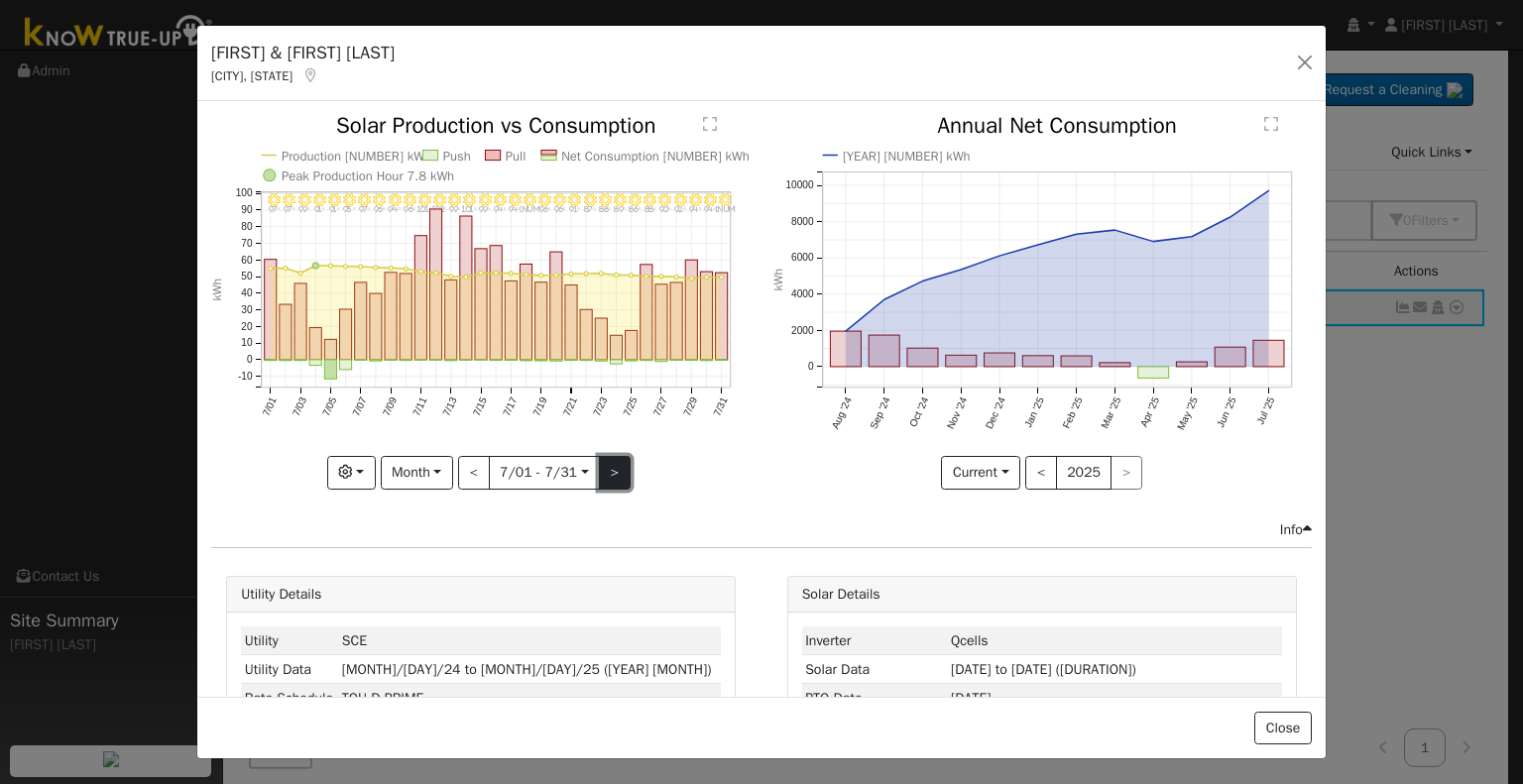 click on ">" at bounding box center (615, 473) 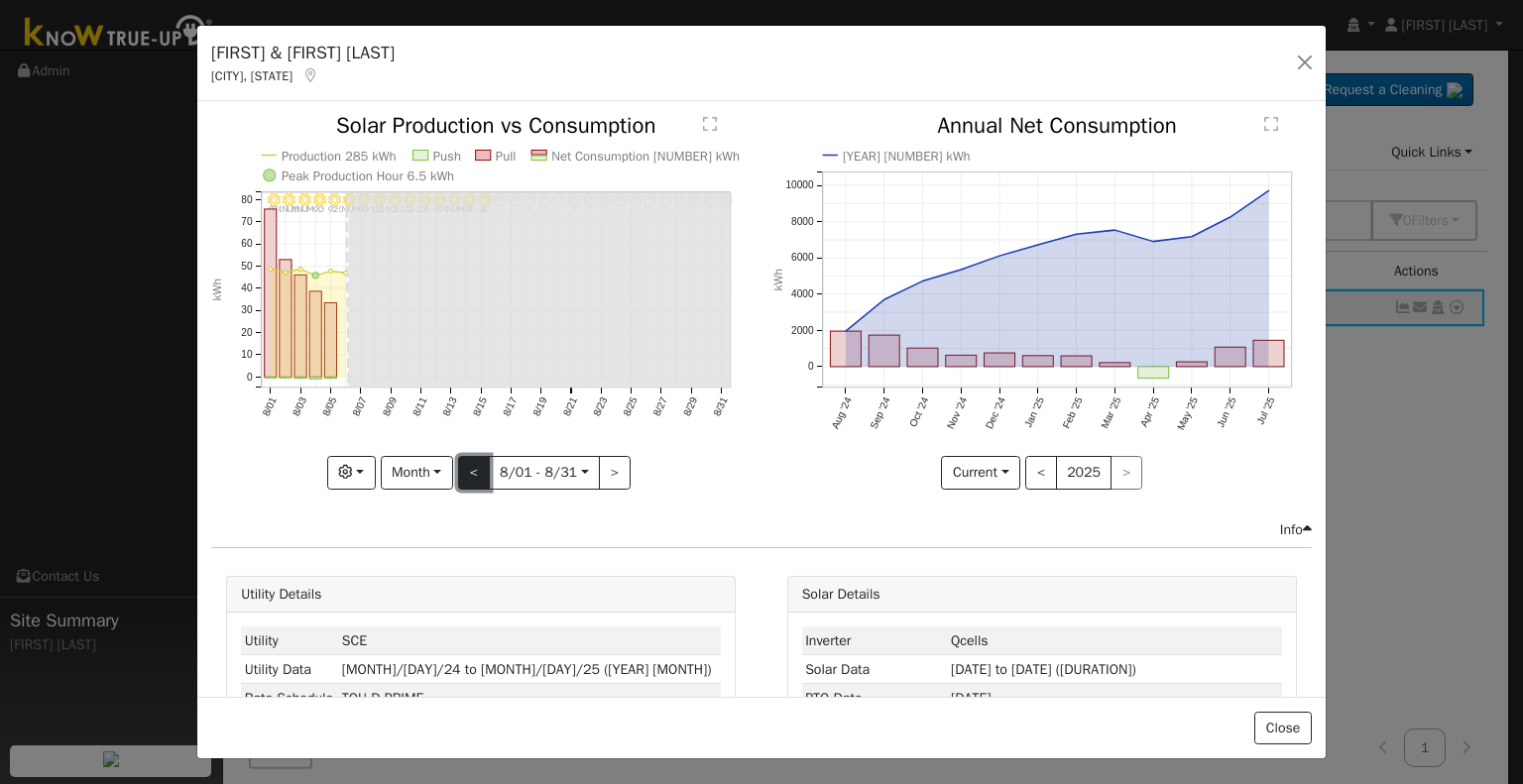 click on "<" at bounding box center [474, 473] 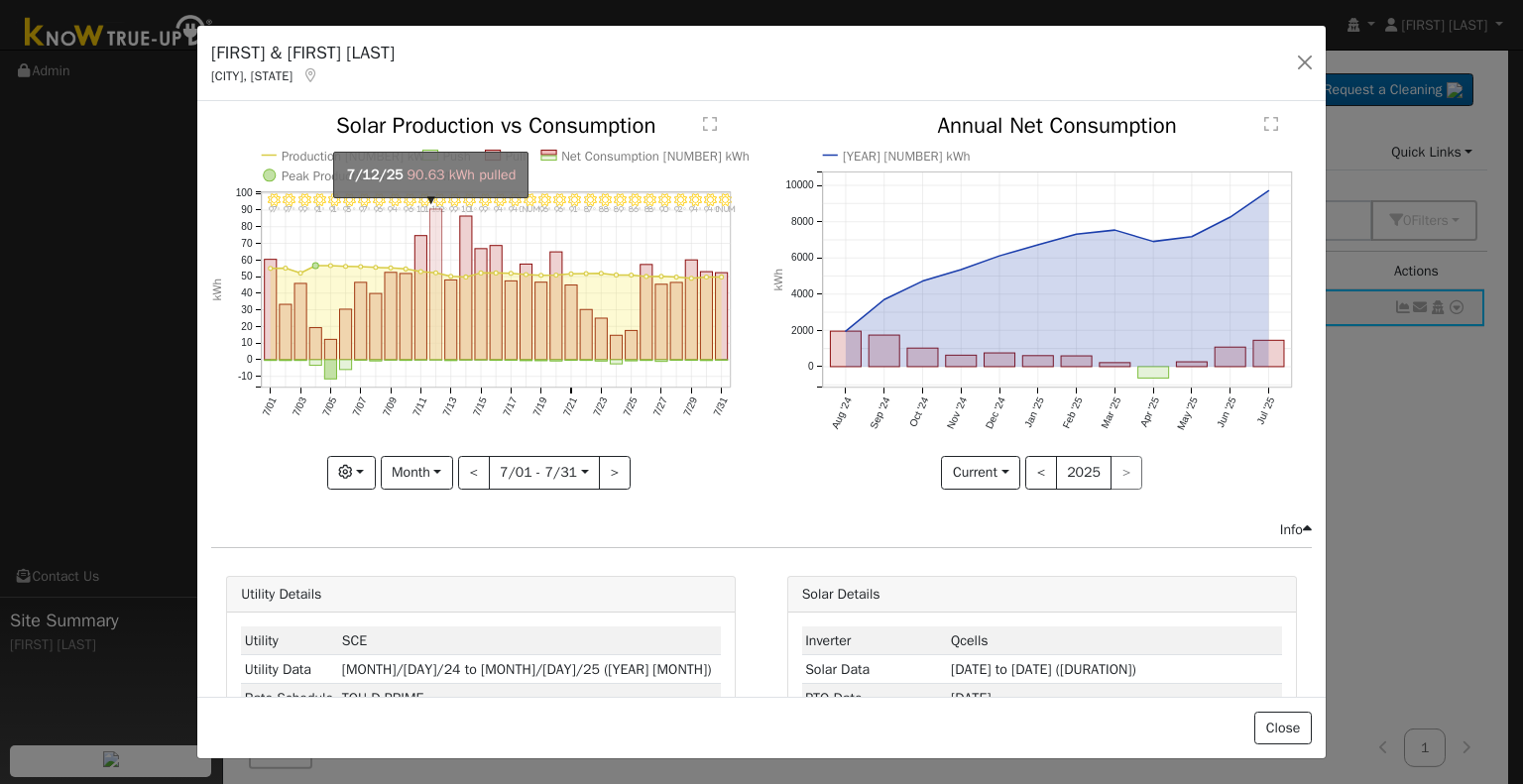 click on "onclick=""" 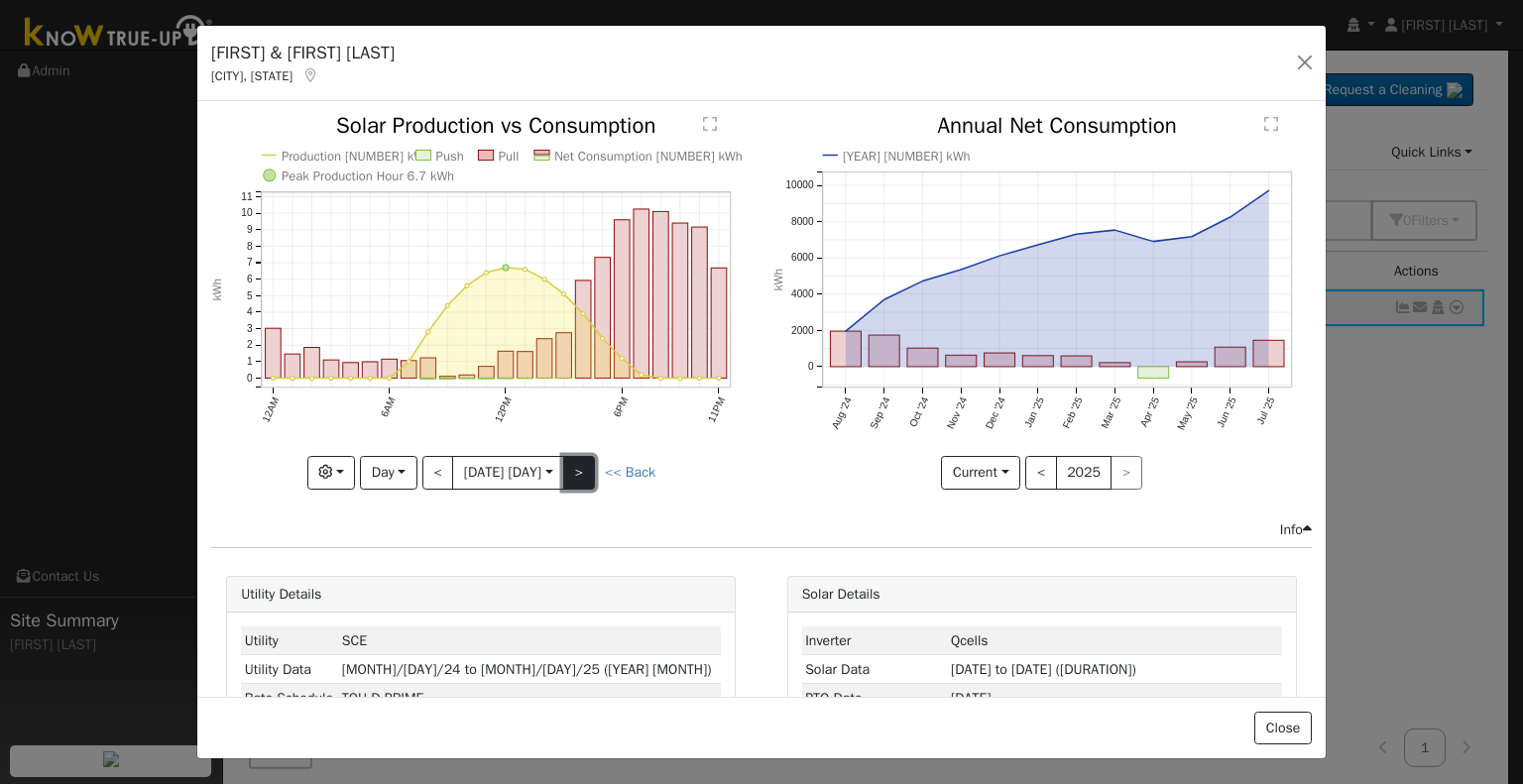 click on ">" at bounding box center [579, 473] 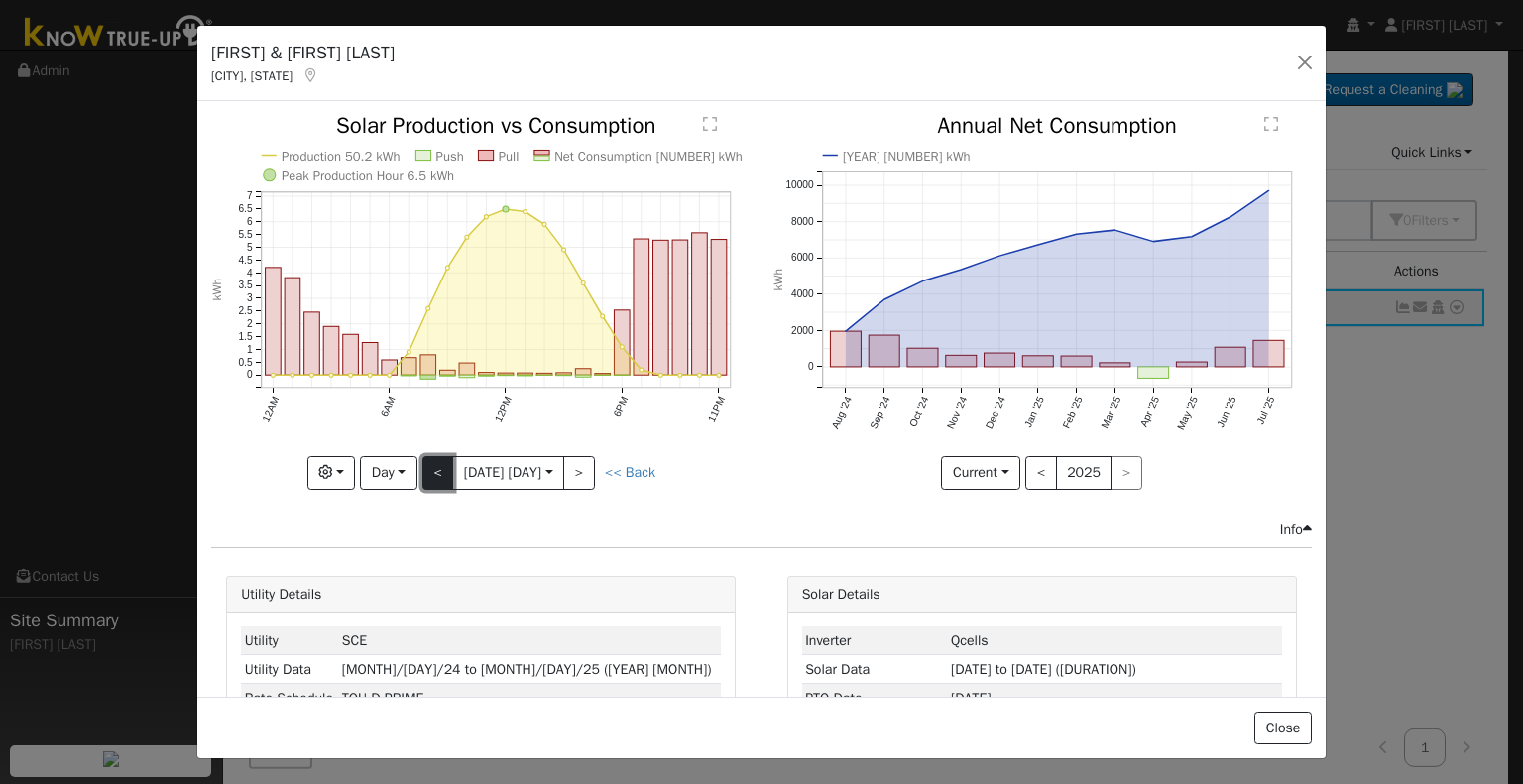 click on "<" at bounding box center [438, 473] 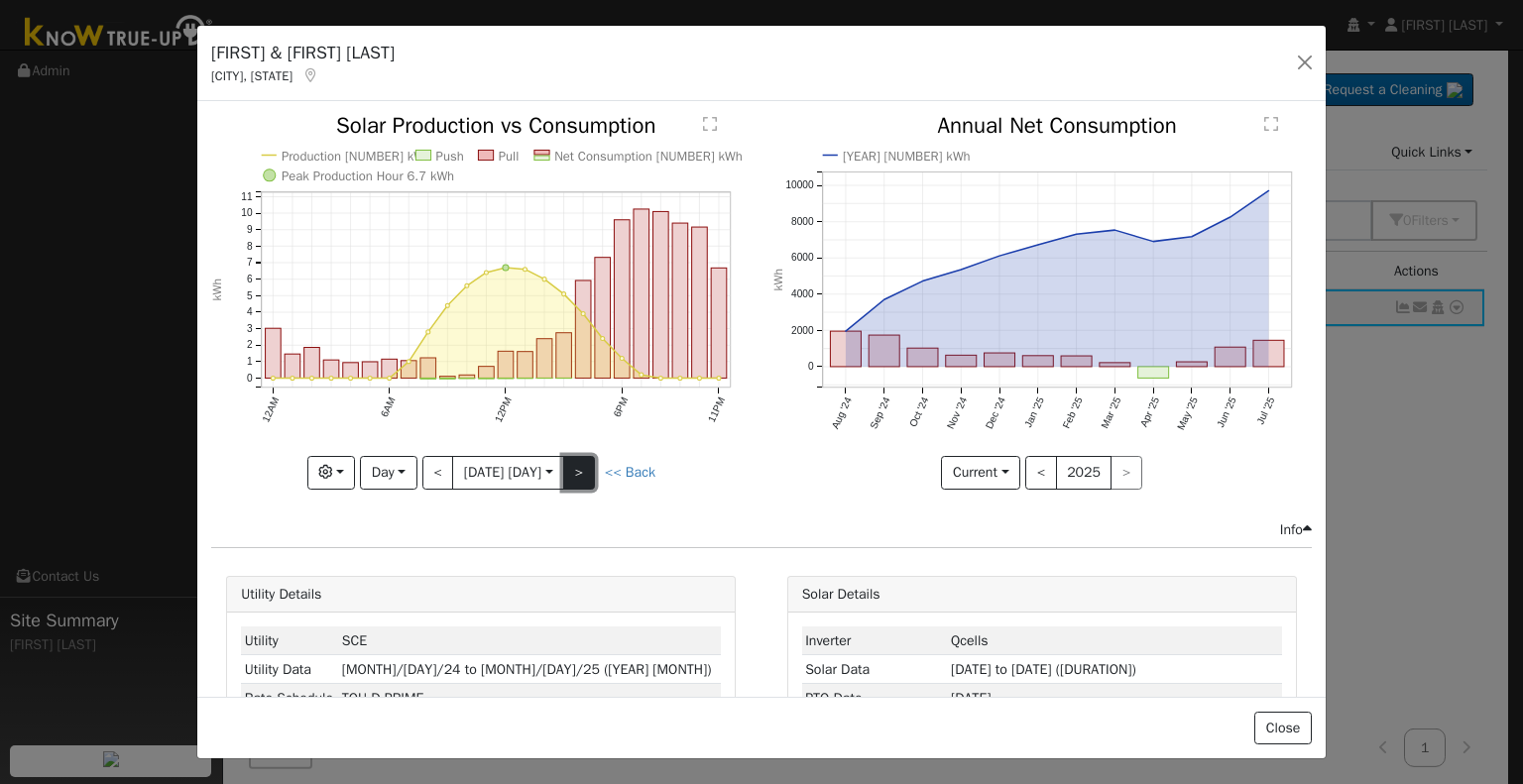 click on ">" at bounding box center (579, 473) 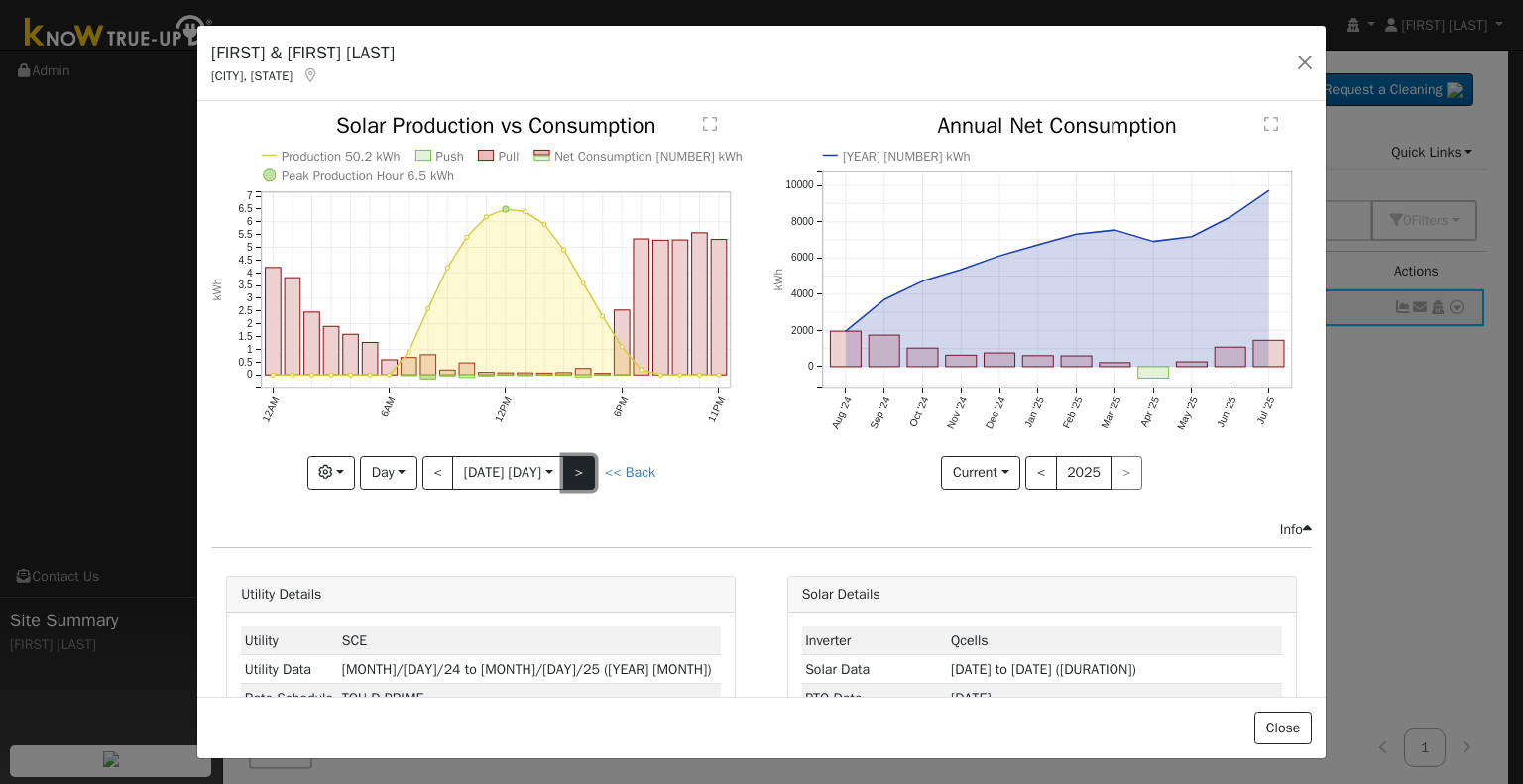 click on ">" at bounding box center [579, 473] 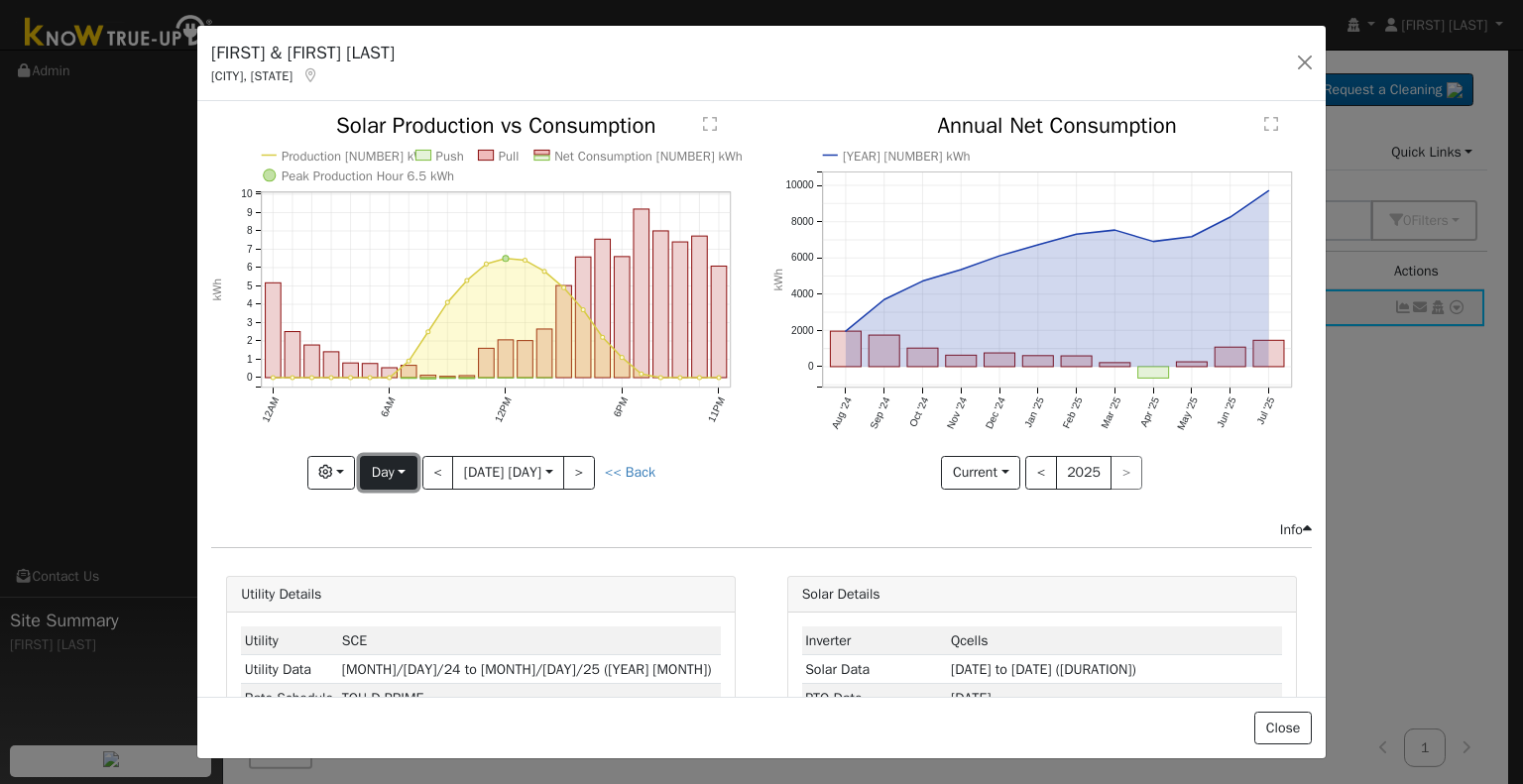 click on "Day" at bounding box center [388, 473] 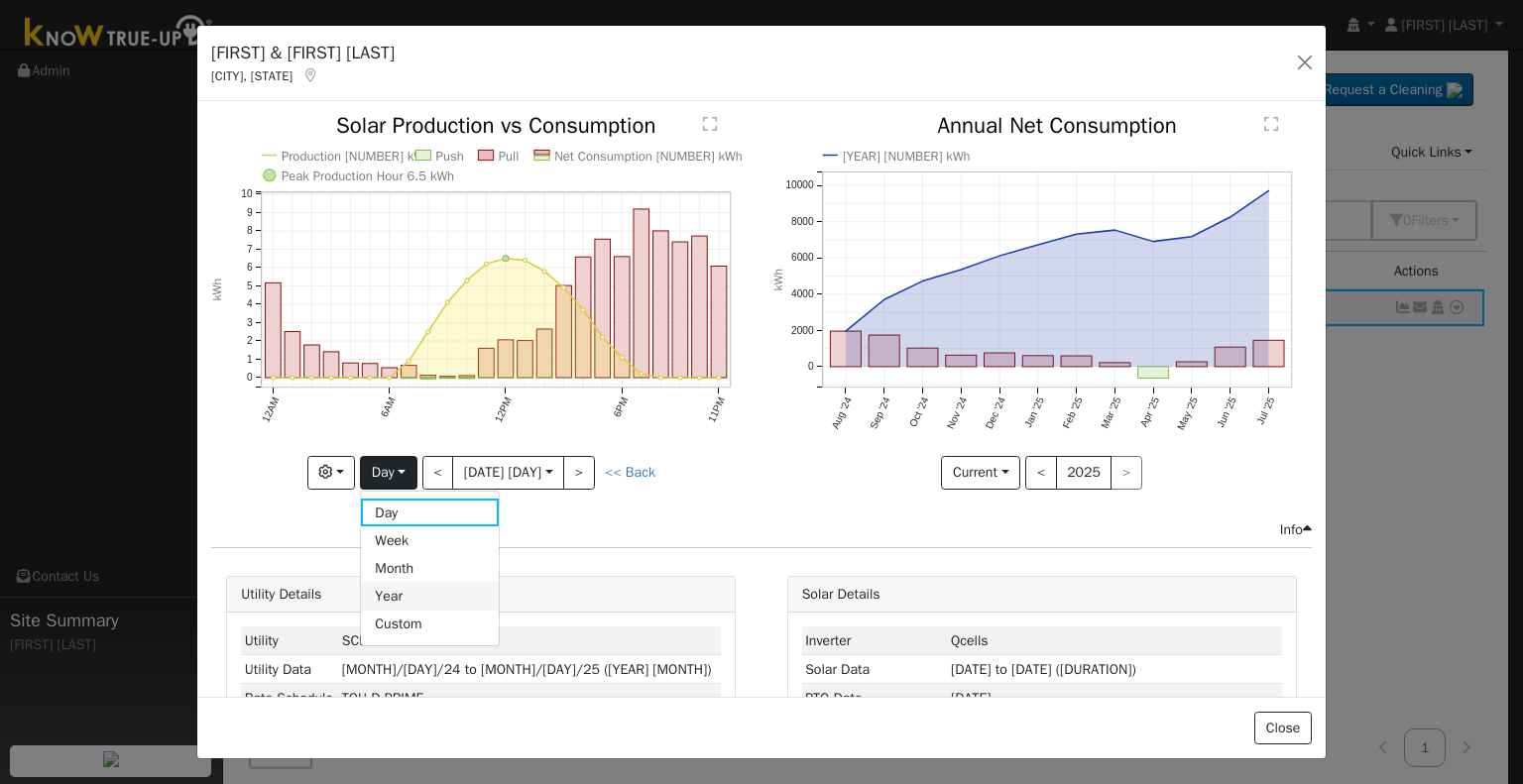 click on "Year" at bounding box center (429, 596) 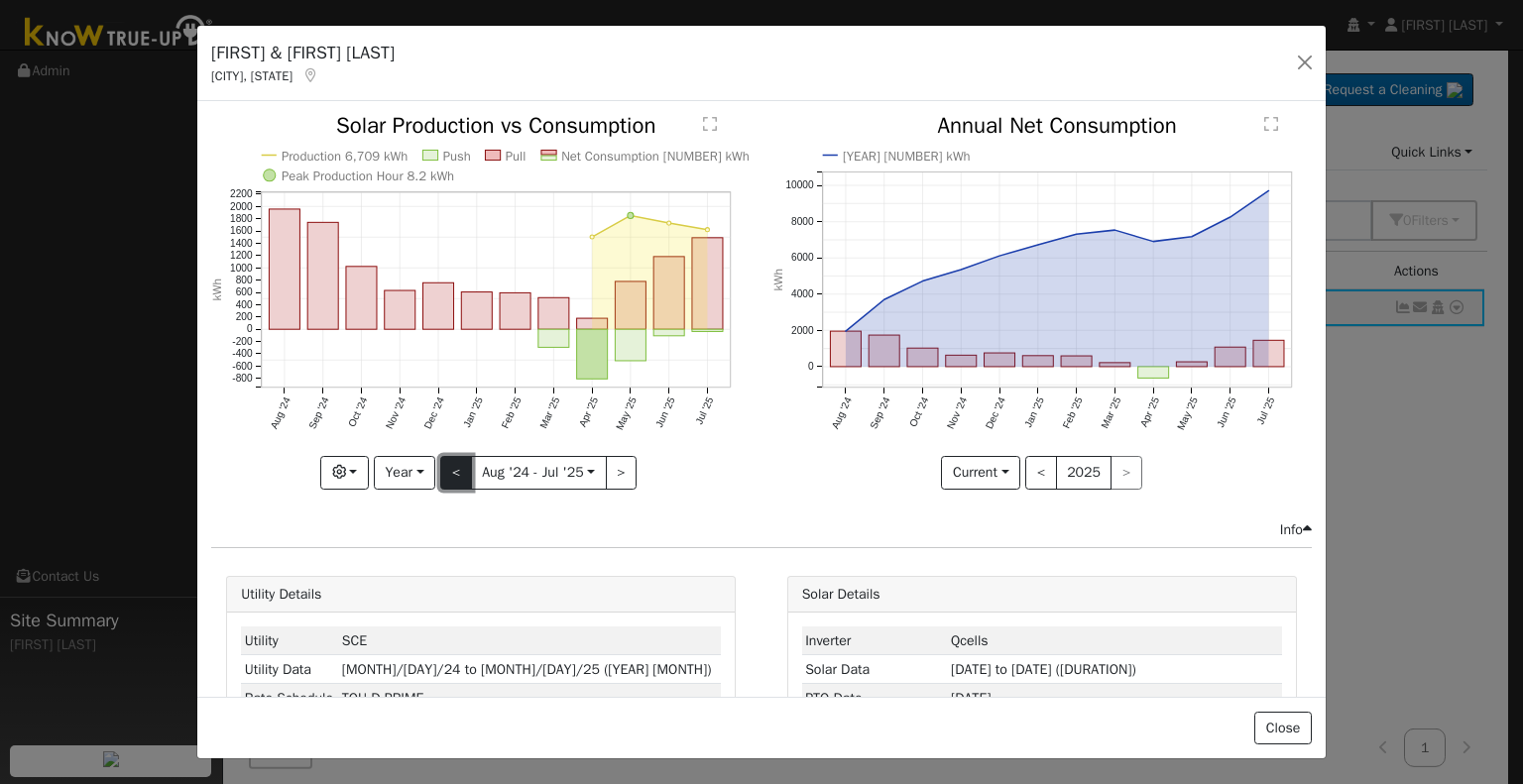click on "<" at bounding box center (456, 473) 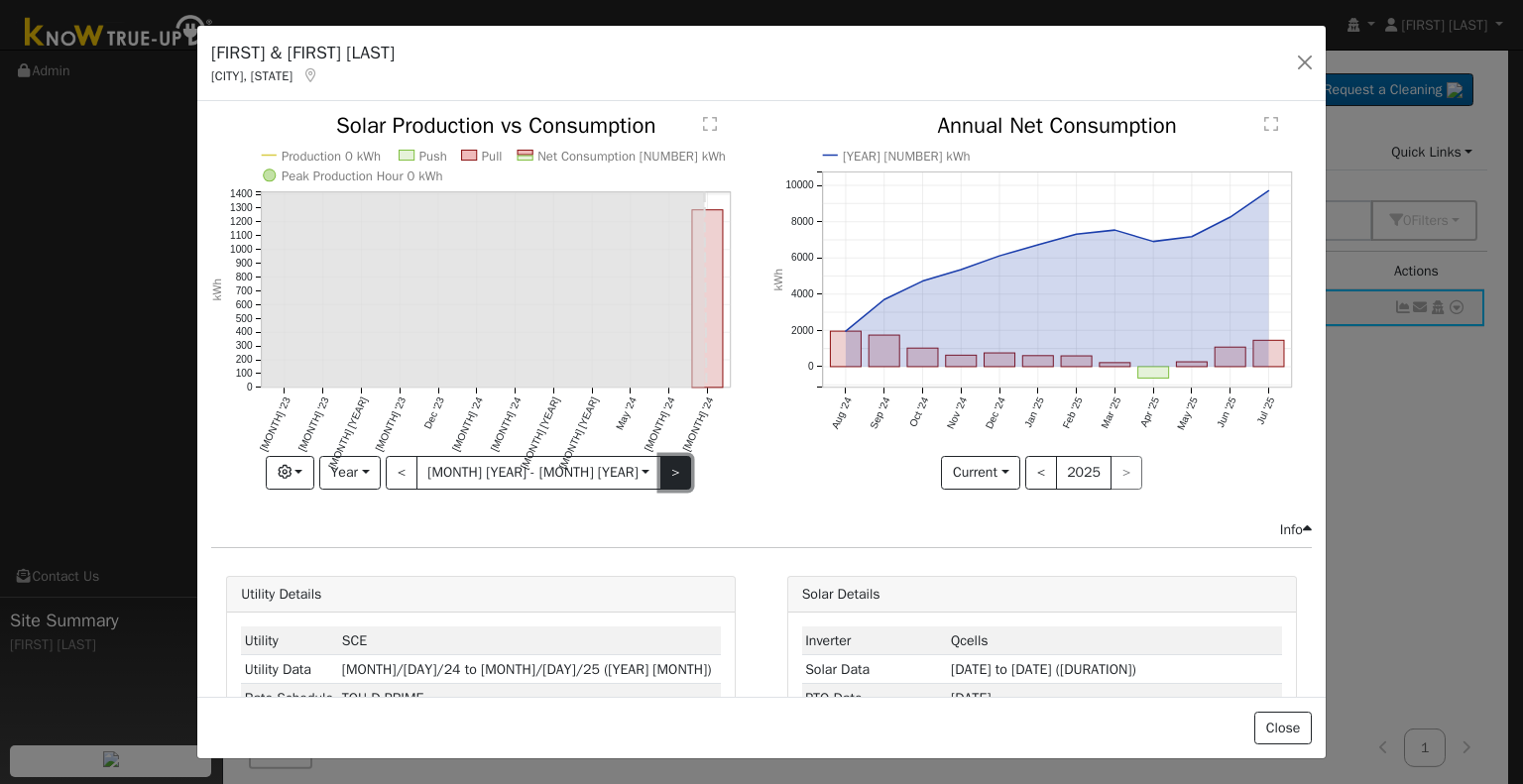 click on ">" at bounding box center (676, 473) 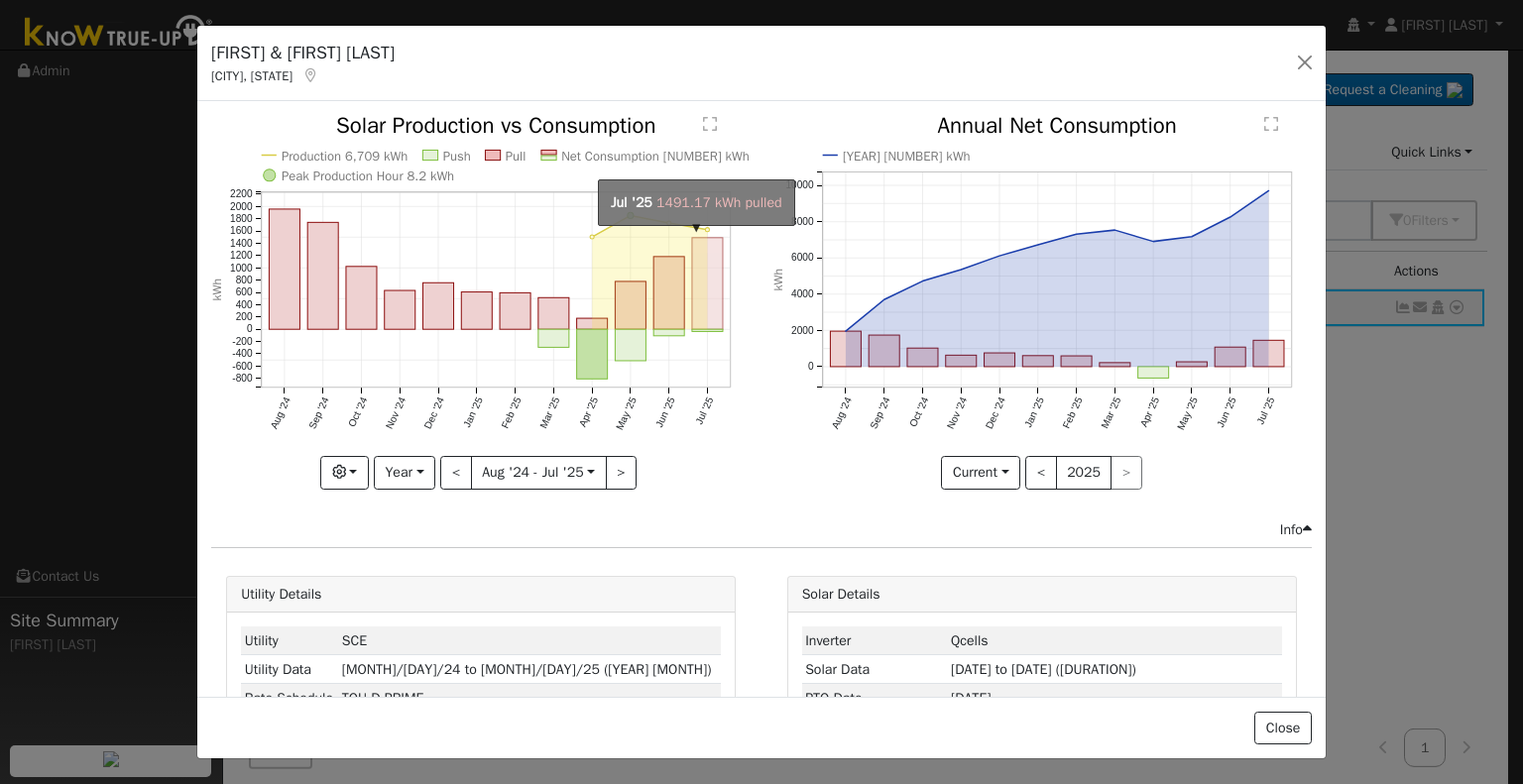 click on "onclick=""" 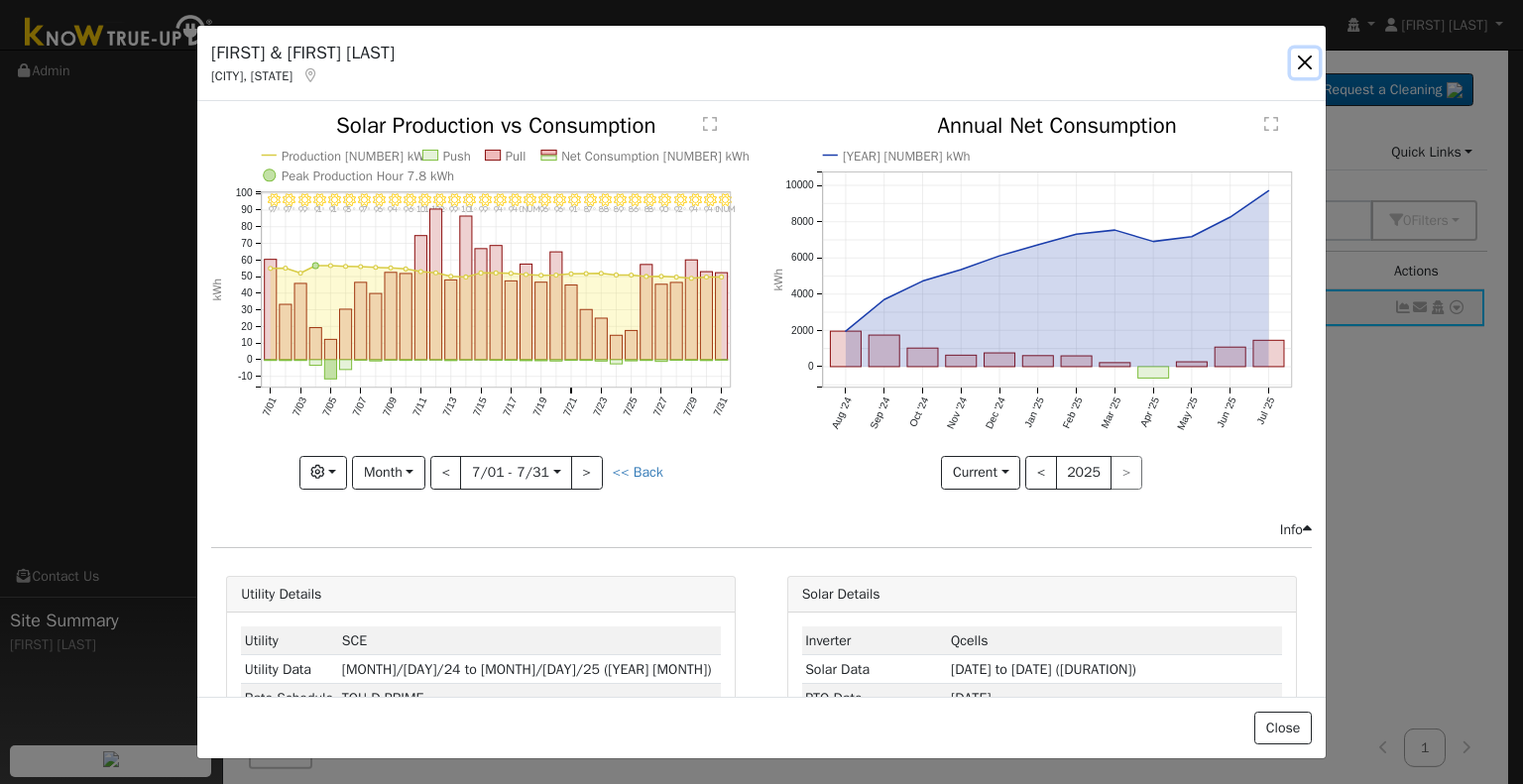 click at bounding box center [1305, 62] 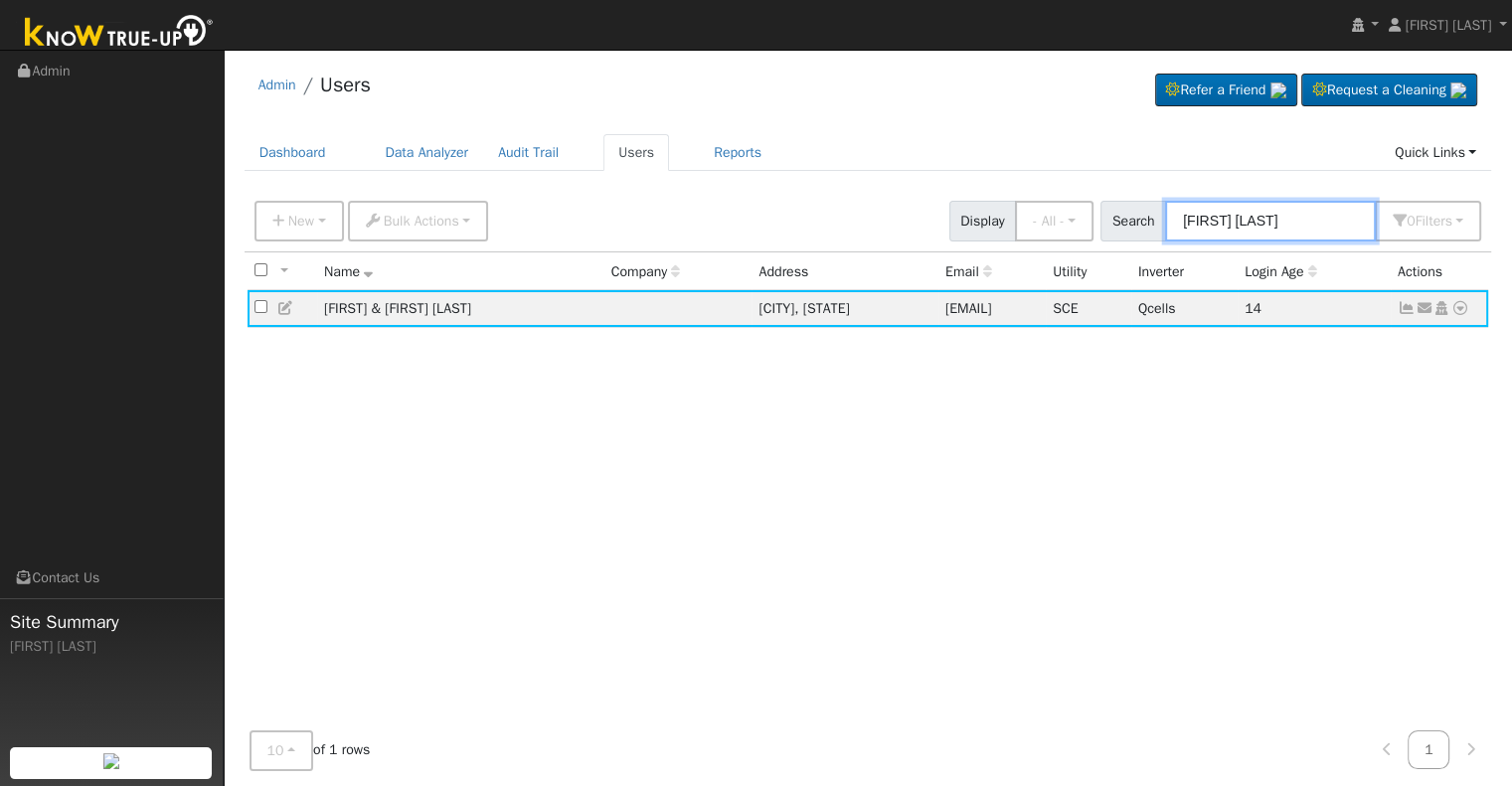 drag, startPoint x: 1294, startPoint y: 210, endPoint x: 1127, endPoint y: 203, distance: 167.14664 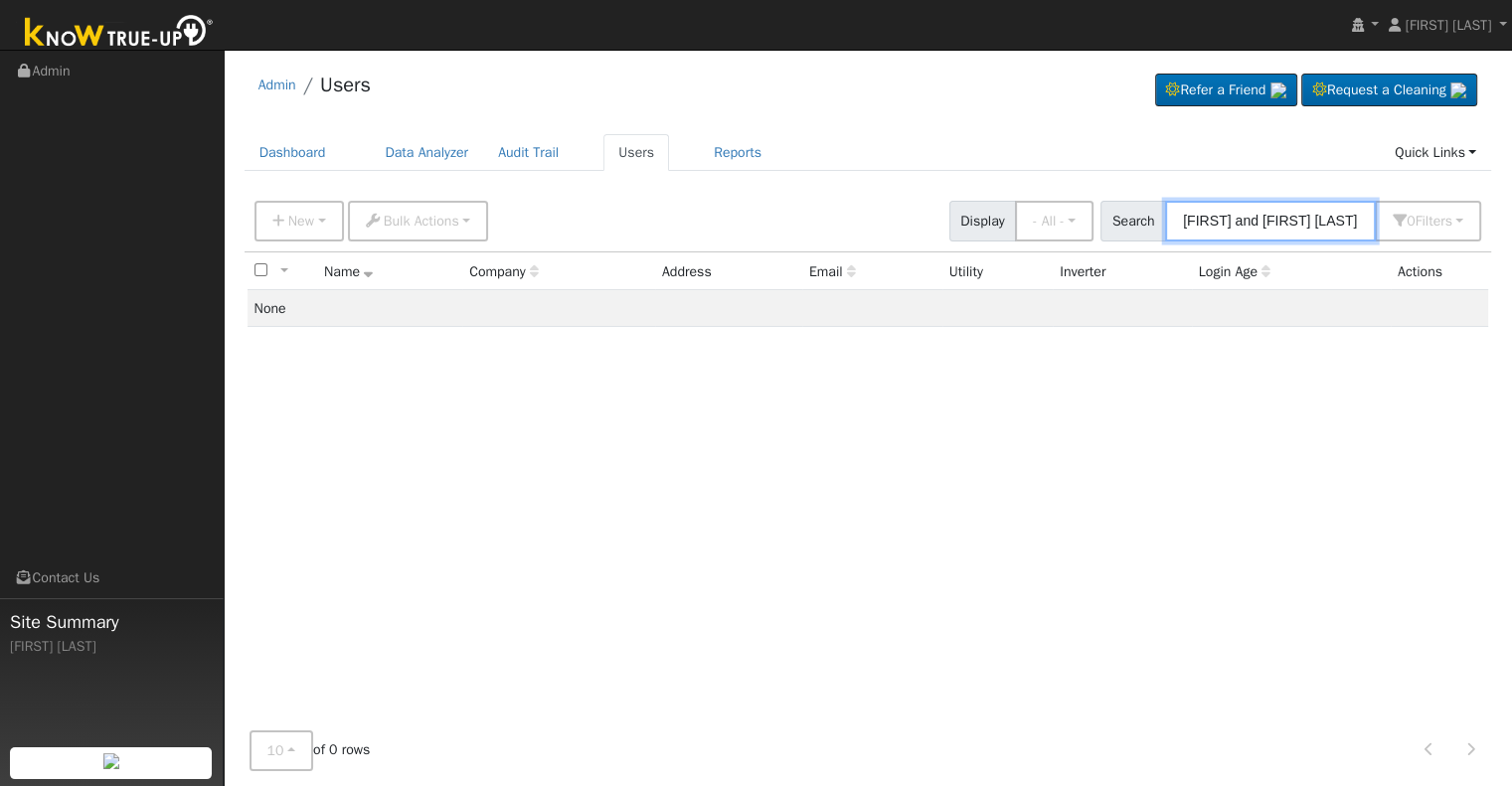 click on "[FIRST] and [FIRST] [LAST]" at bounding box center (1270, 221) 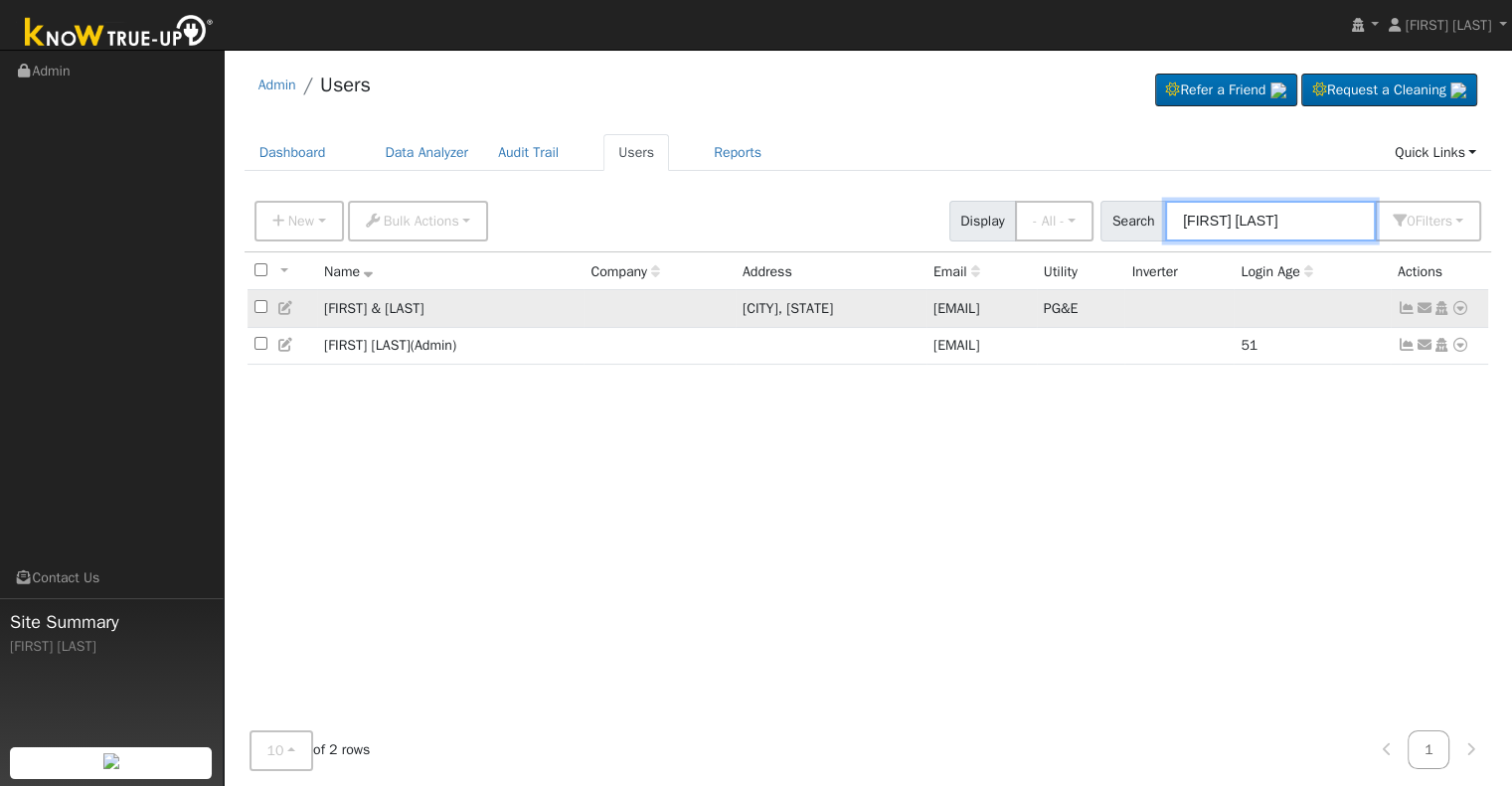 type on "[FIRST] [LAST]" 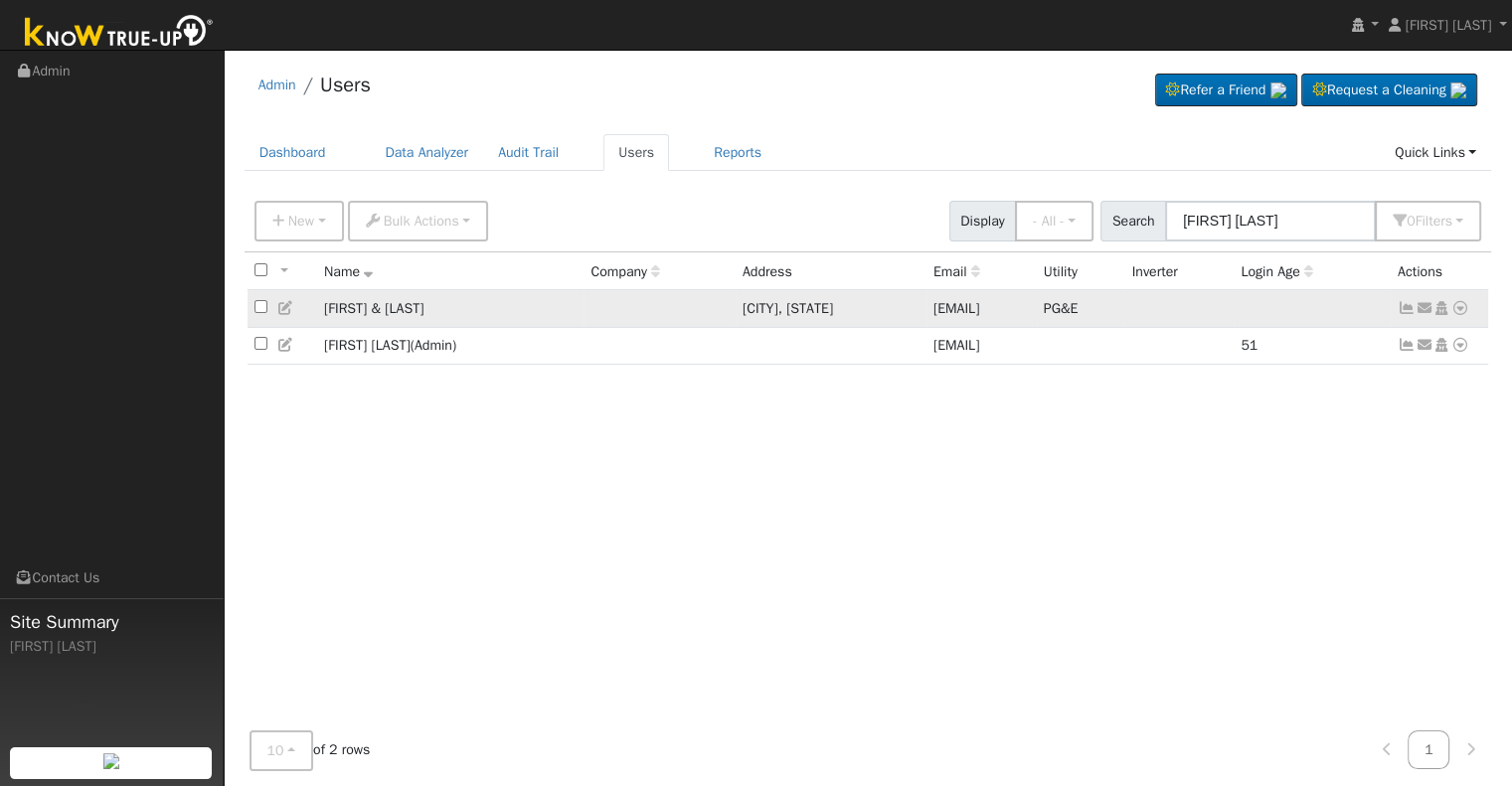 click at bounding box center (1407, 308) 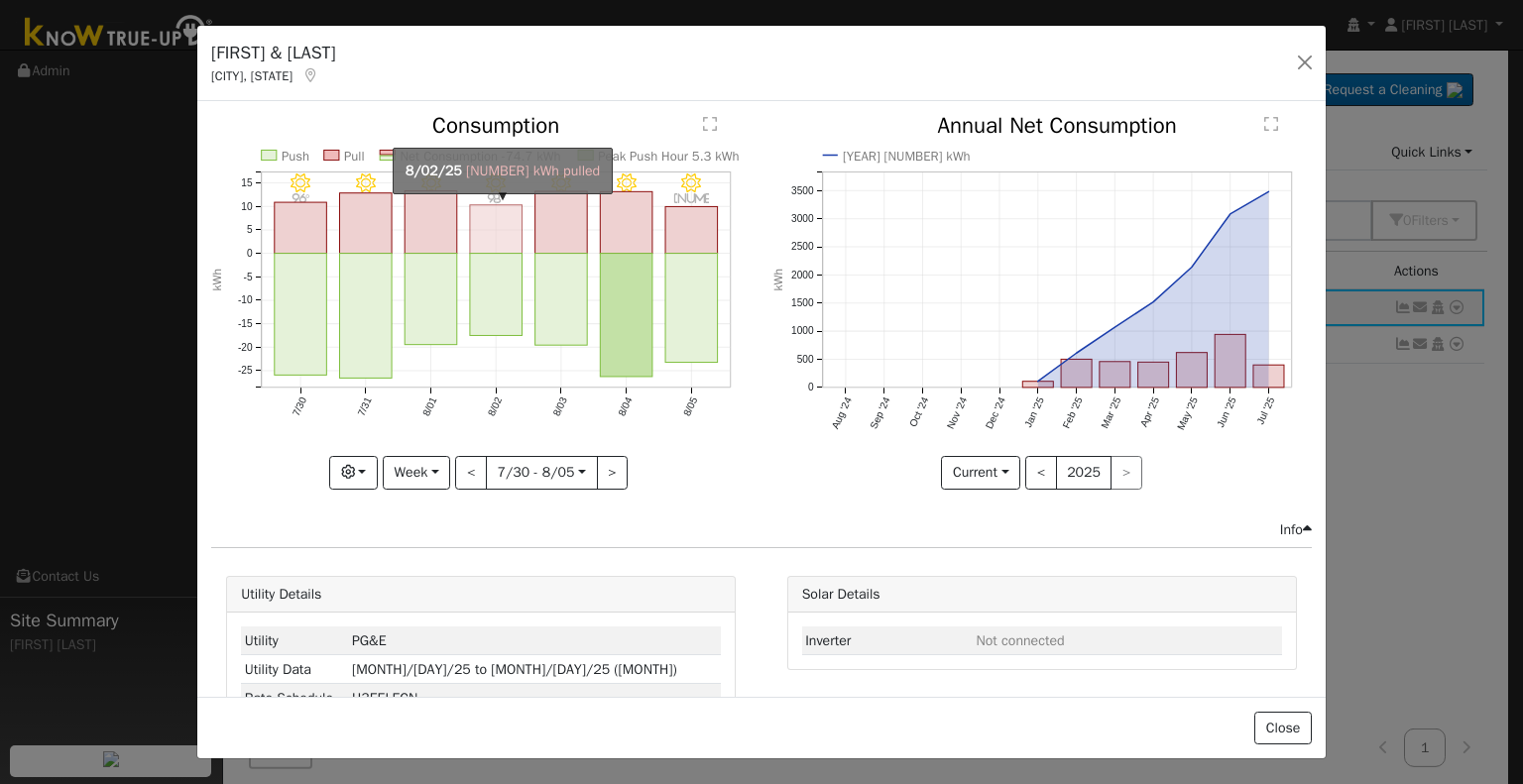 click on "onclick=""" 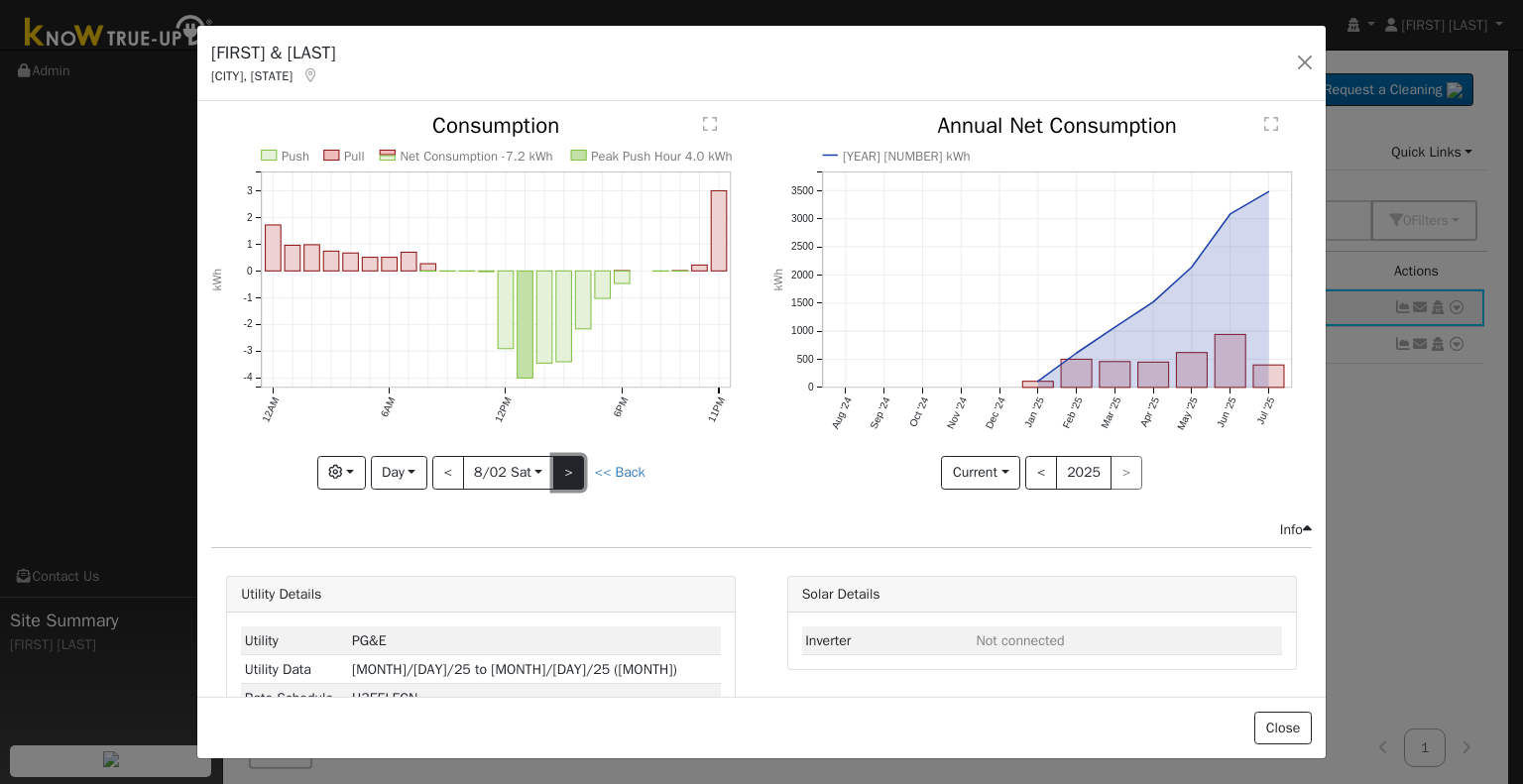 click on ">" at bounding box center (569, 473) 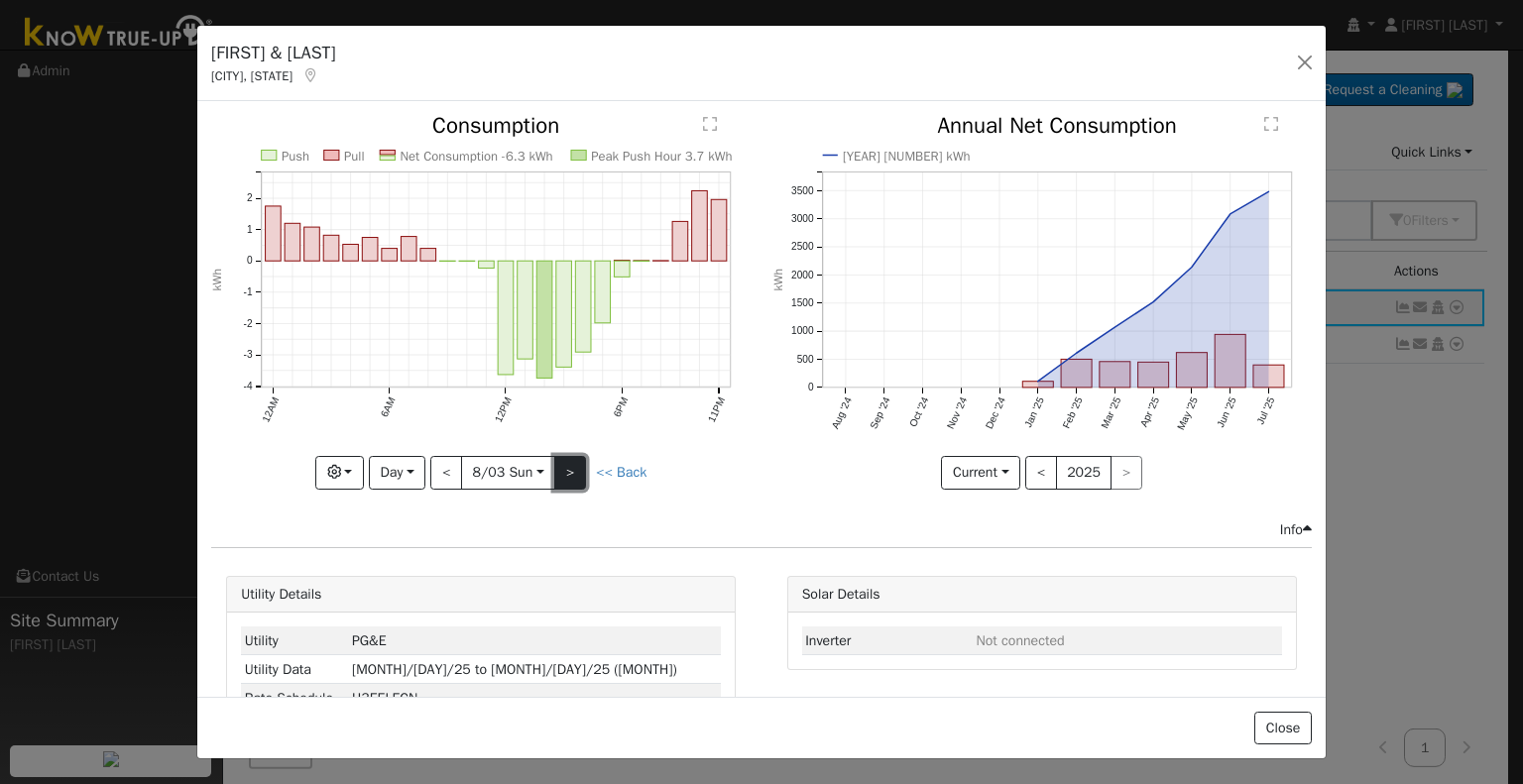 click on ">" at bounding box center [570, 473] 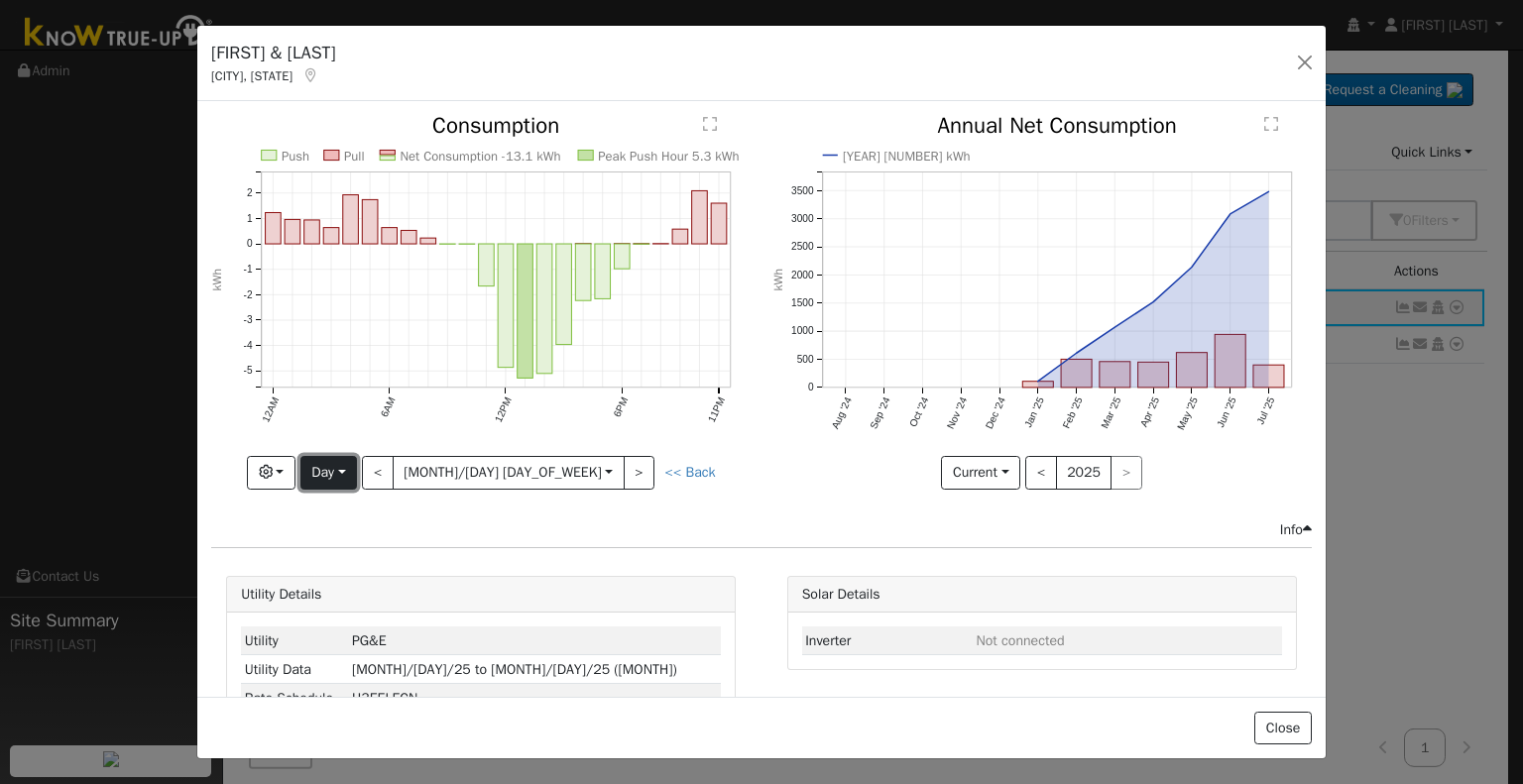 click on "Day" at bounding box center (328, 473) 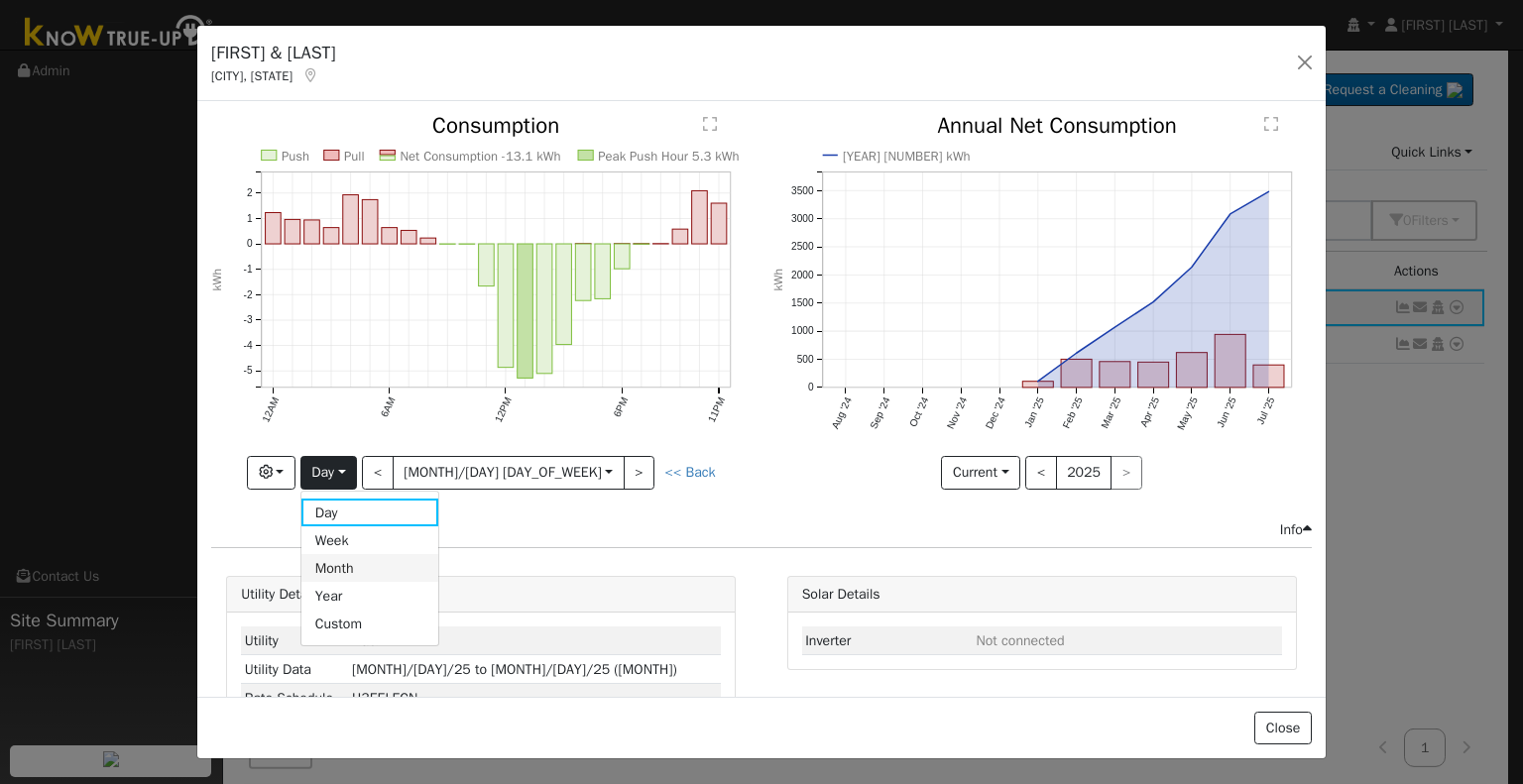 click on "Month" at bounding box center [370, 568] 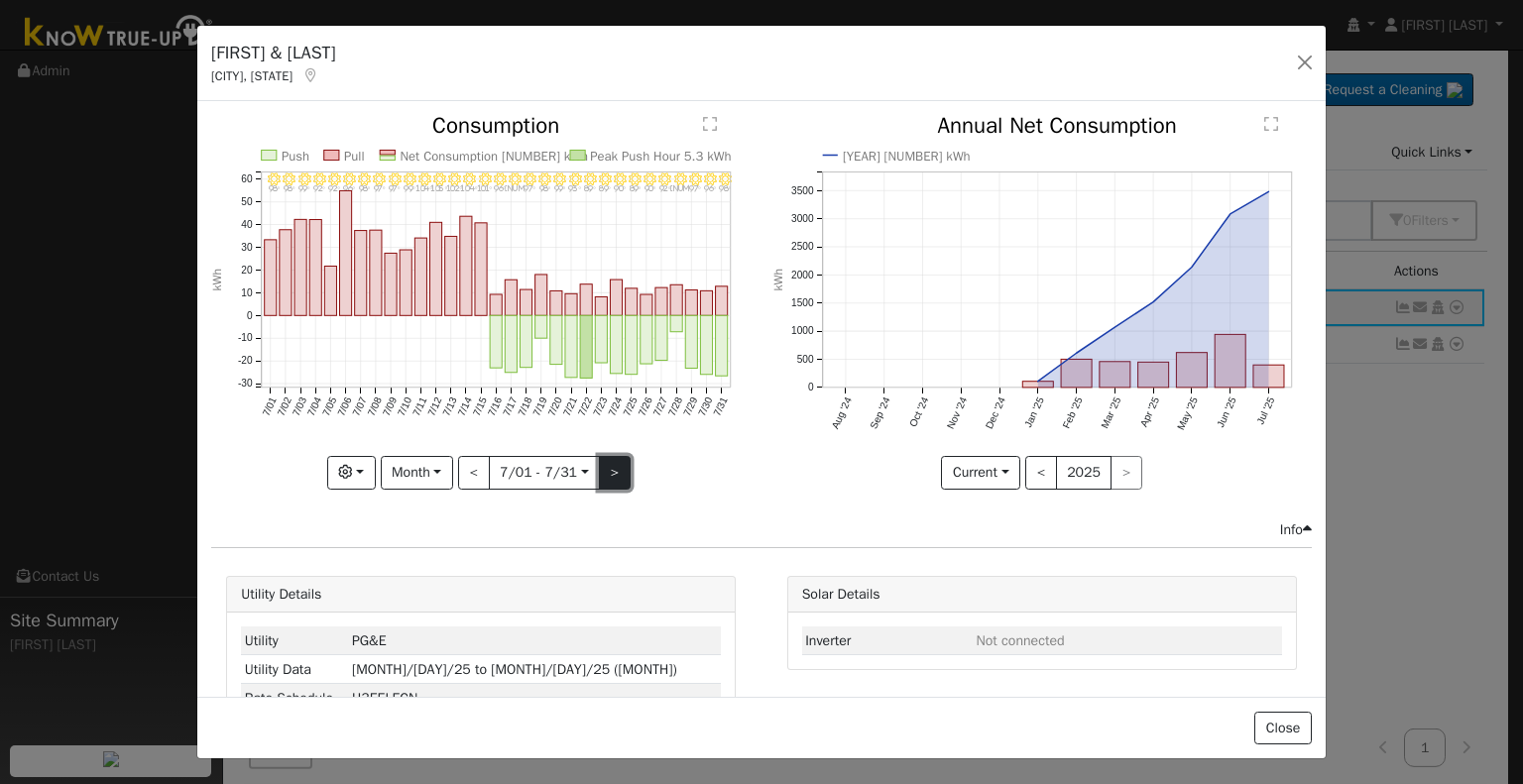 click on ">" at bounding box center [615, 473] 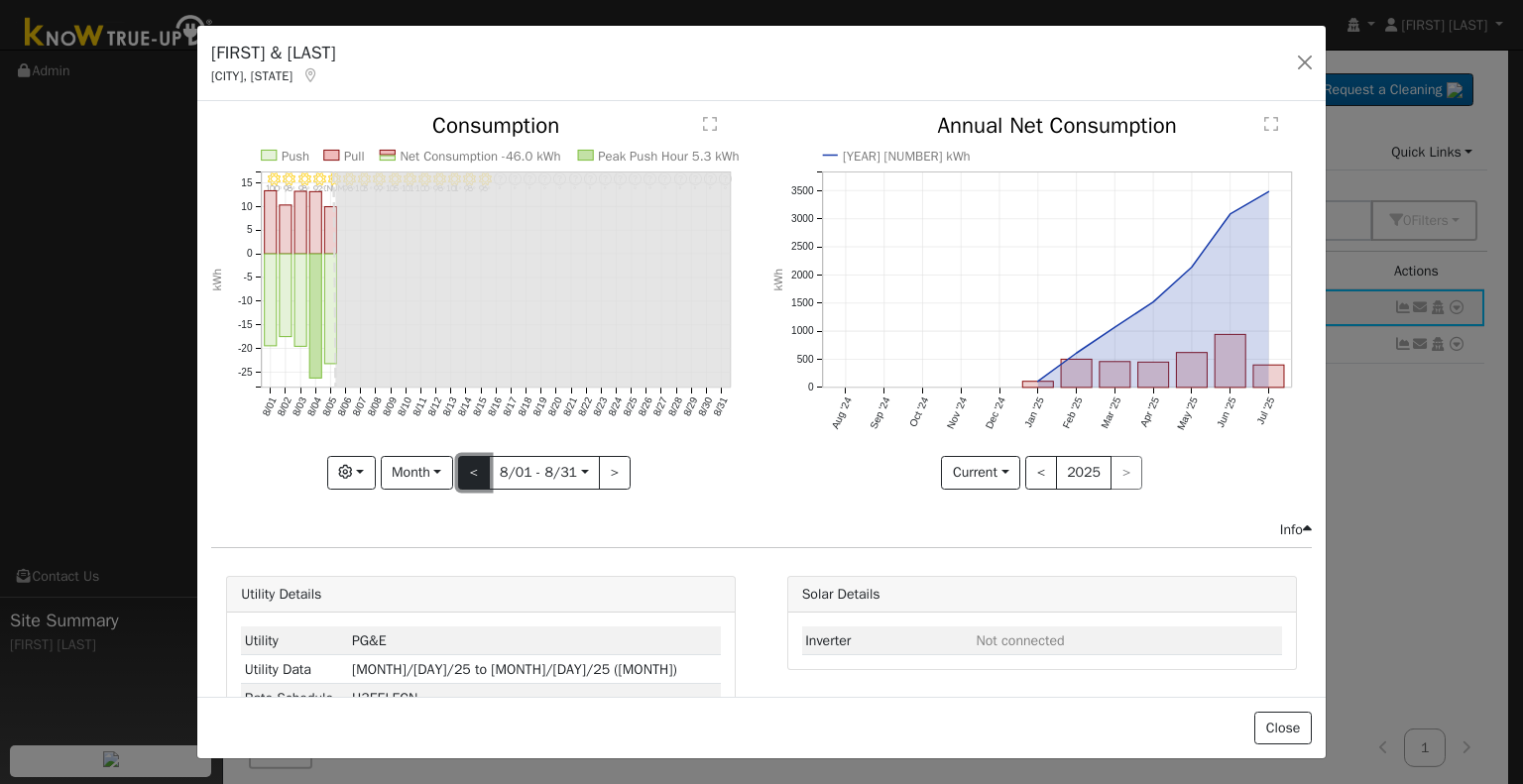 click on "<" at bounding box center (474, 473) 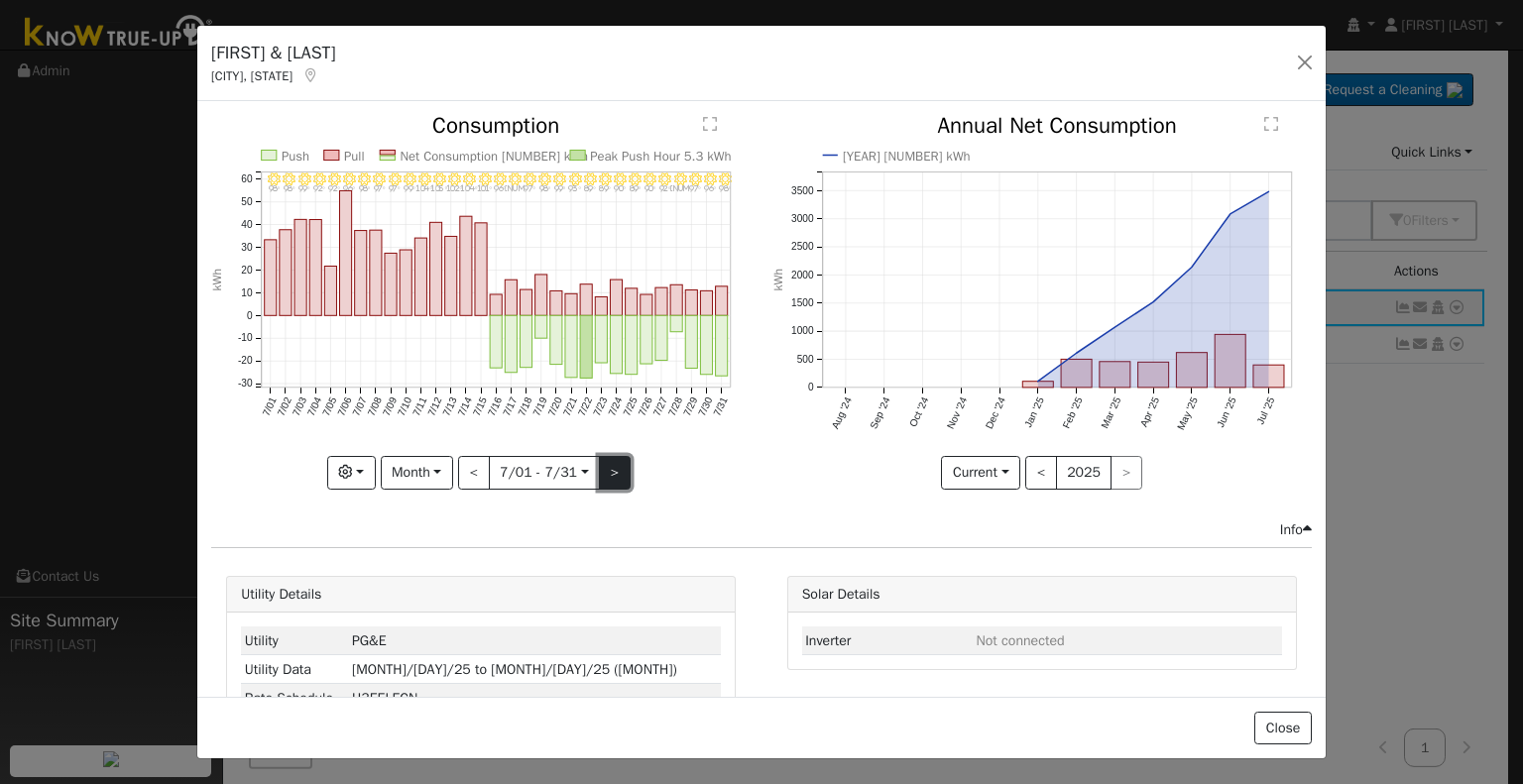 click on ">" at bounding box center [615, 473] 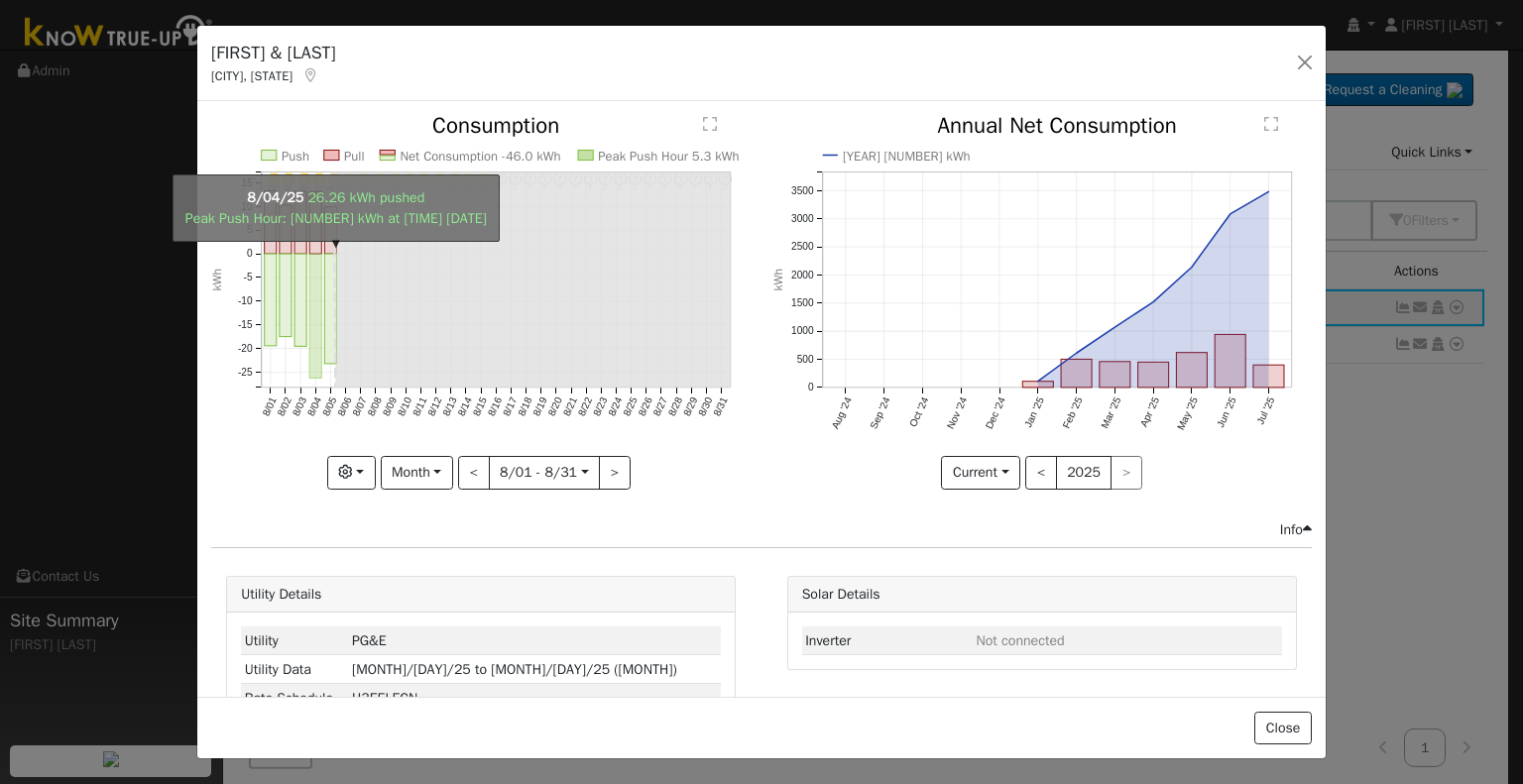 click on "onclick=""" 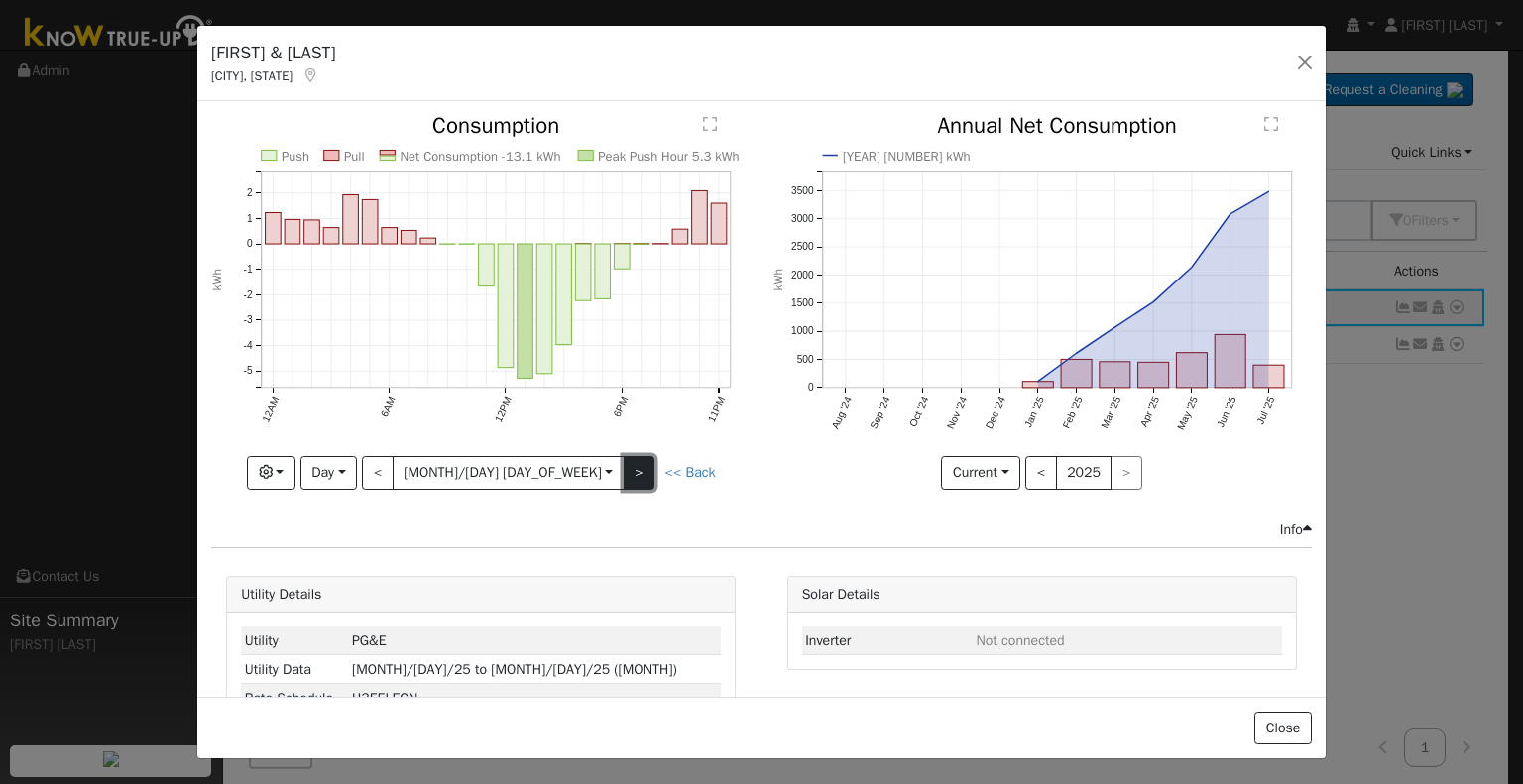 click on ">" at bounding box center [640, 473] 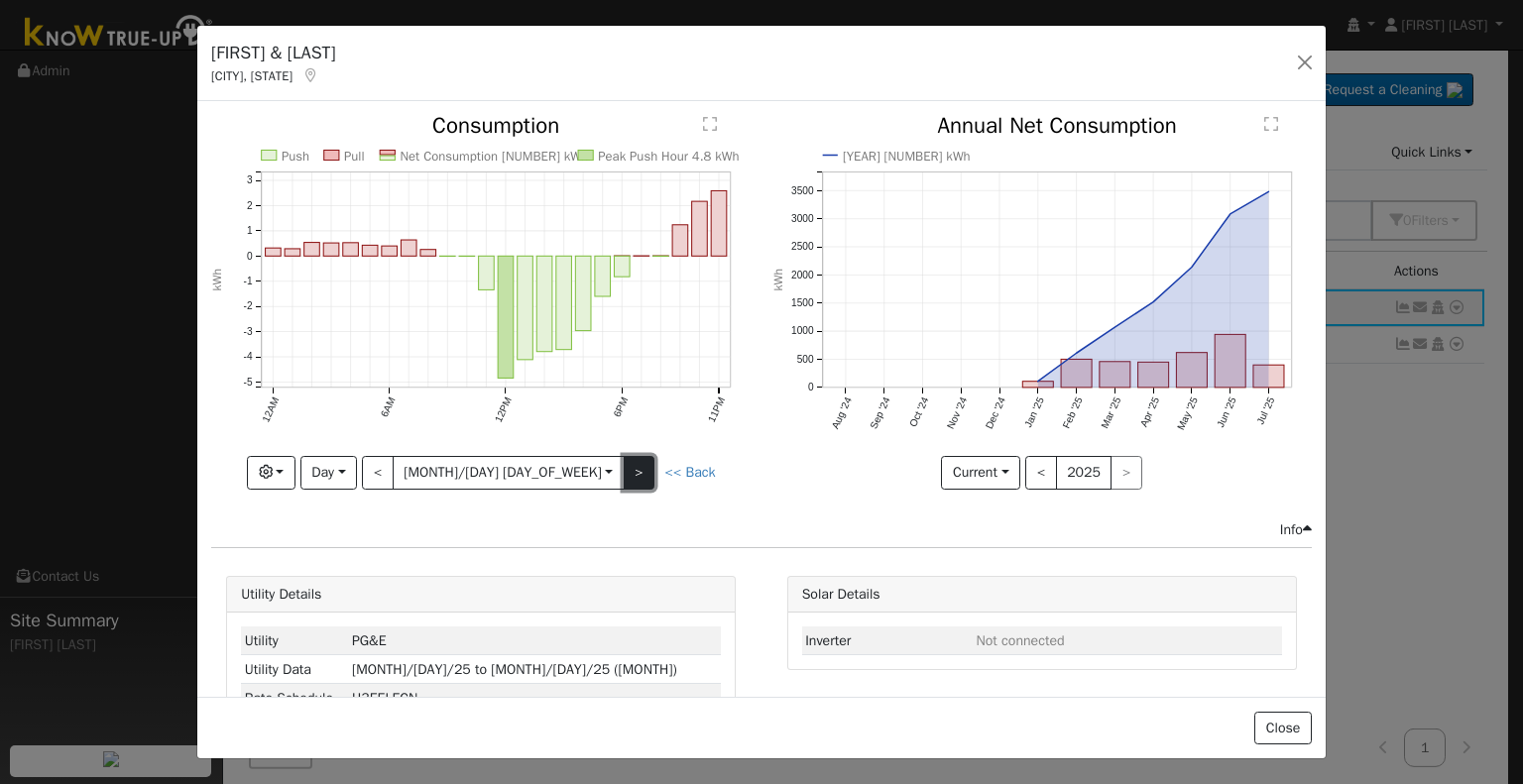 click on ">" at bounding box center [640, 473] 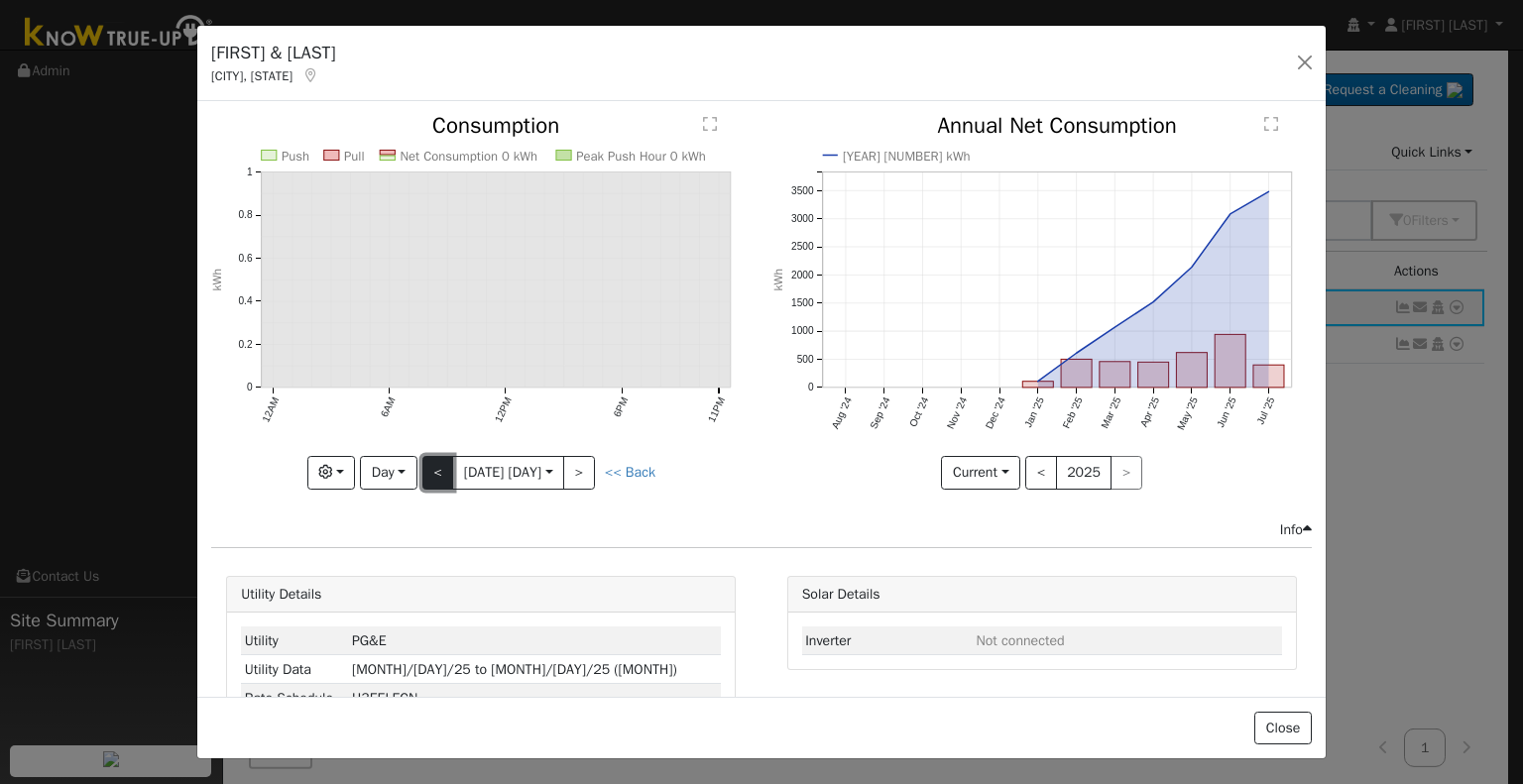 click on "<" at bounding box center (438, 473) 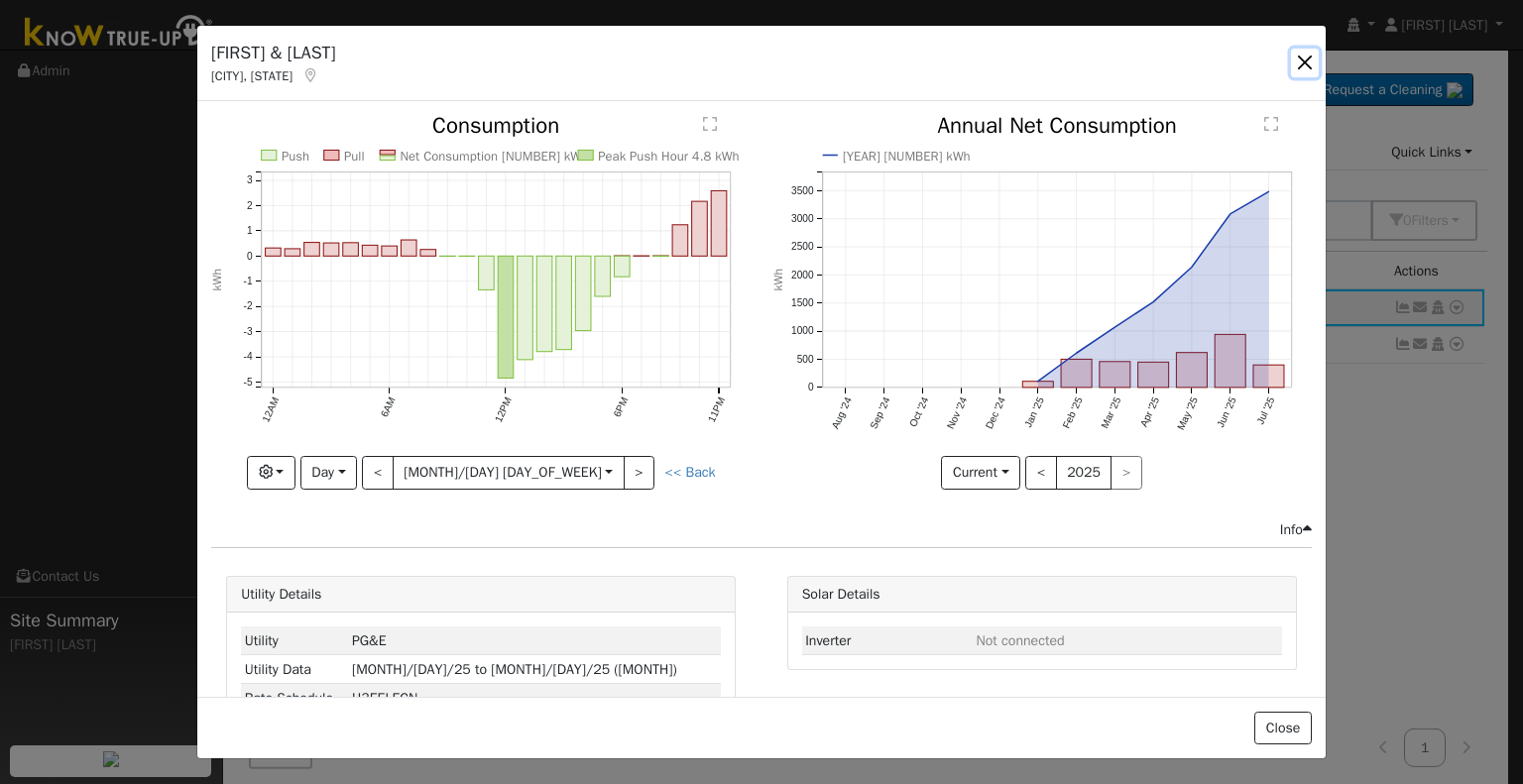 click at bounding box center (1305, 62) 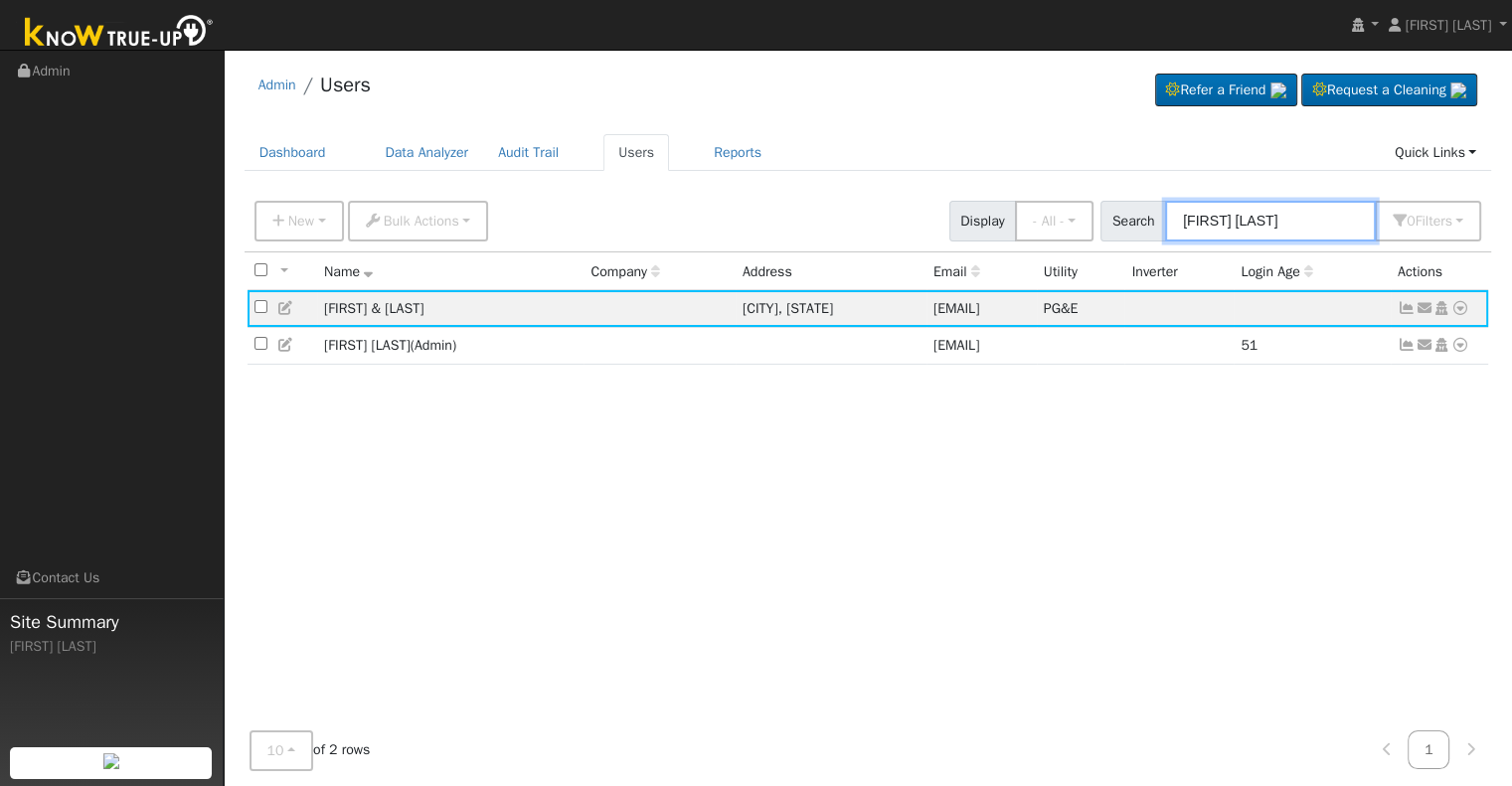 drag, startPoint x: 1313, startPoint y: 218, endPoint x: 1111, endPoint y: 216, distance: 202.0099 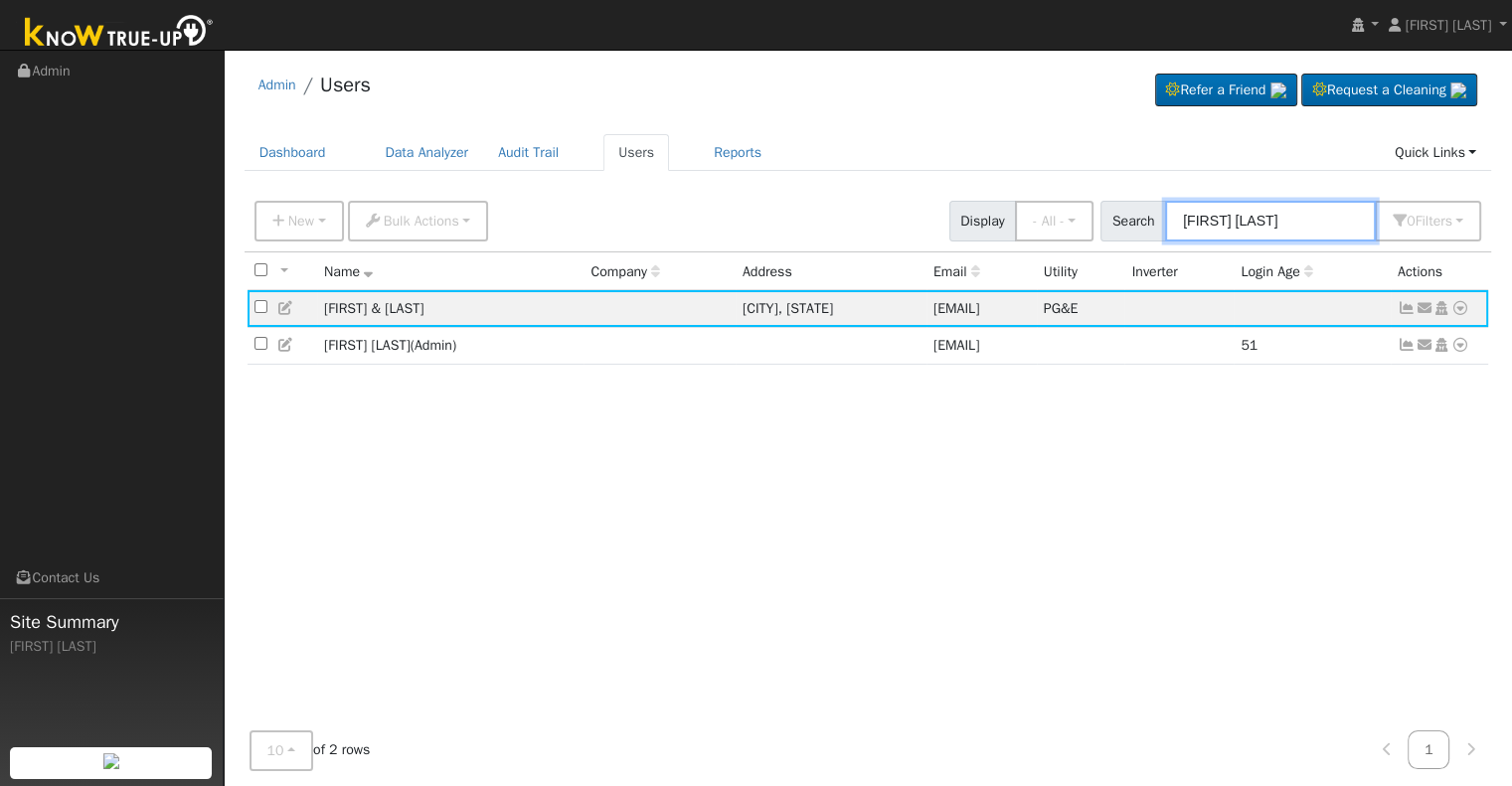 paste on "[FIRST] [LAST]" 